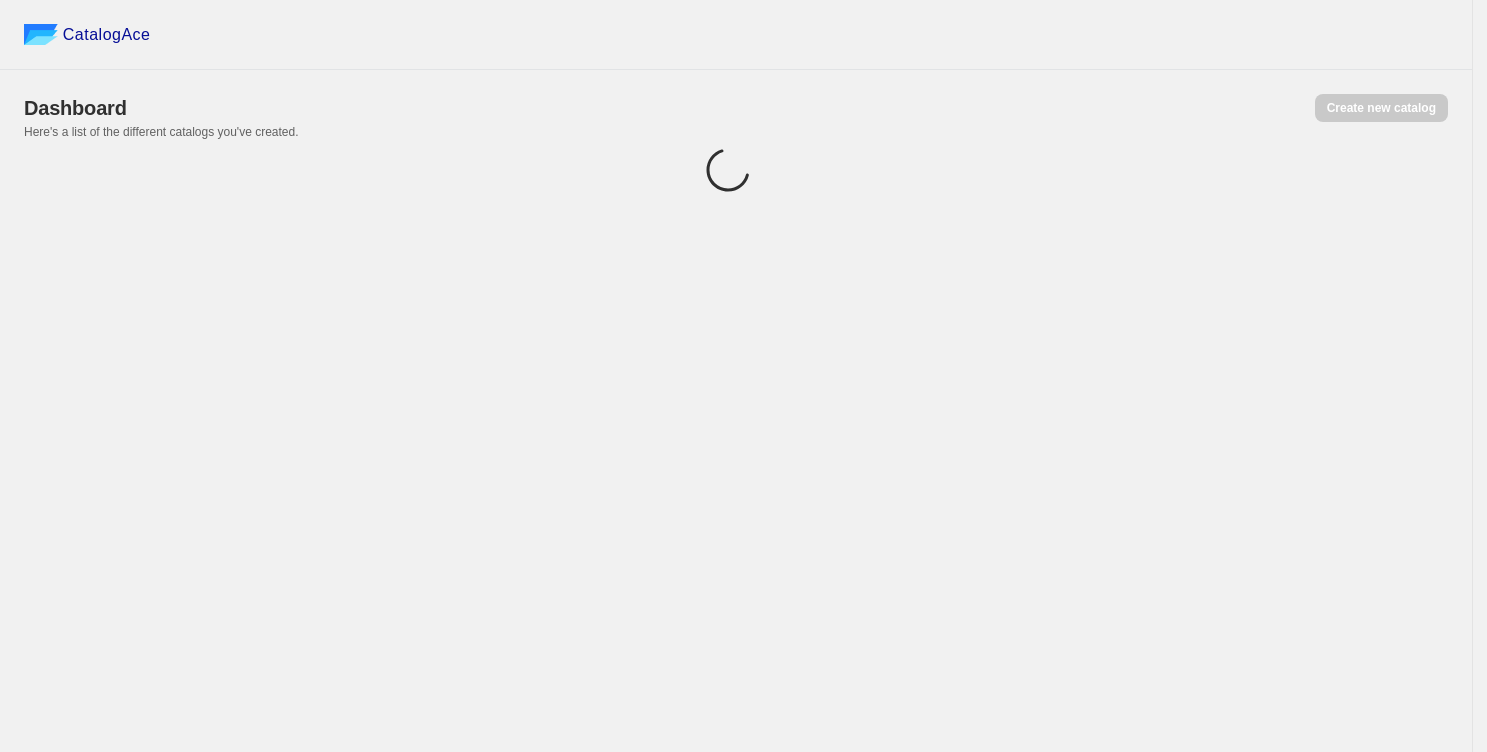 scroll, scrollTop: 0, scrollLeft: 0, axis: both 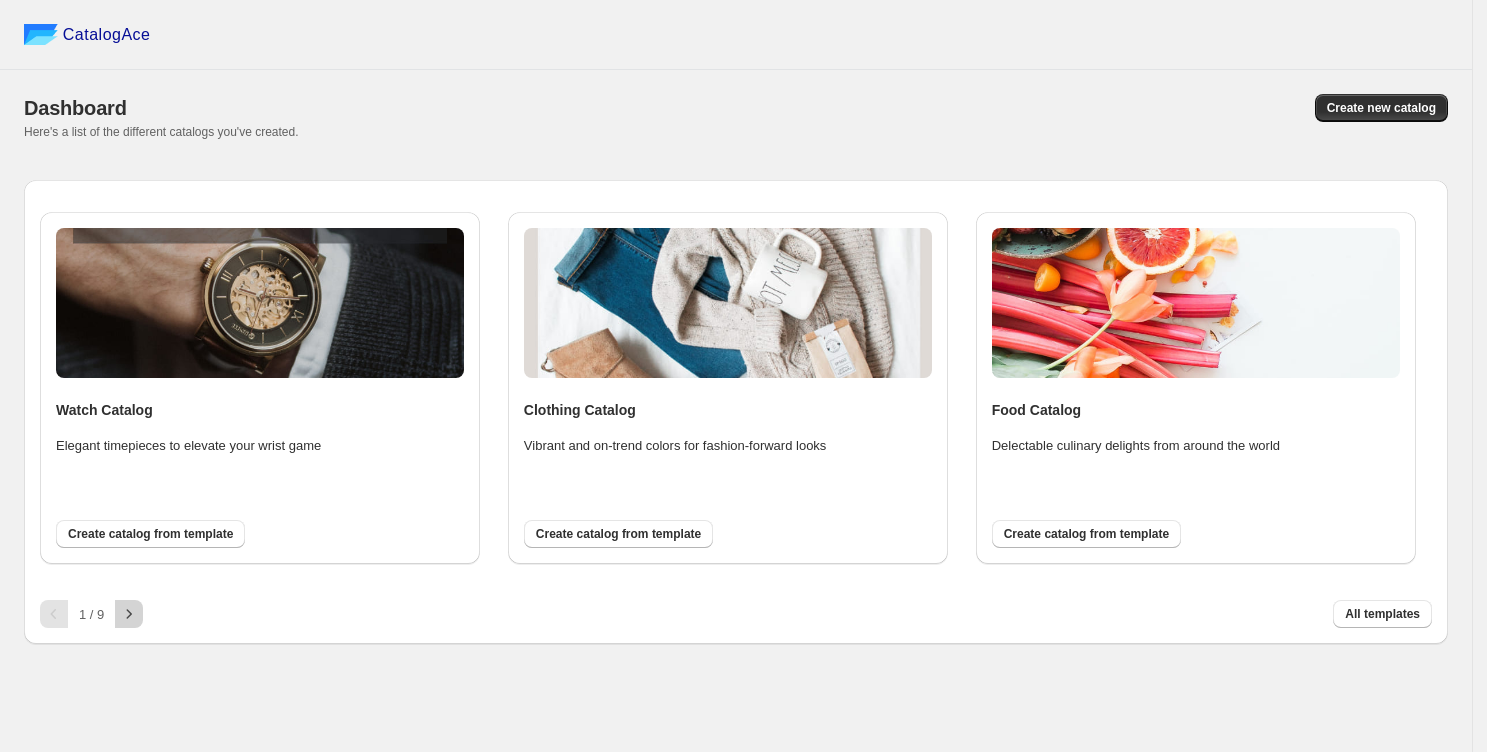 click 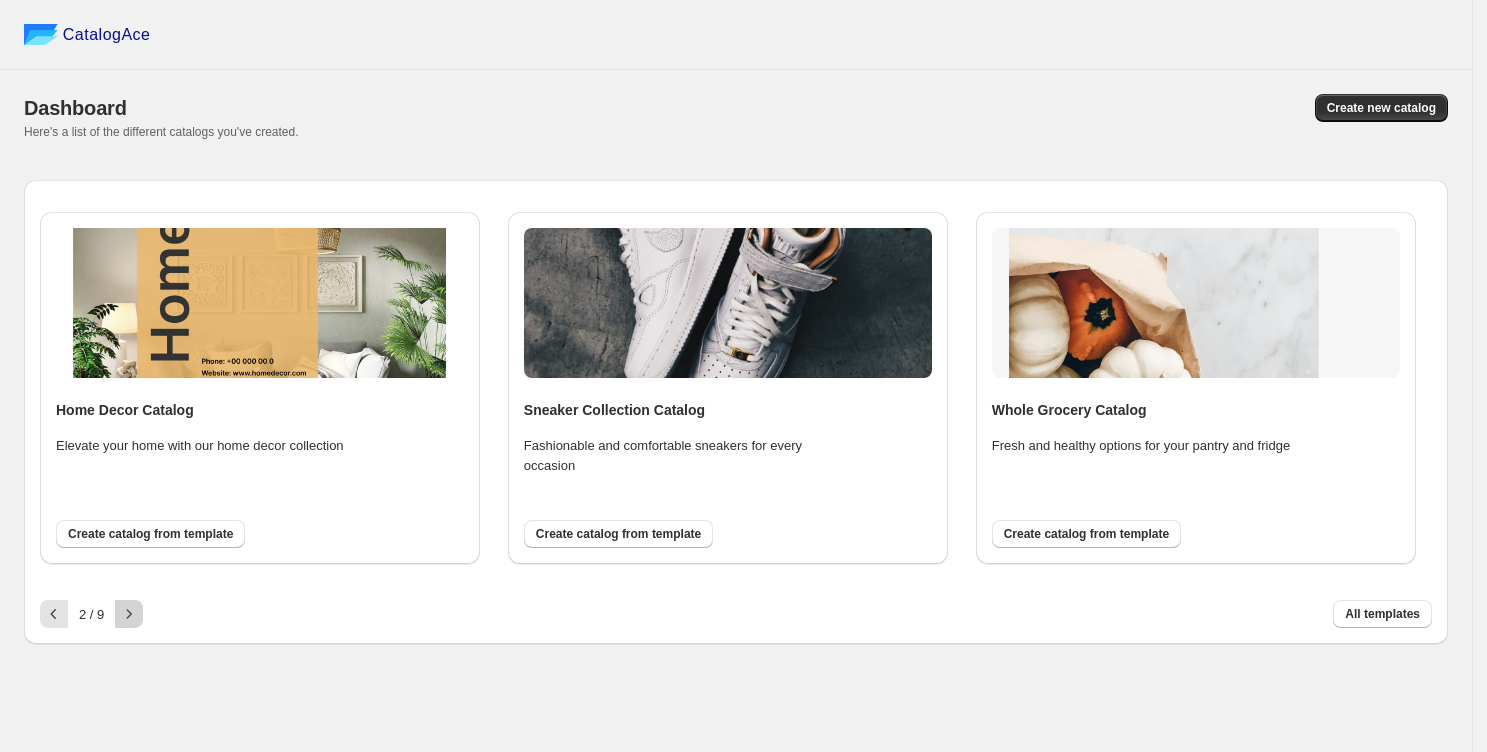 click 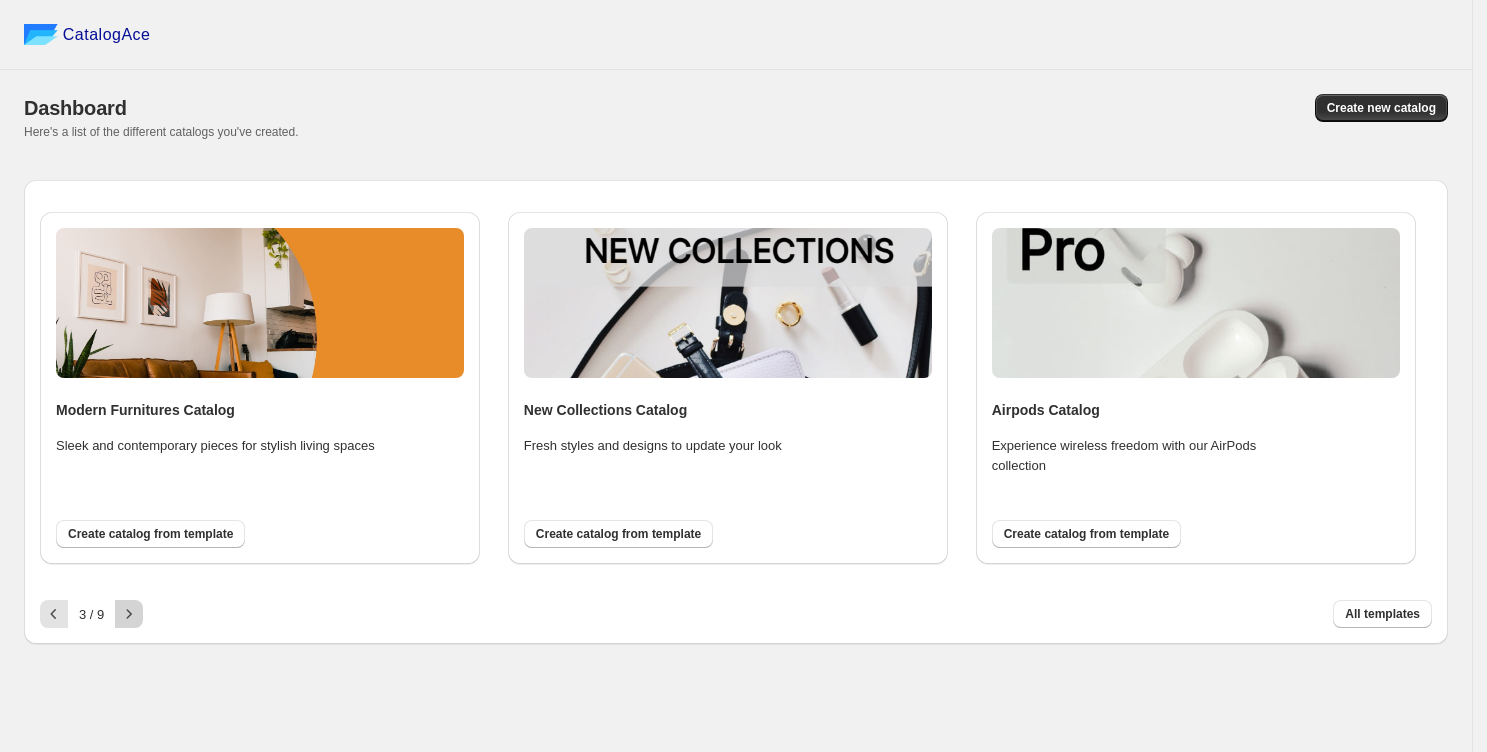 click 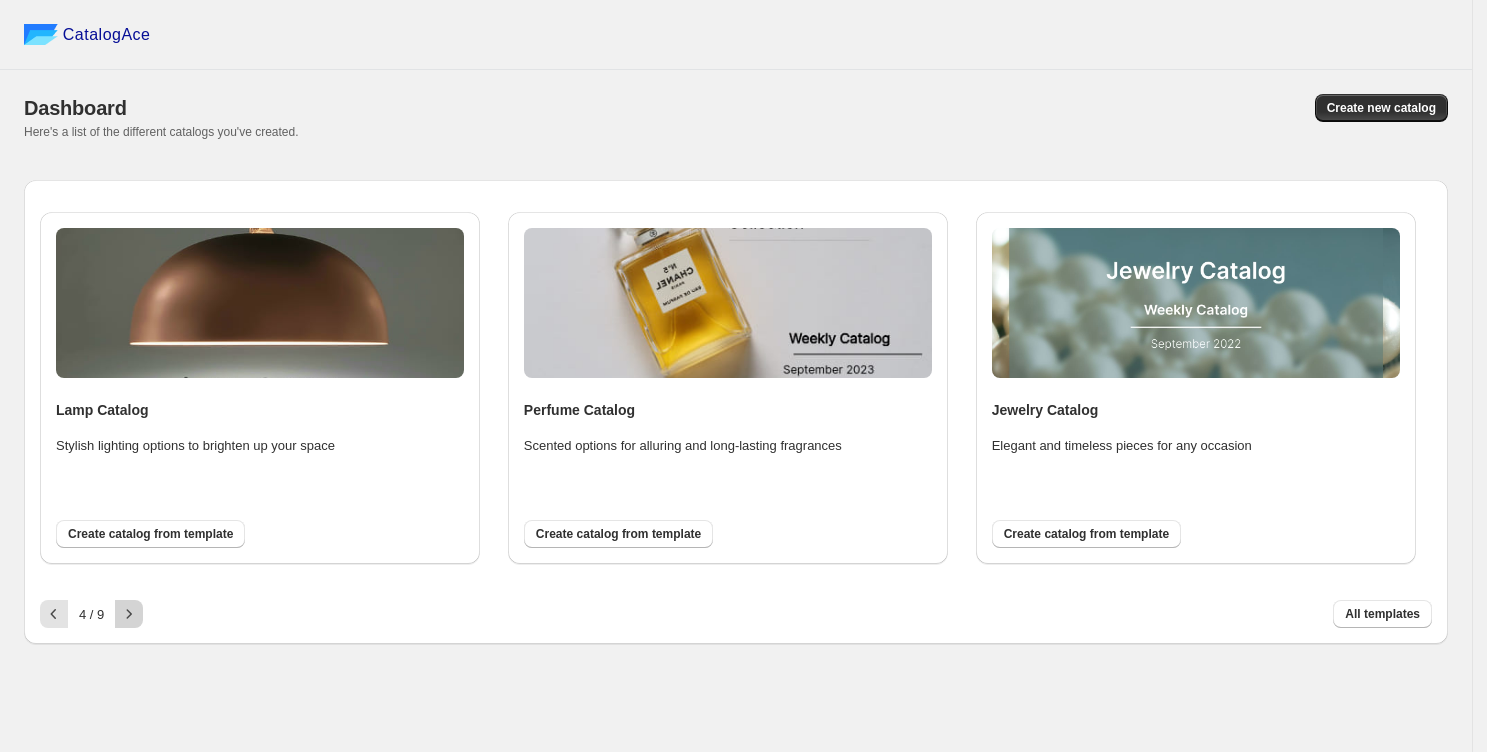 click 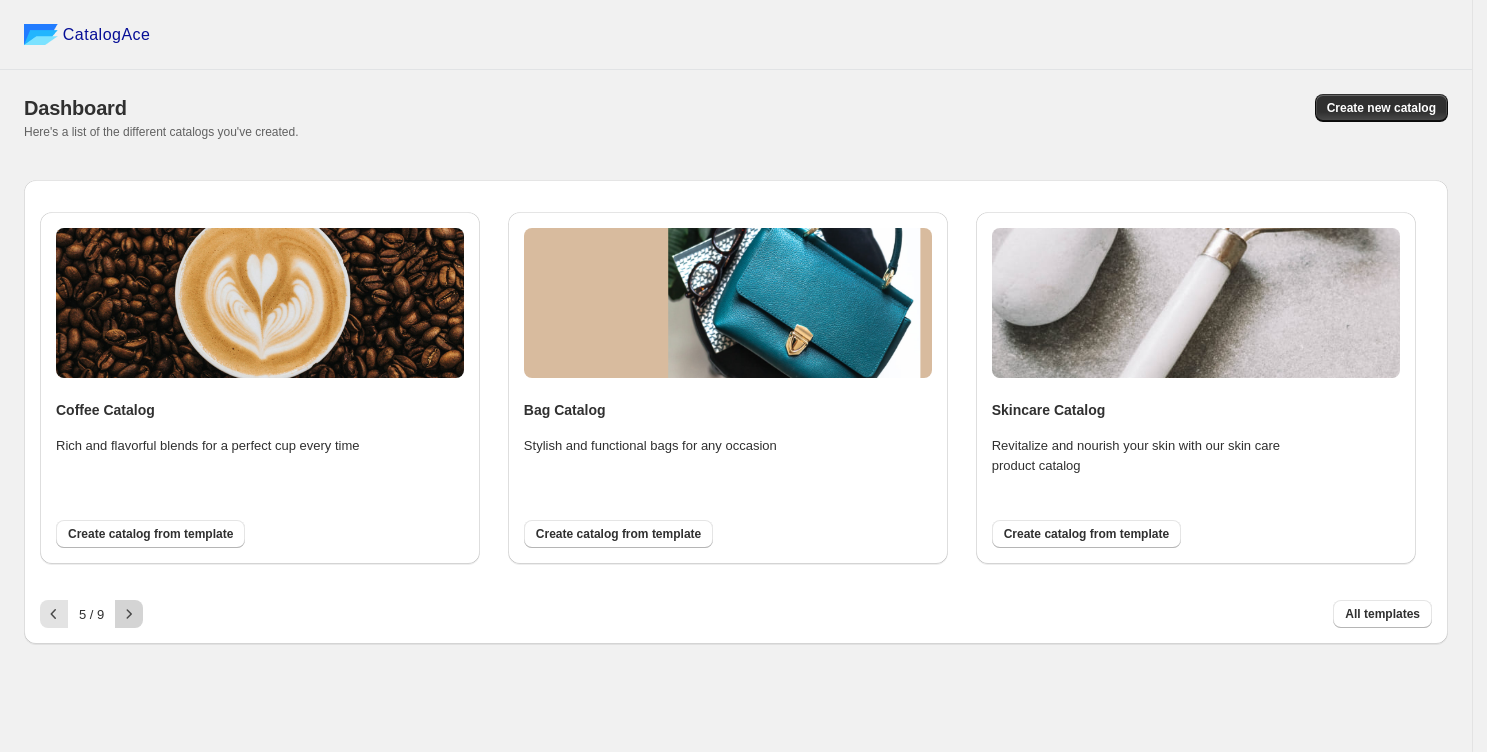 click 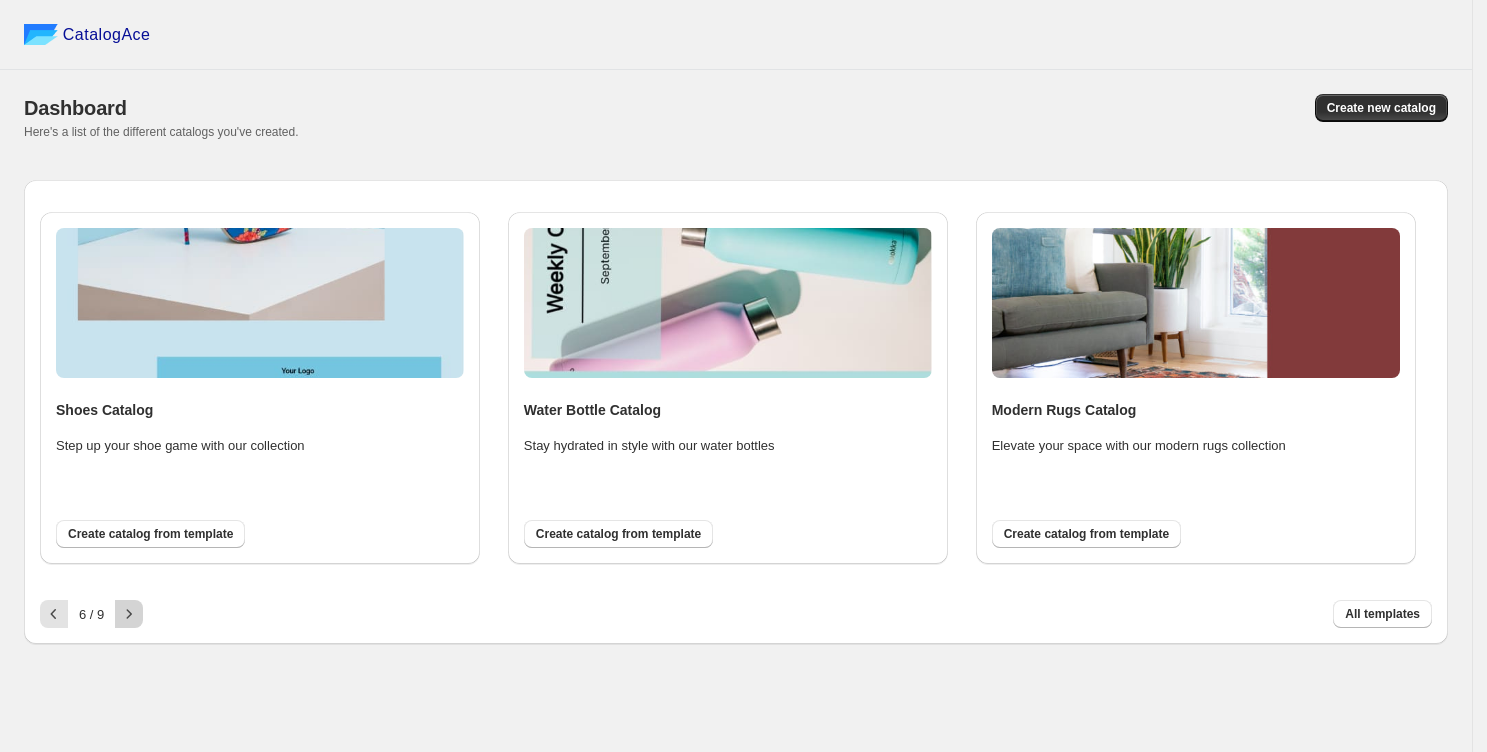 click 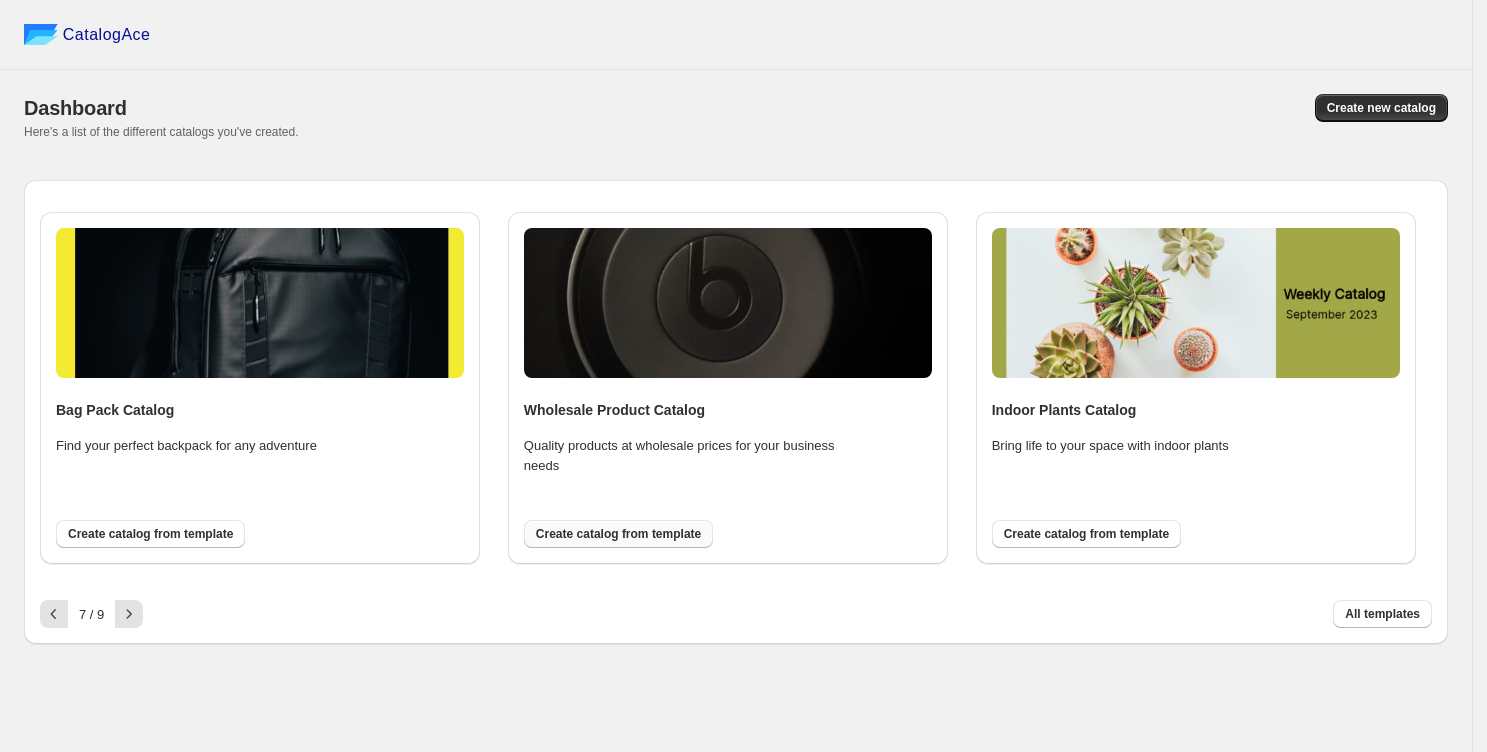 click on "Create catalog from template" at bounding box center [618, 534] 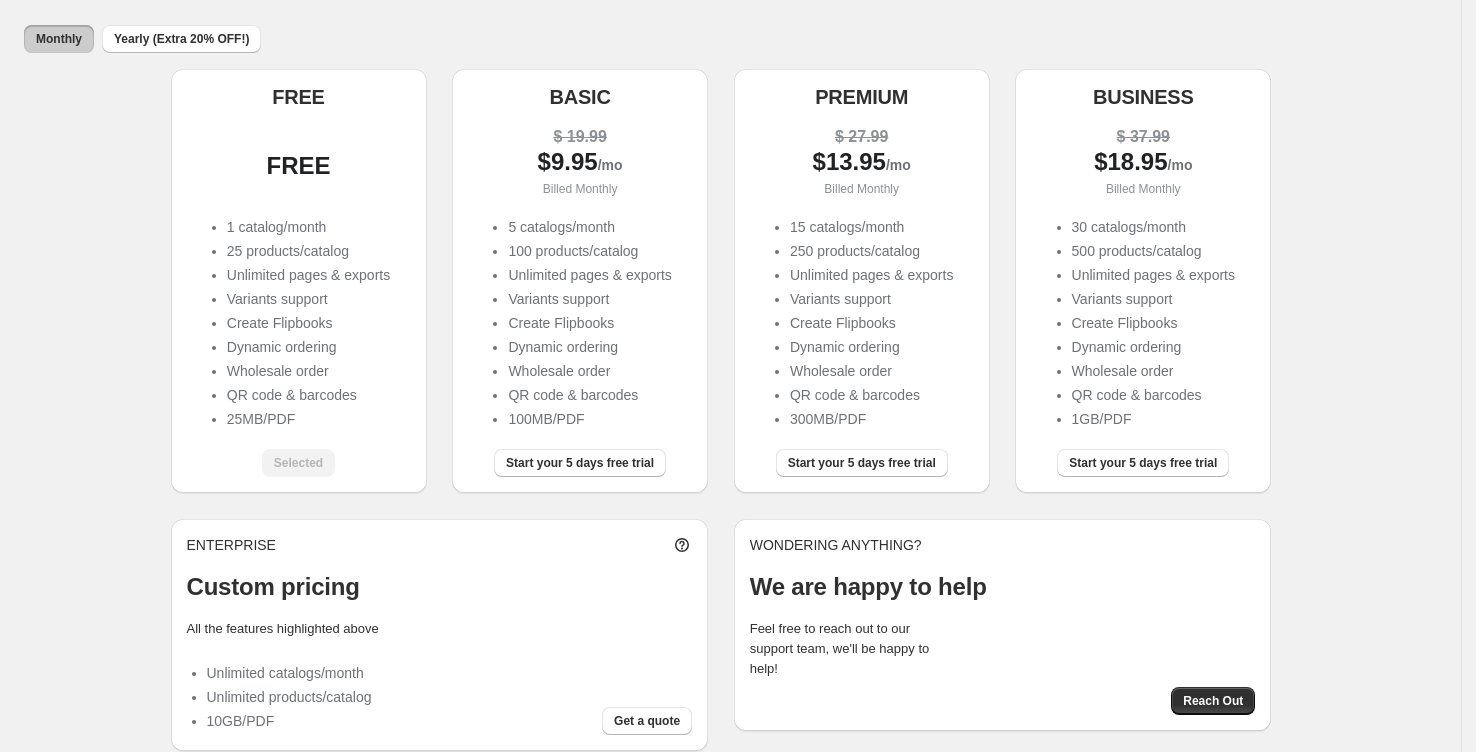 scroll, scrollTop: 138, scrollLeft: 0, axis: vertical 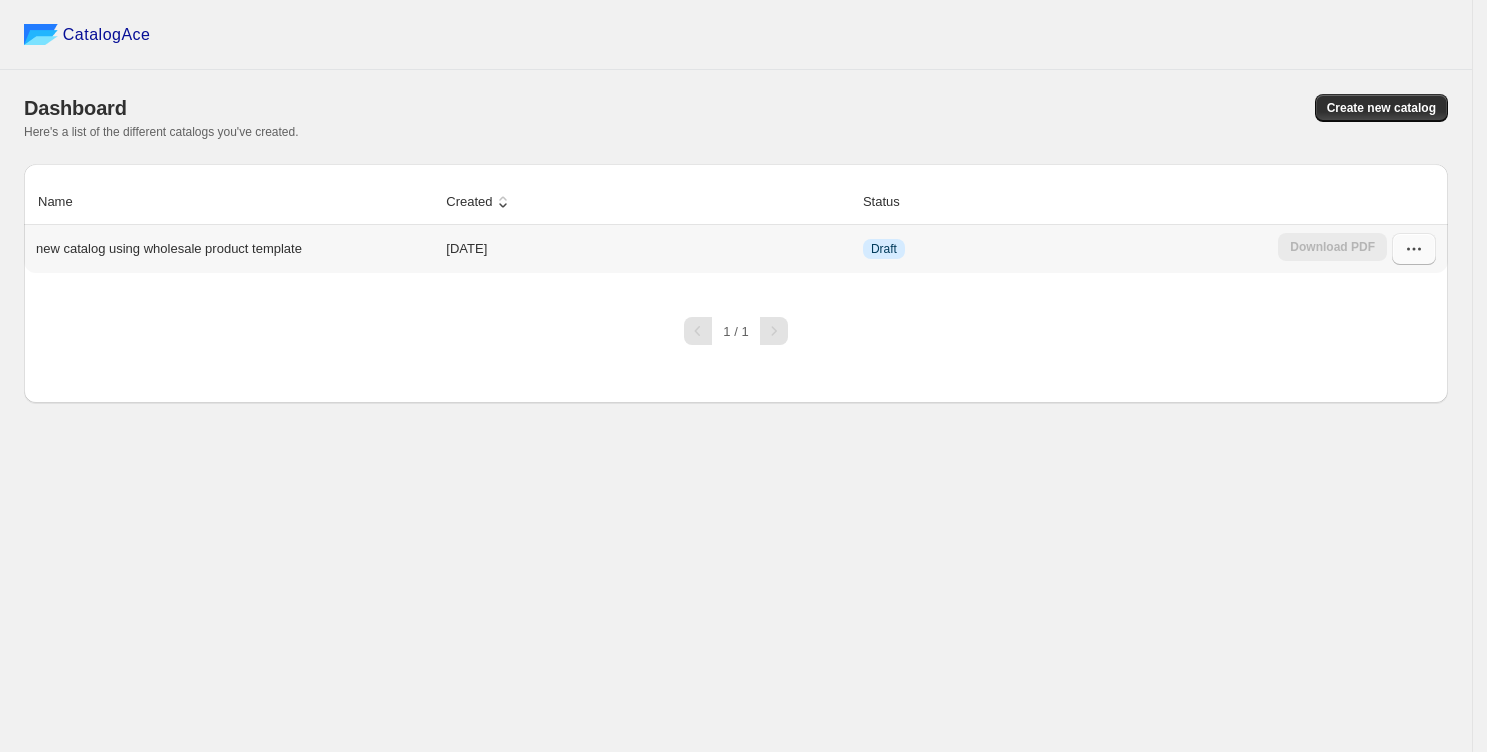 click 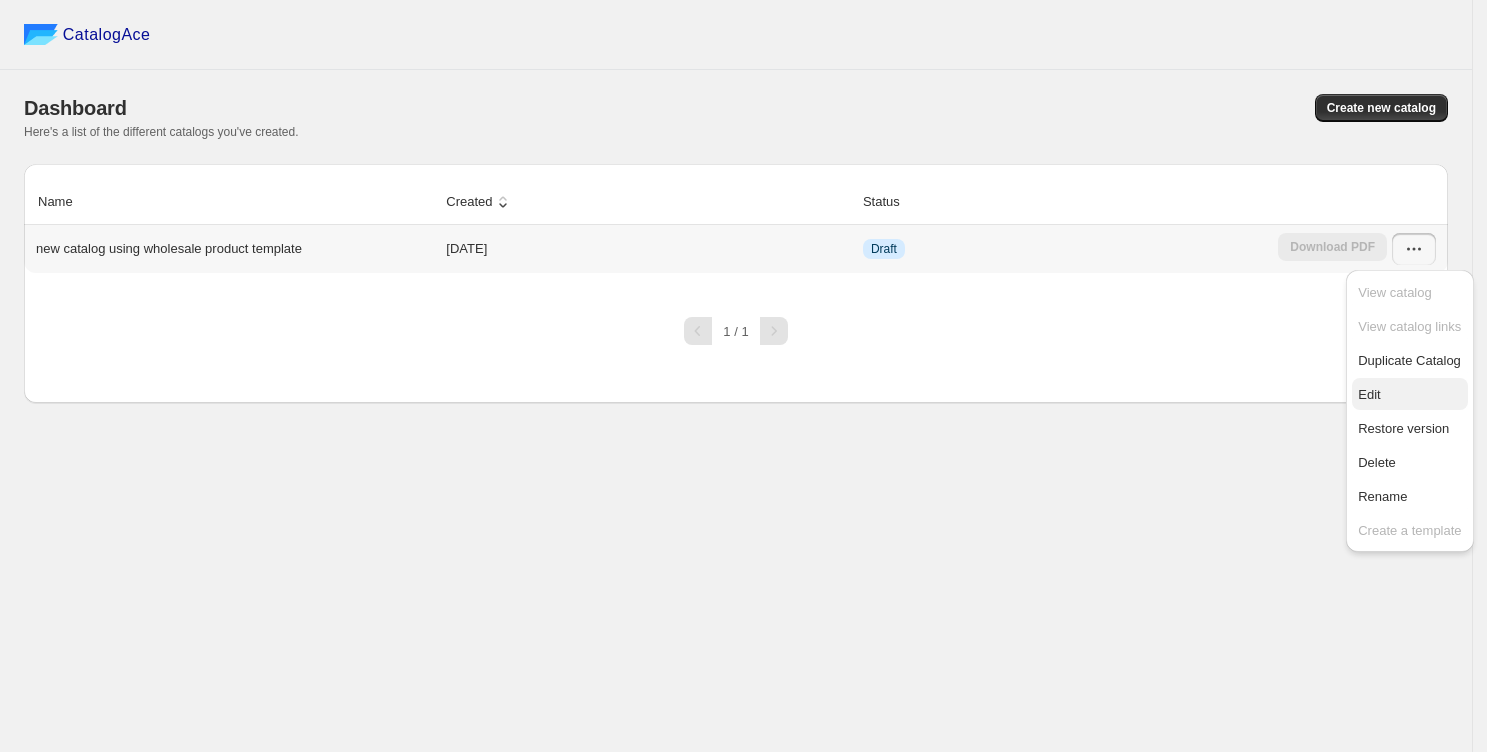 click on "Edit" at bounding box center (1369, 394) 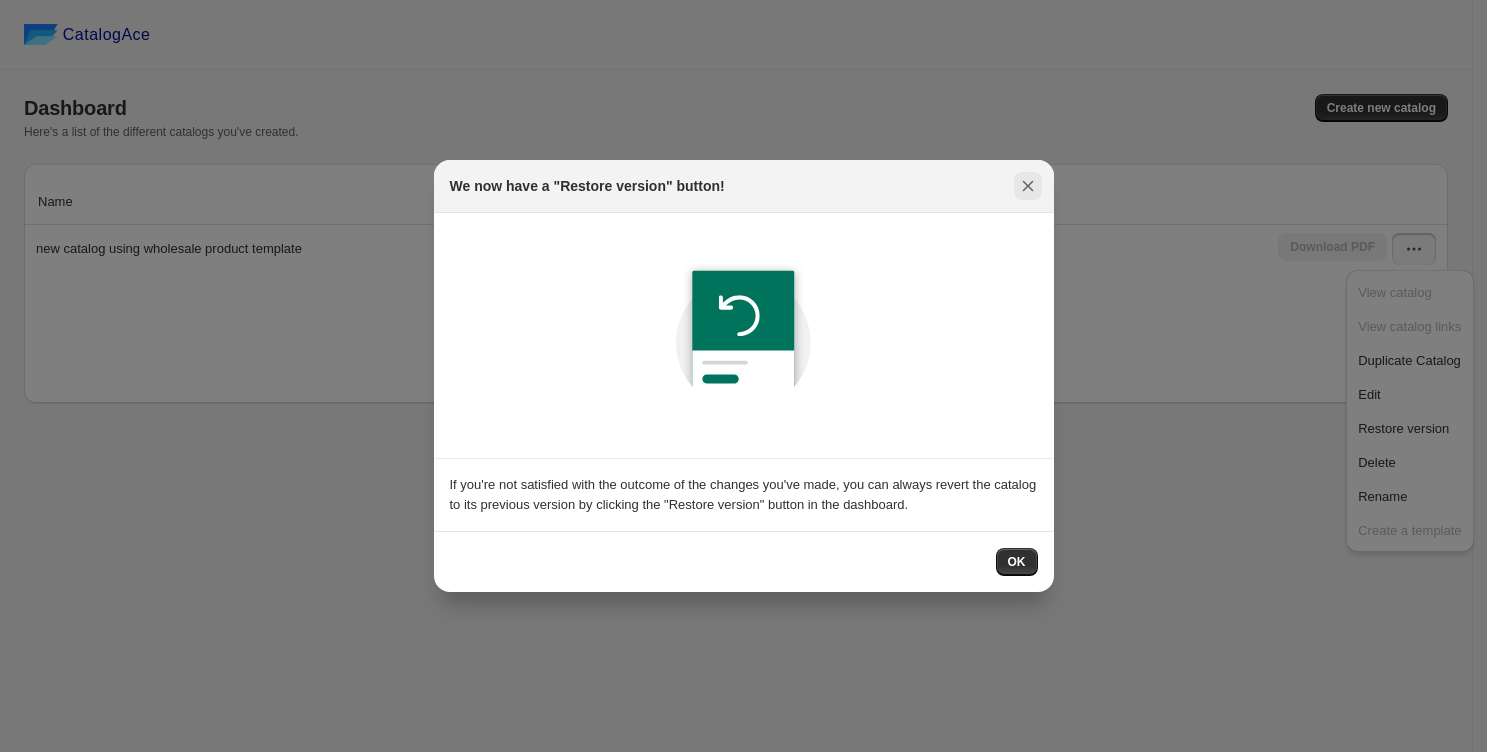 click 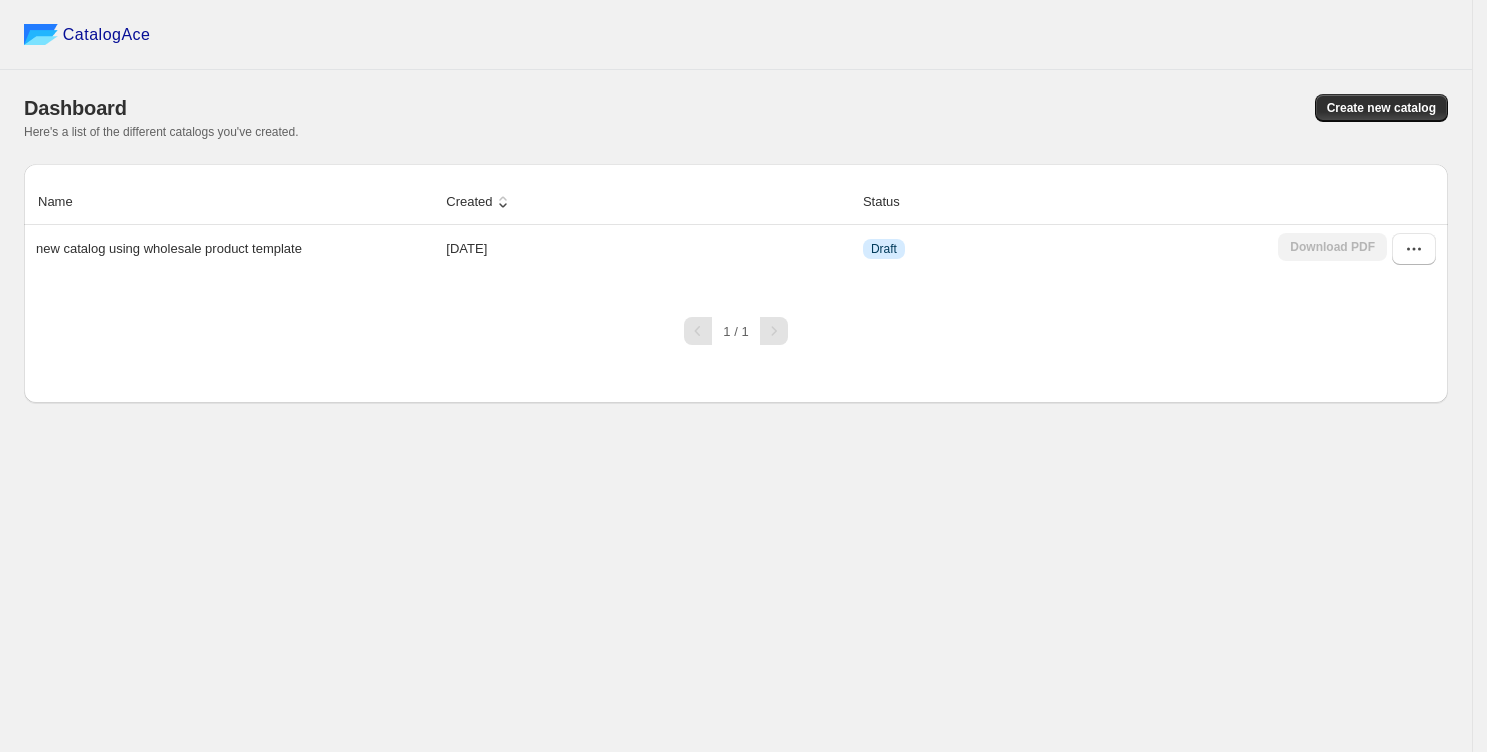 click on "CatalogAce" at bounding box center (107, 35) 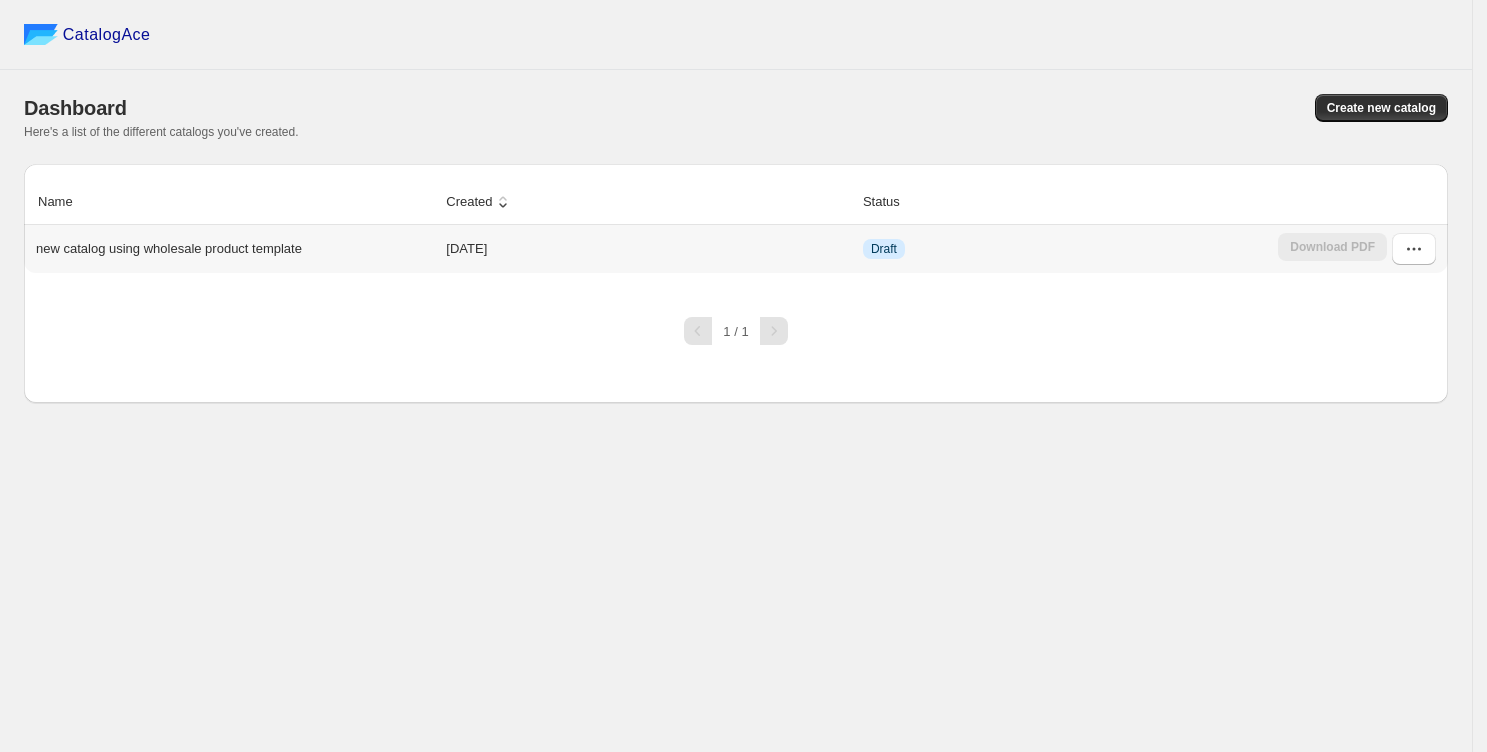 click on "new catalog using wholesale product template" at bounding box center [169, 249] 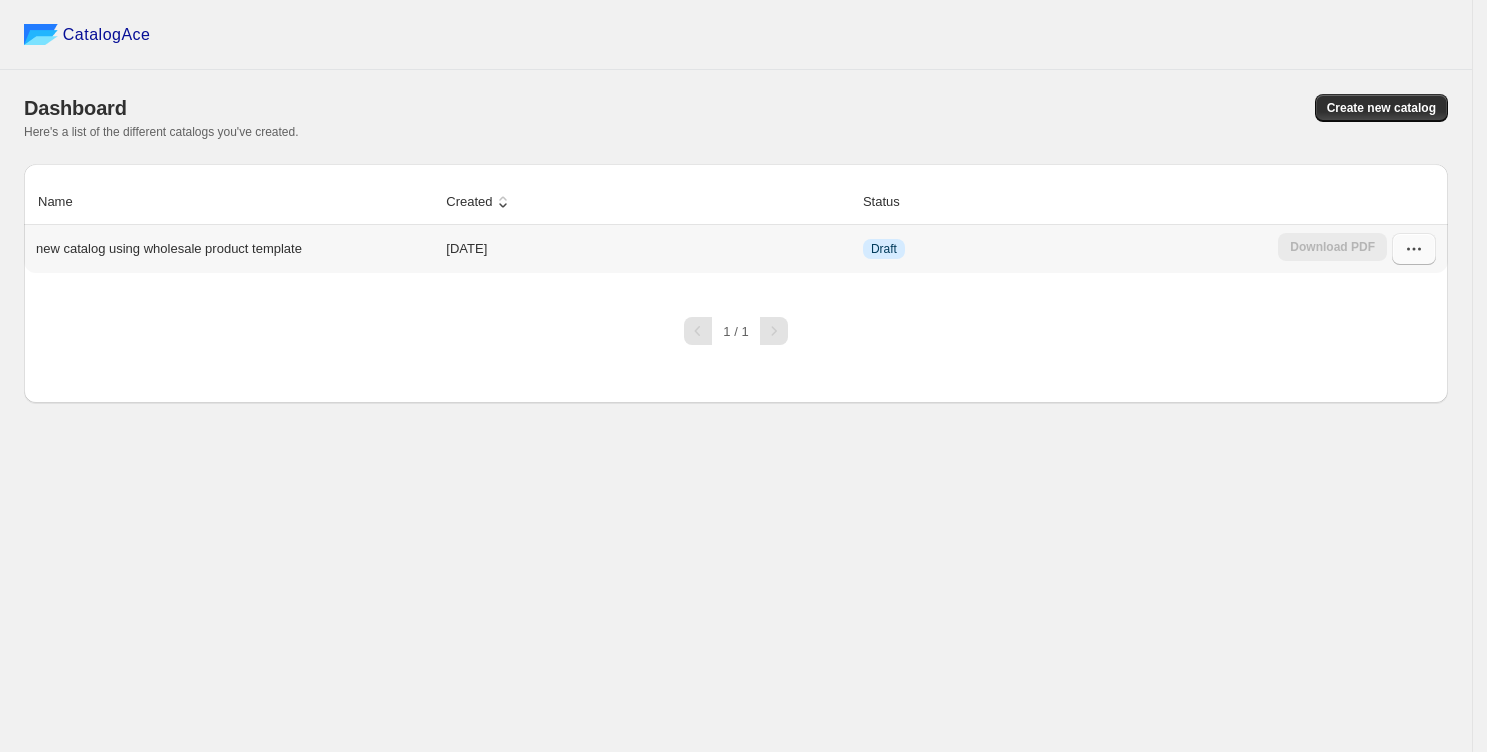 click 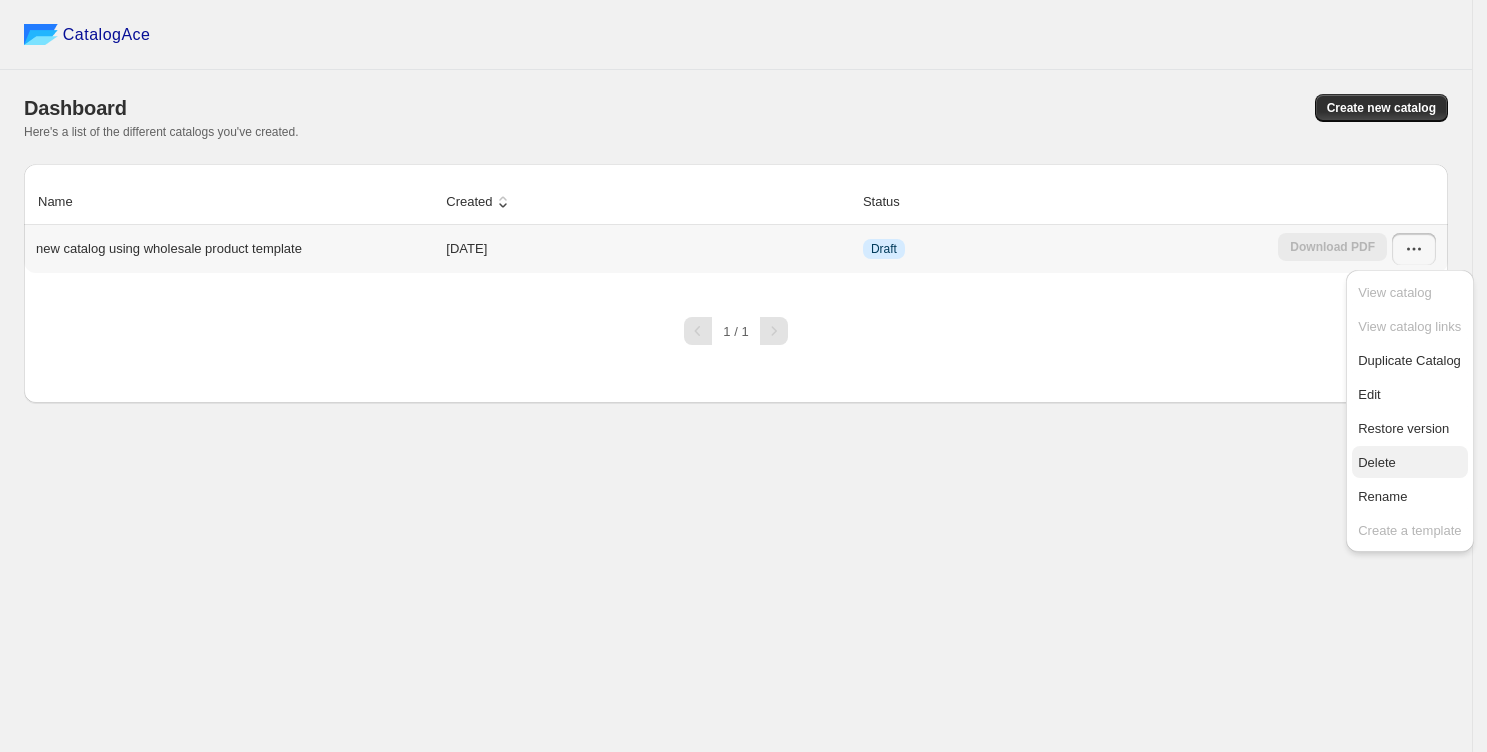 click on "Delete" at bounding box center (1409, 463) 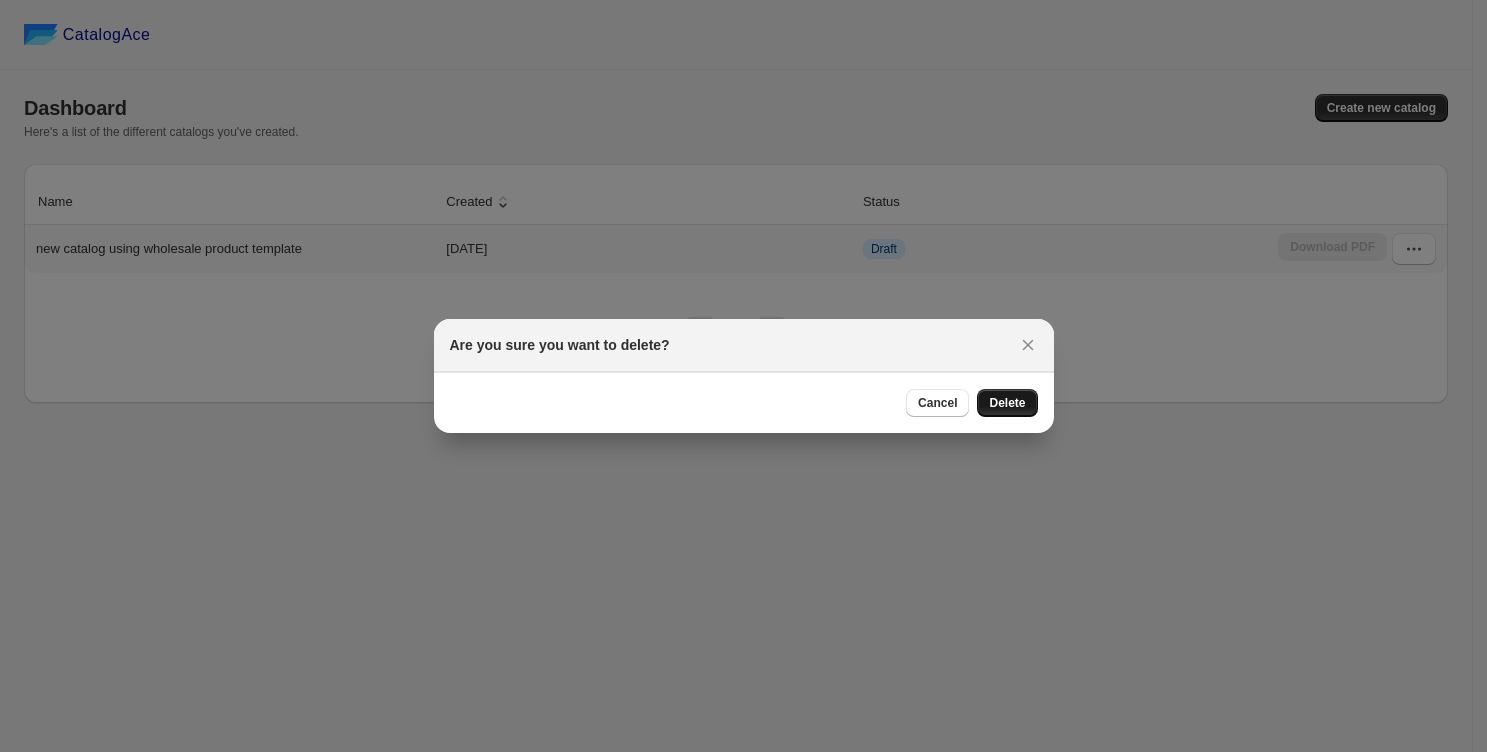 click on "Delete" at bounding box center (1007, 403) 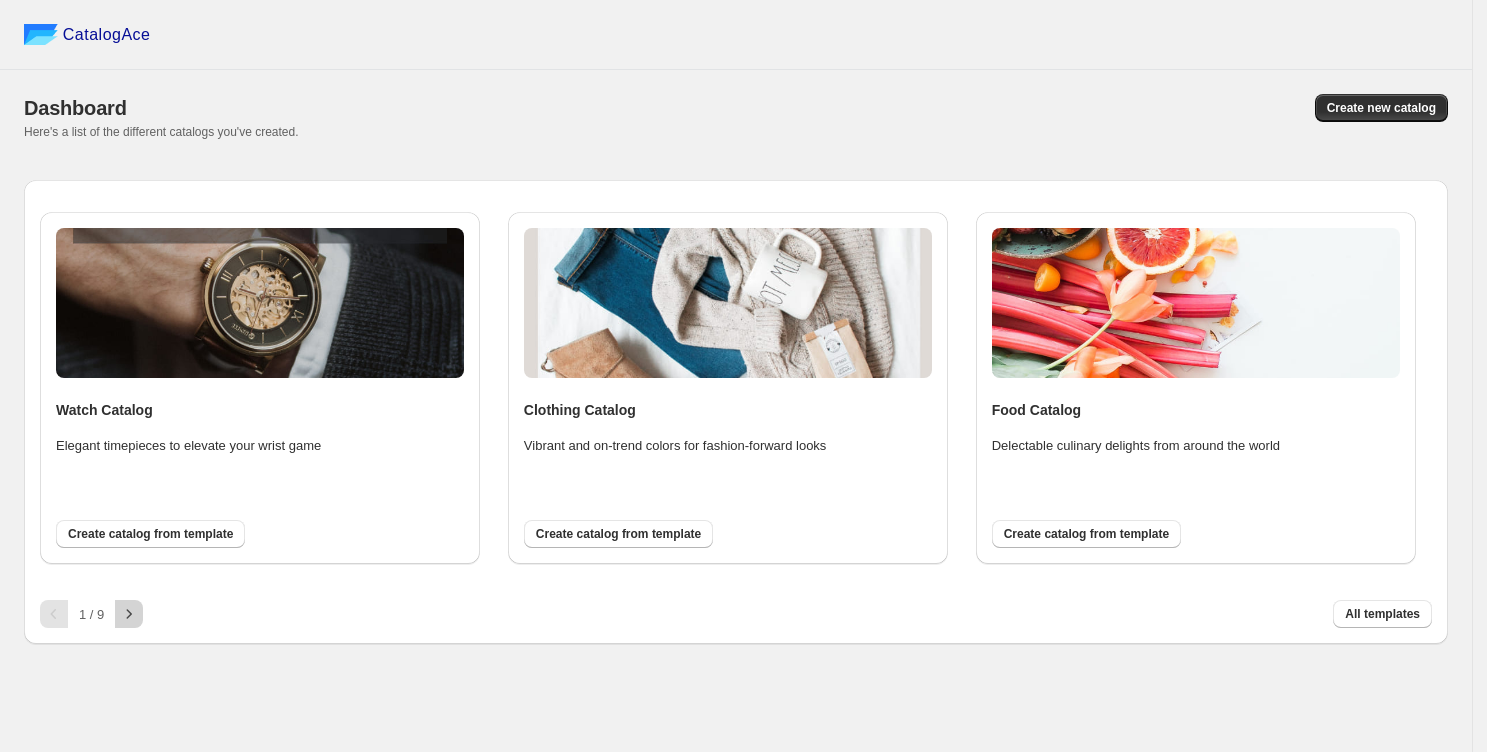click 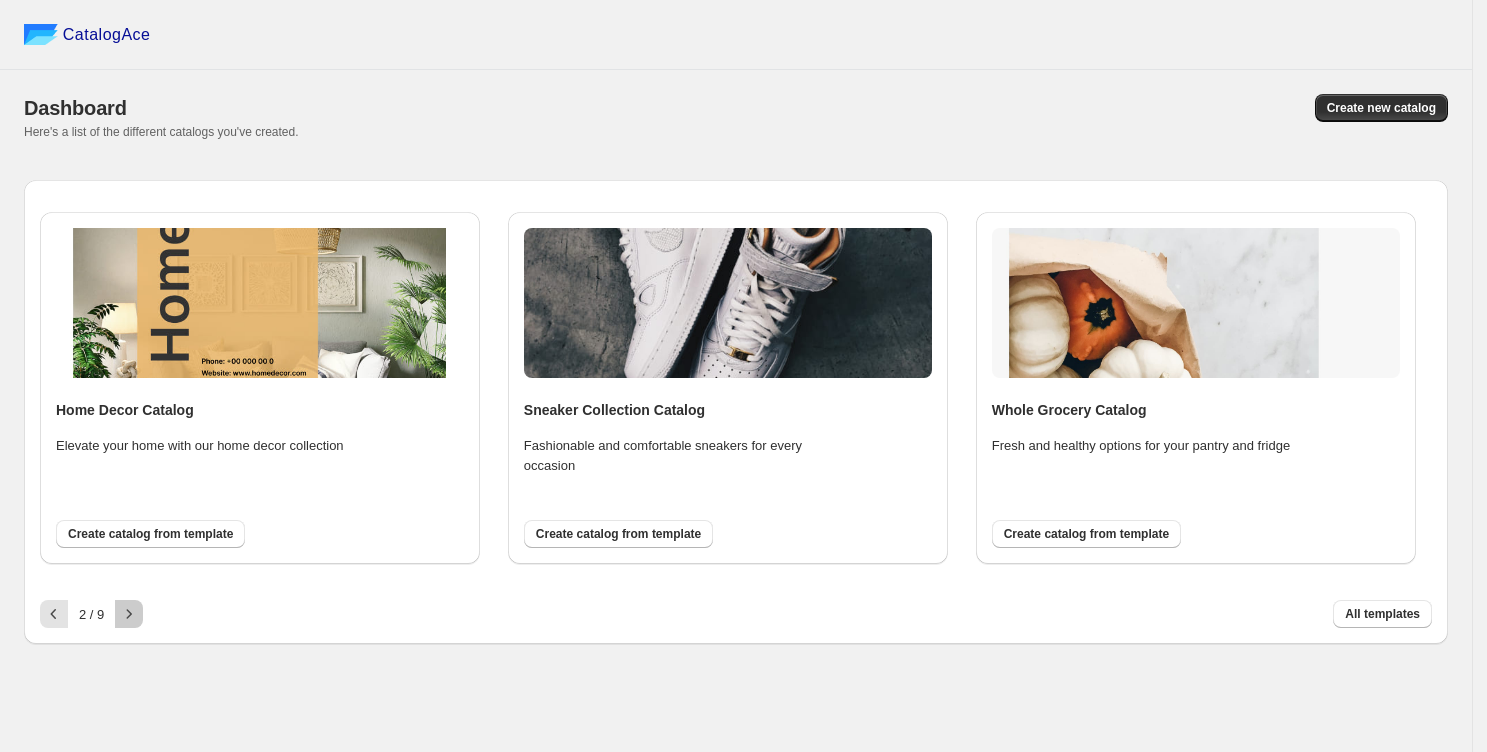 click 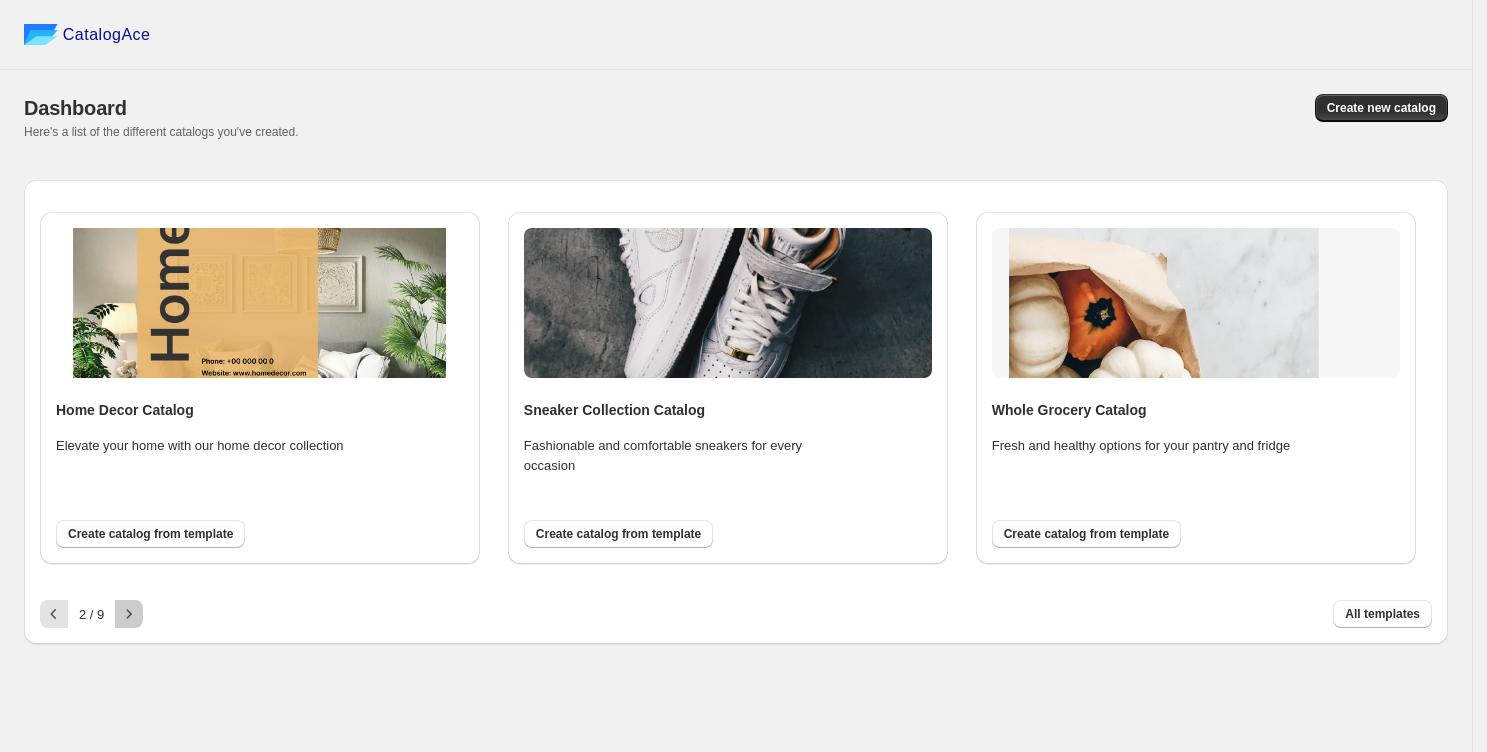 click 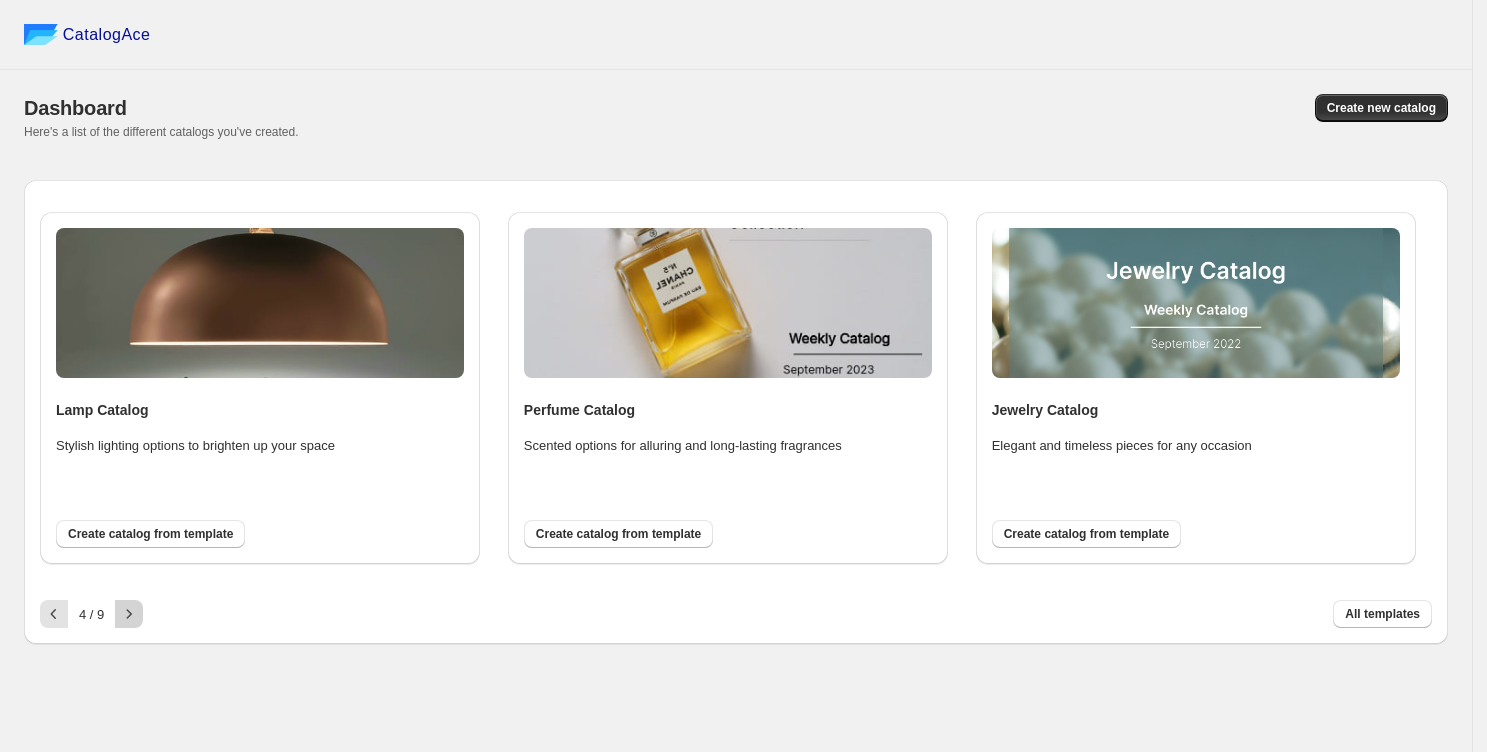 click 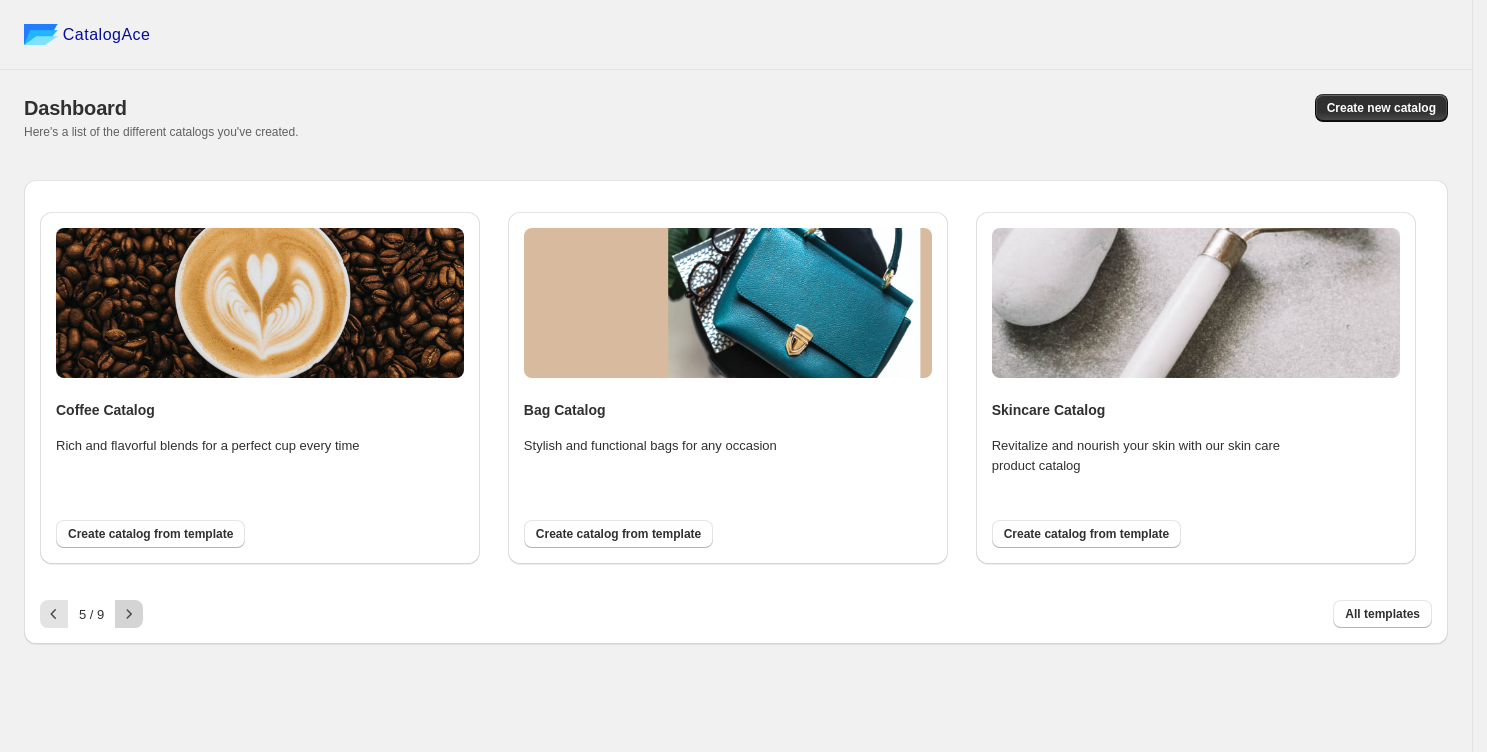 click 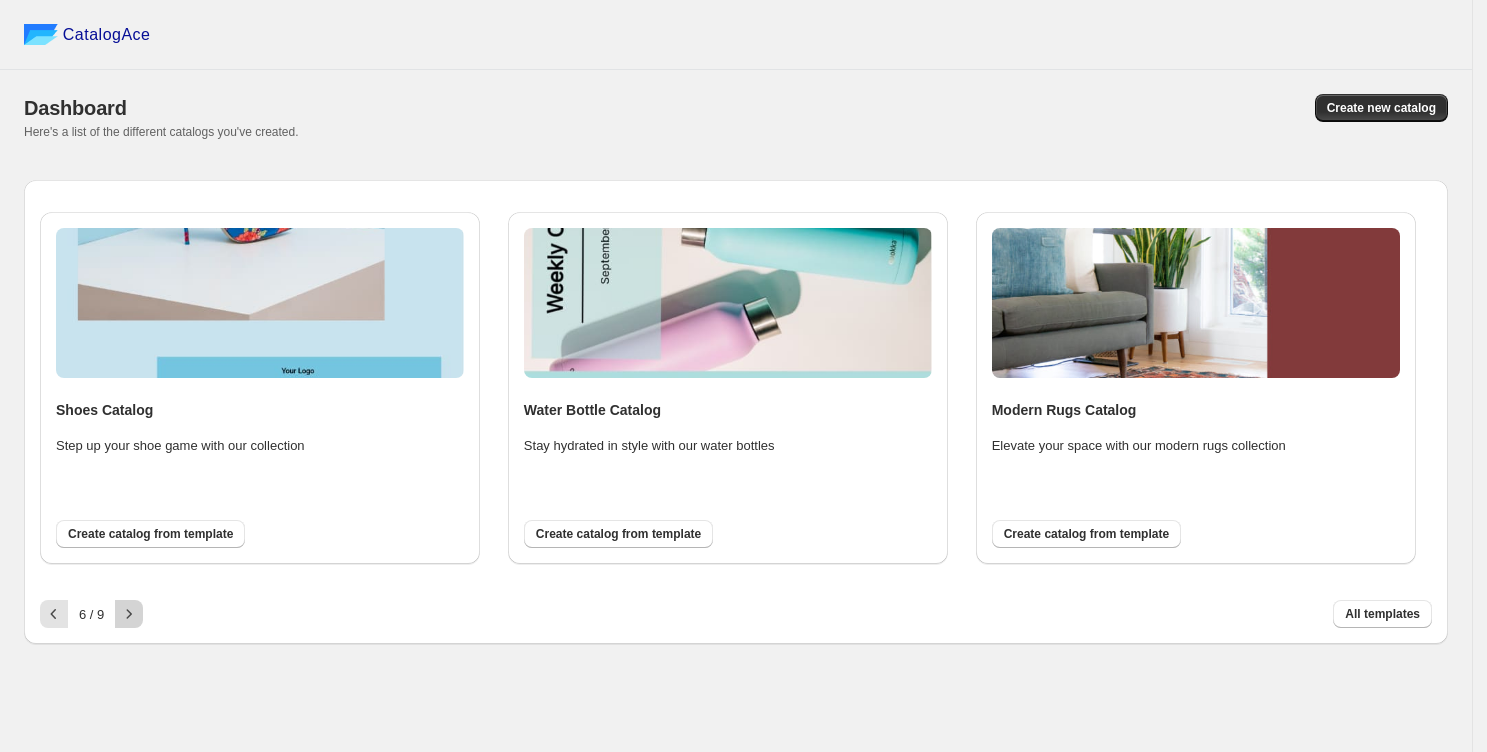 click 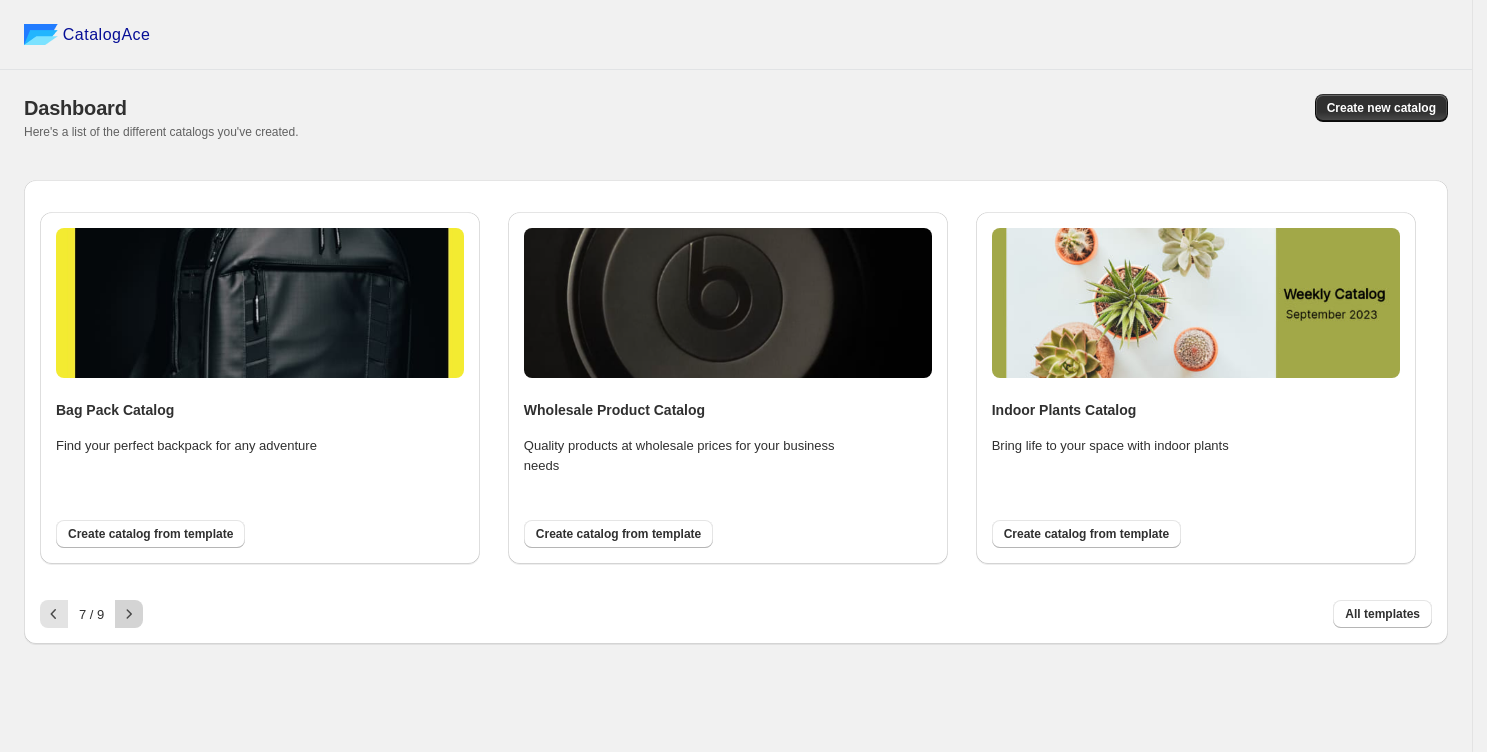 click 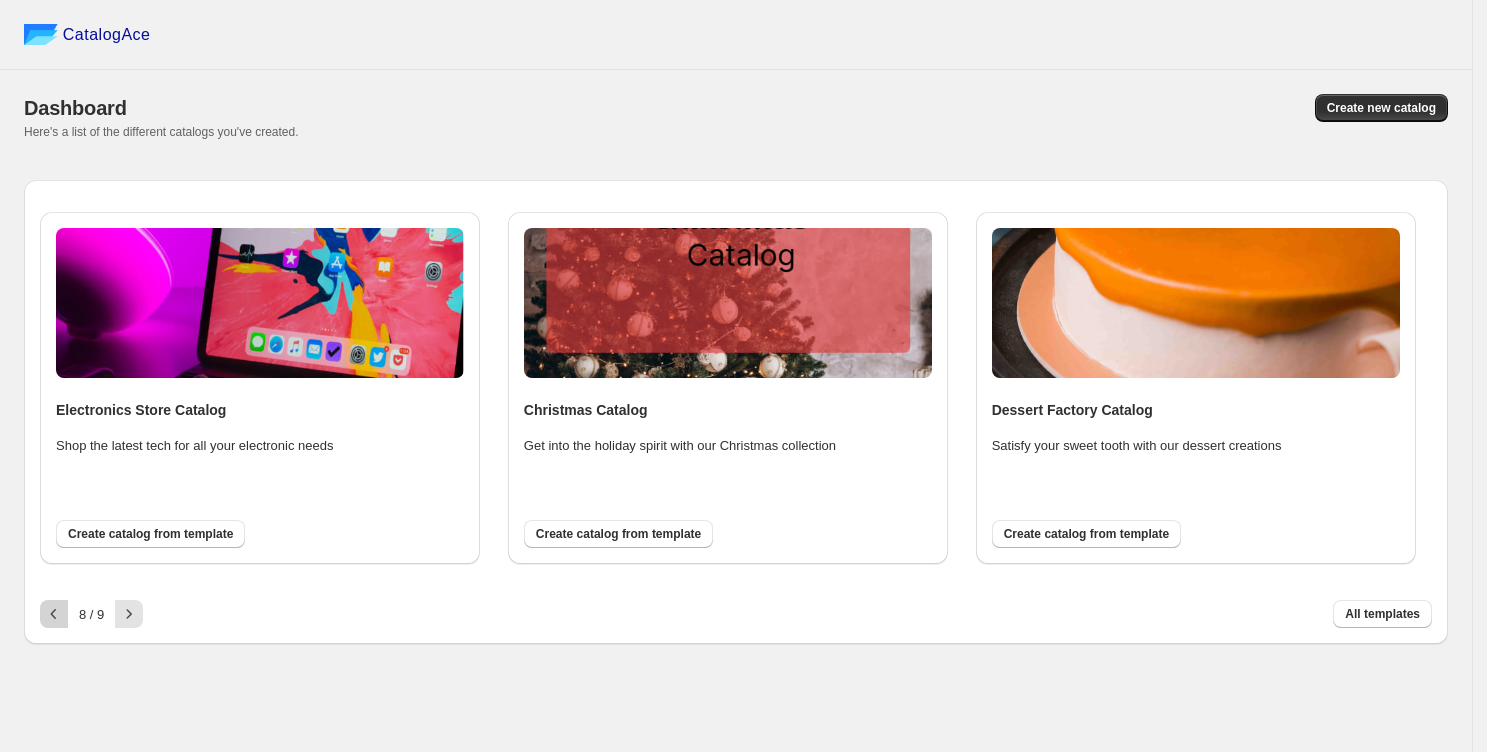 click 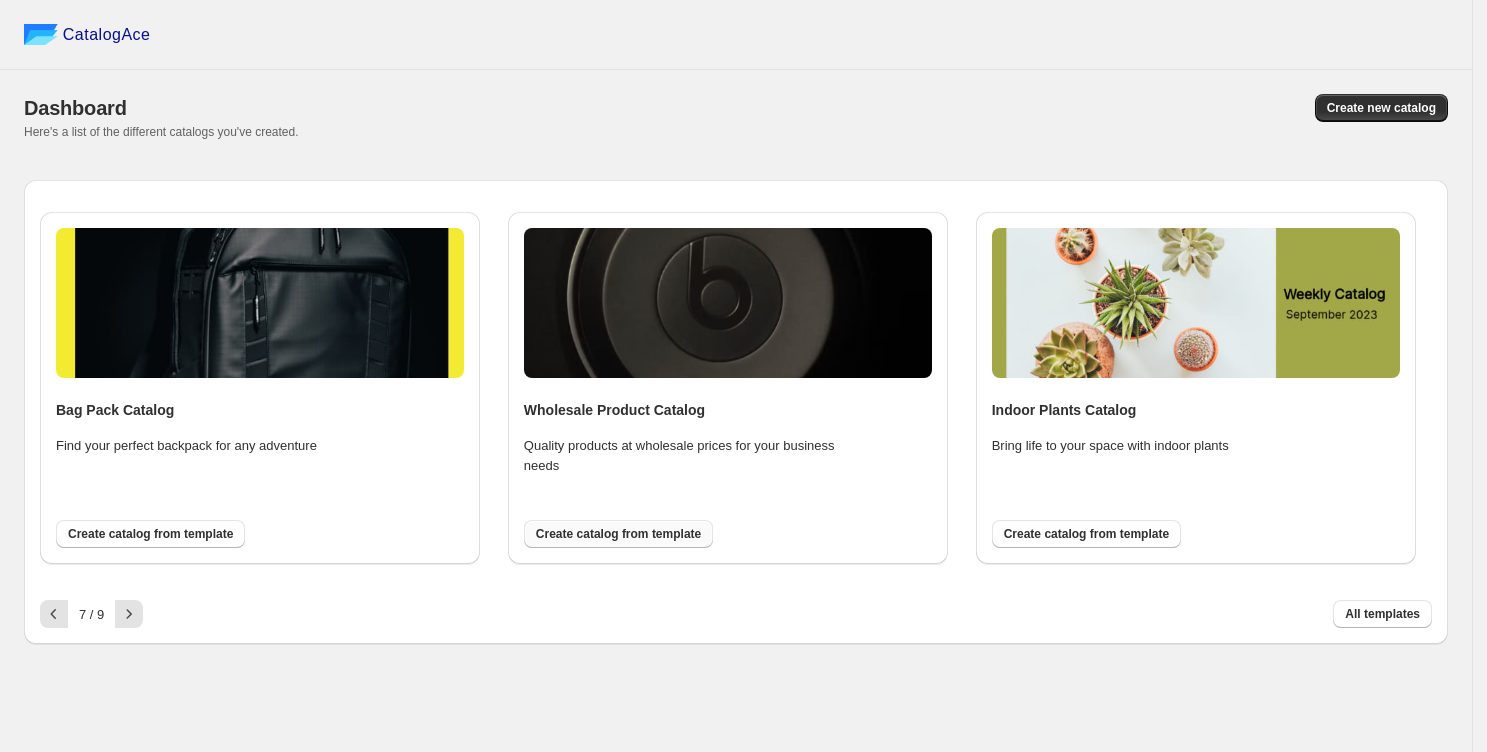 click on "Create catalog from template" at bounding box center [618, 534] 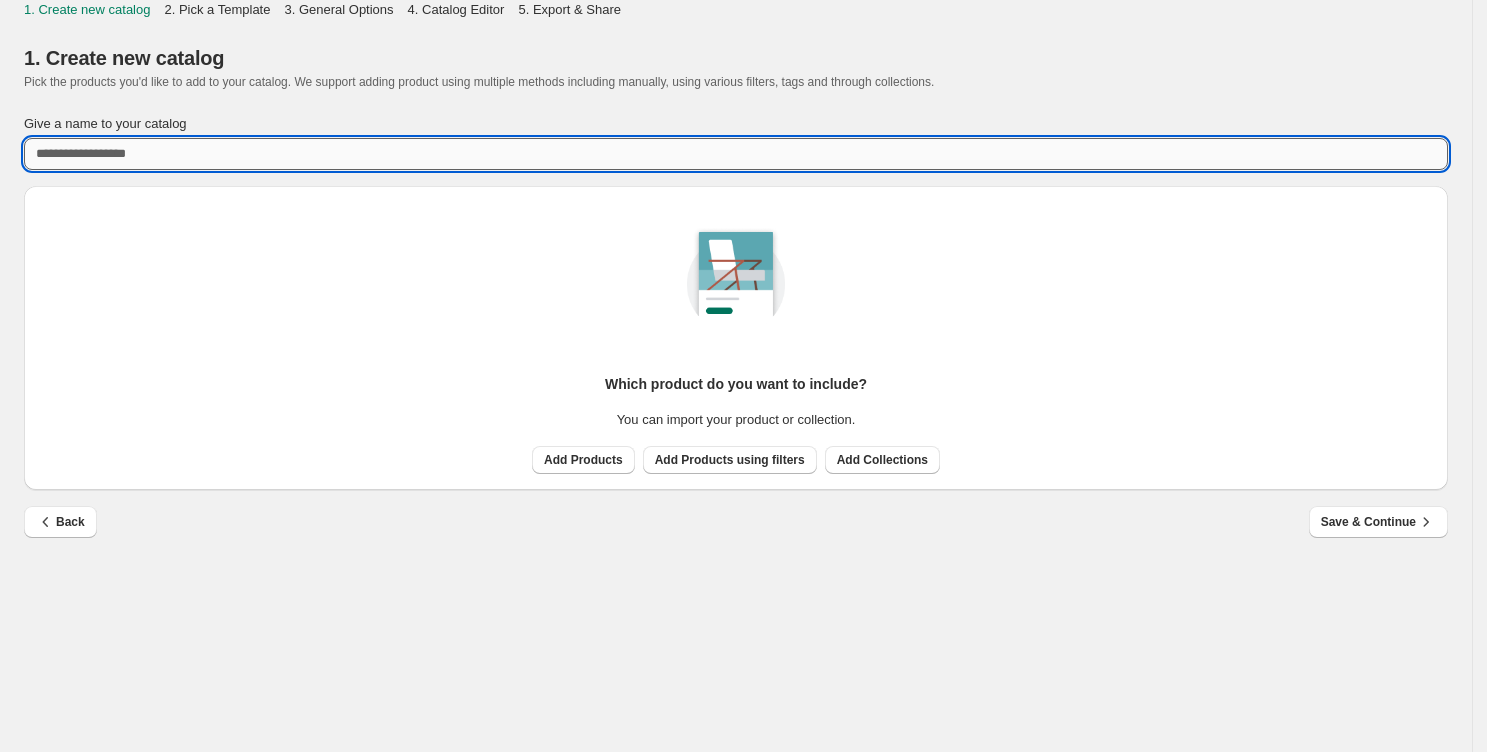 click on "Give a name to your catalog" at bounding box center (736, 154) 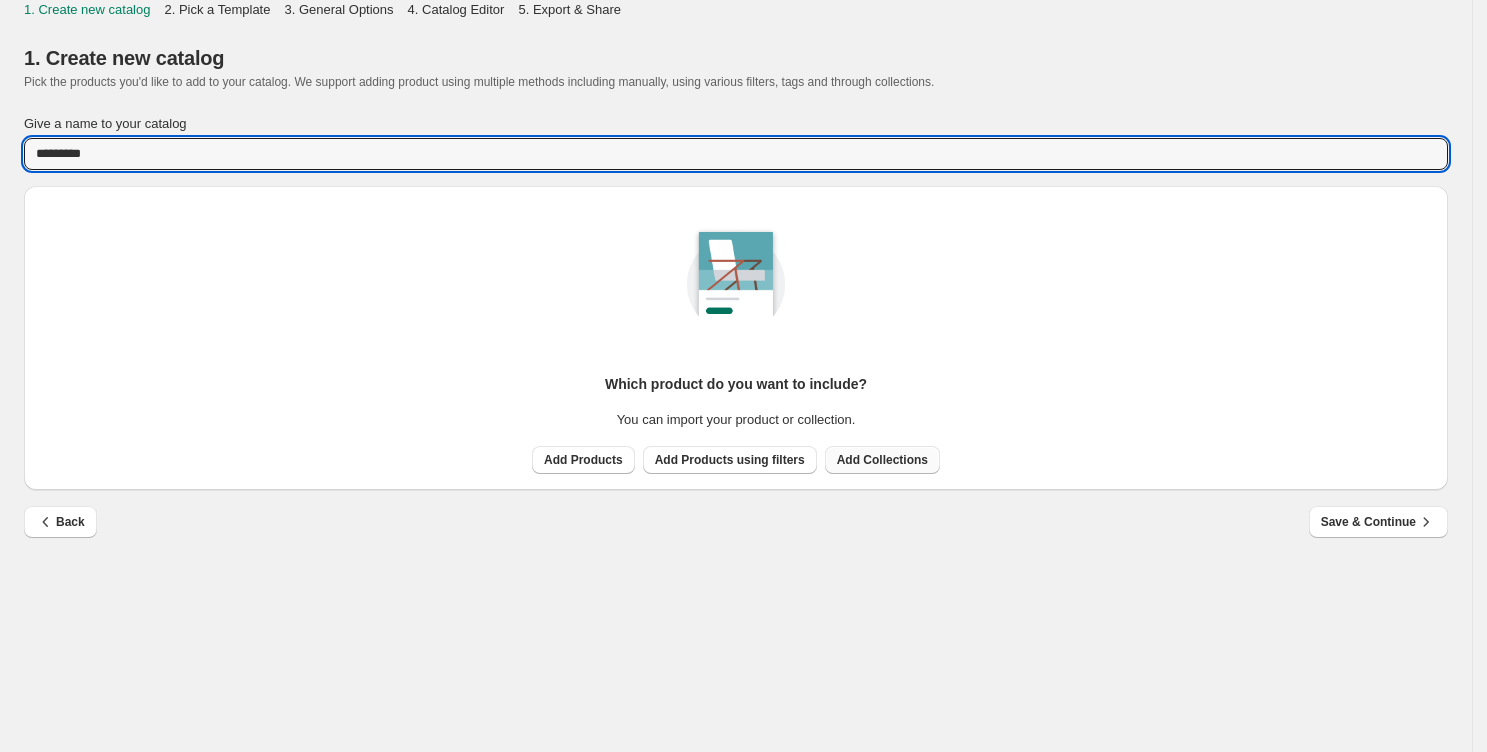 type on "*********" 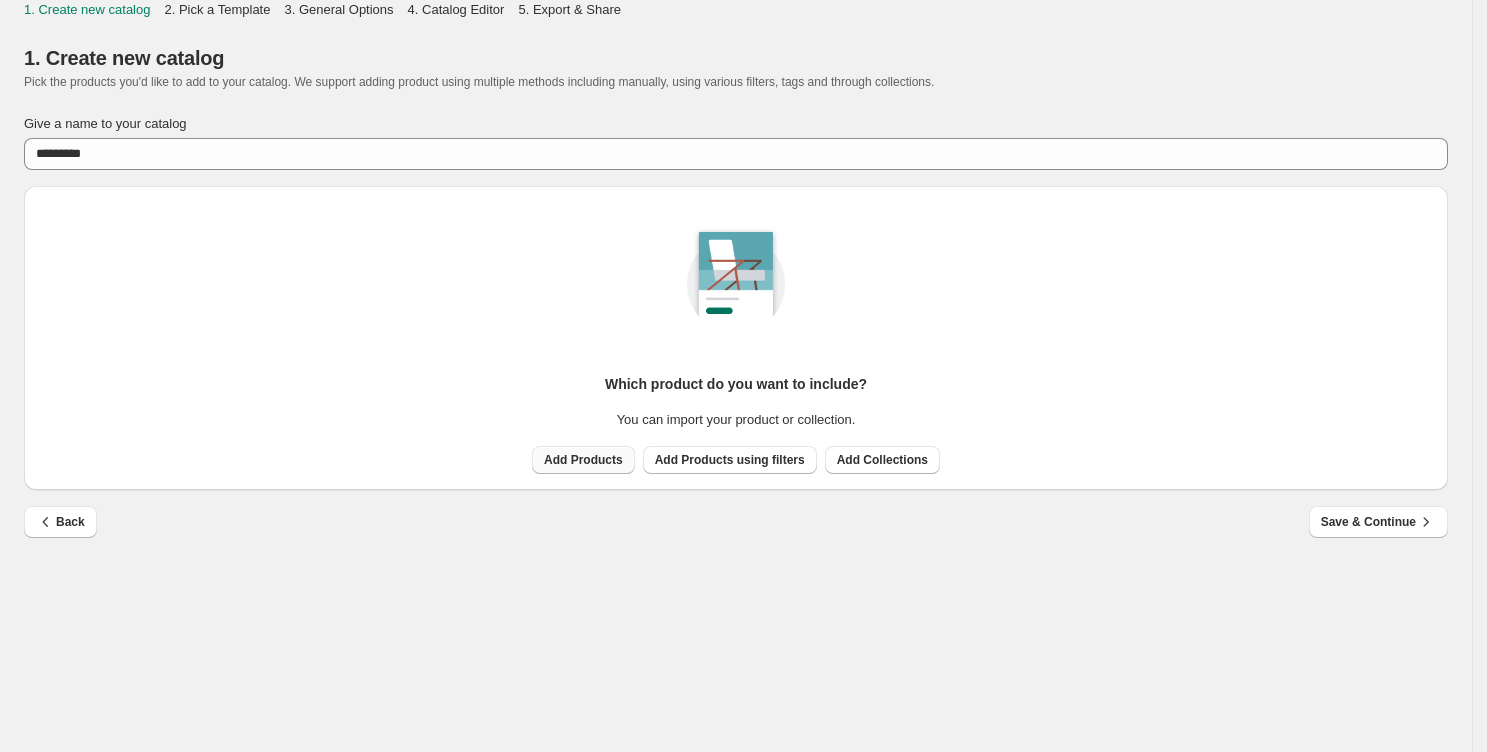 click on "Add Products" at bounding box center (583, 460) 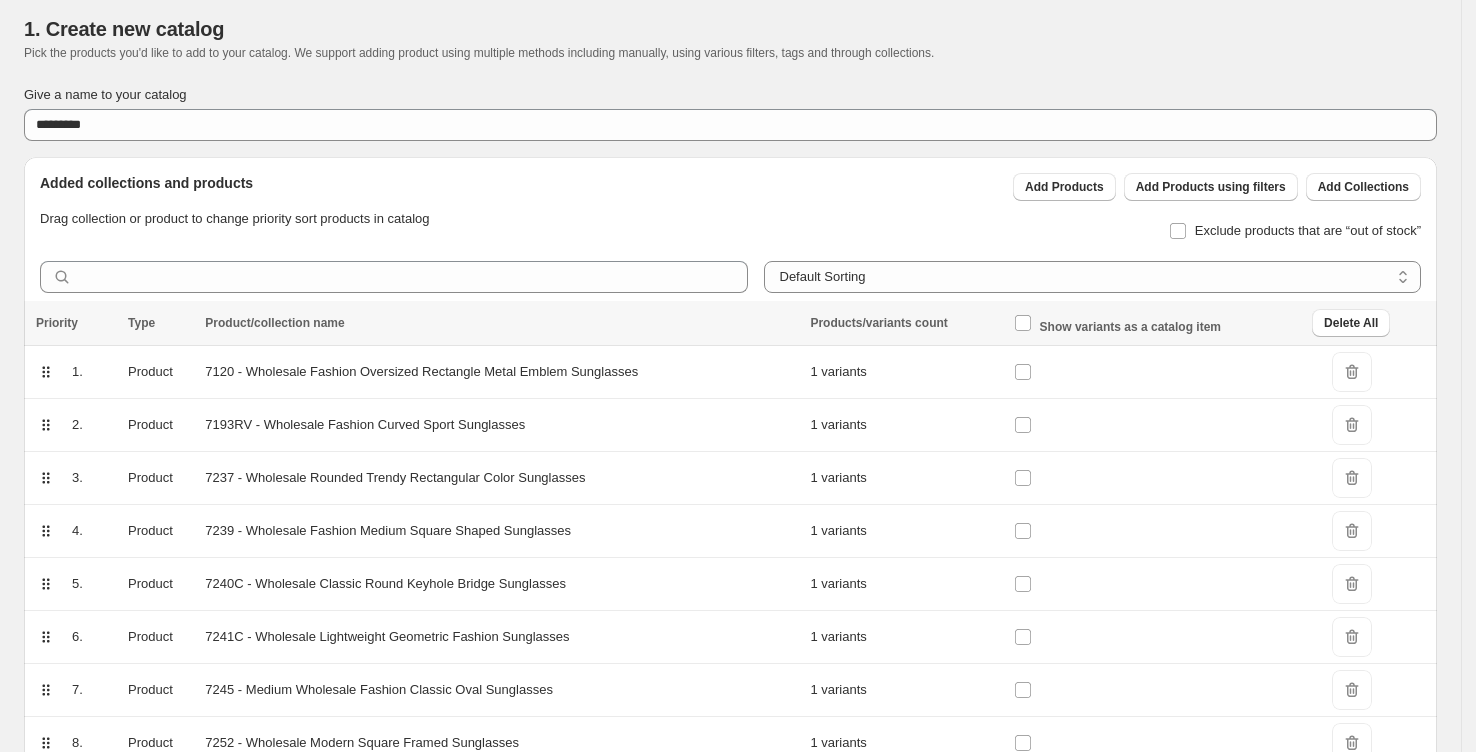 scroll, scrollTop: 80, scrollLeft: 0, axis: vertical 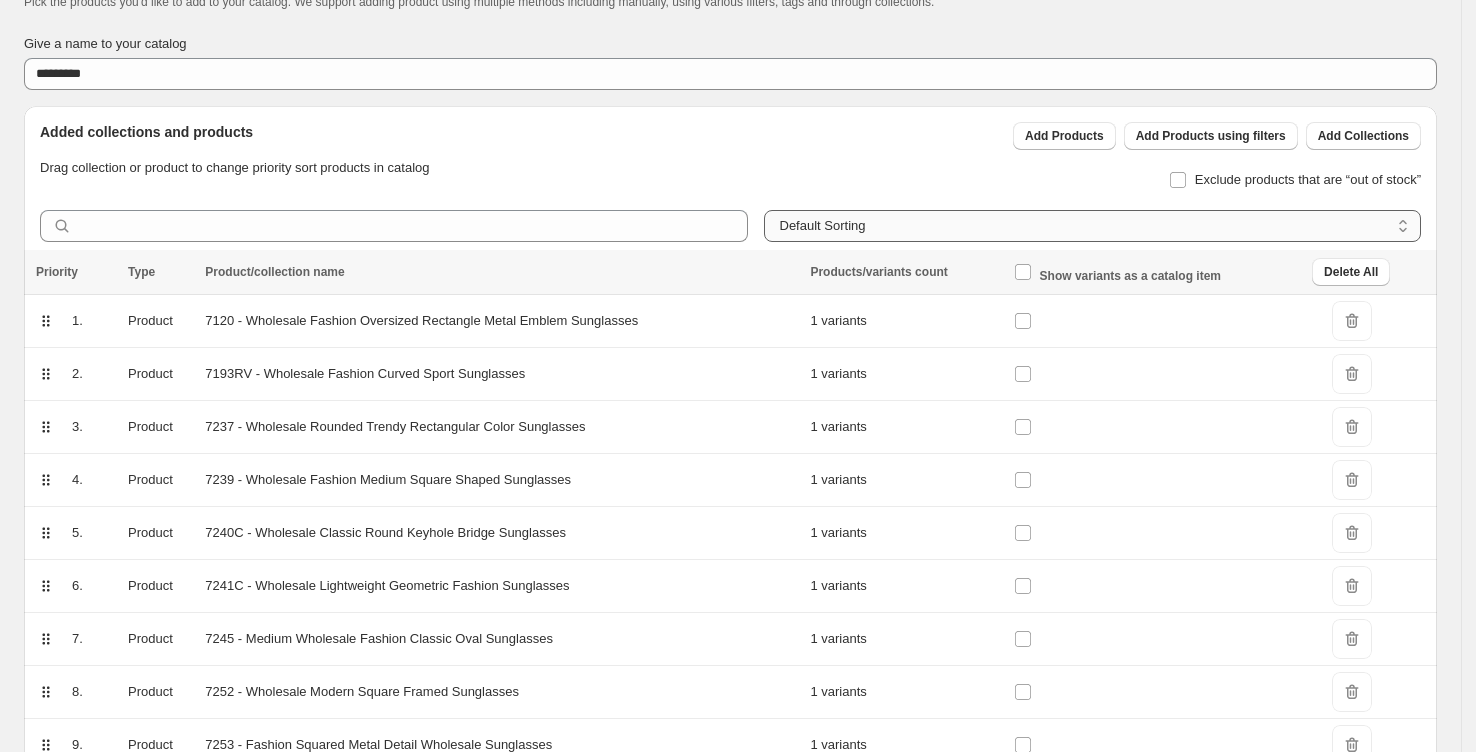 click on "**********" at bounding box center [1093, 226] 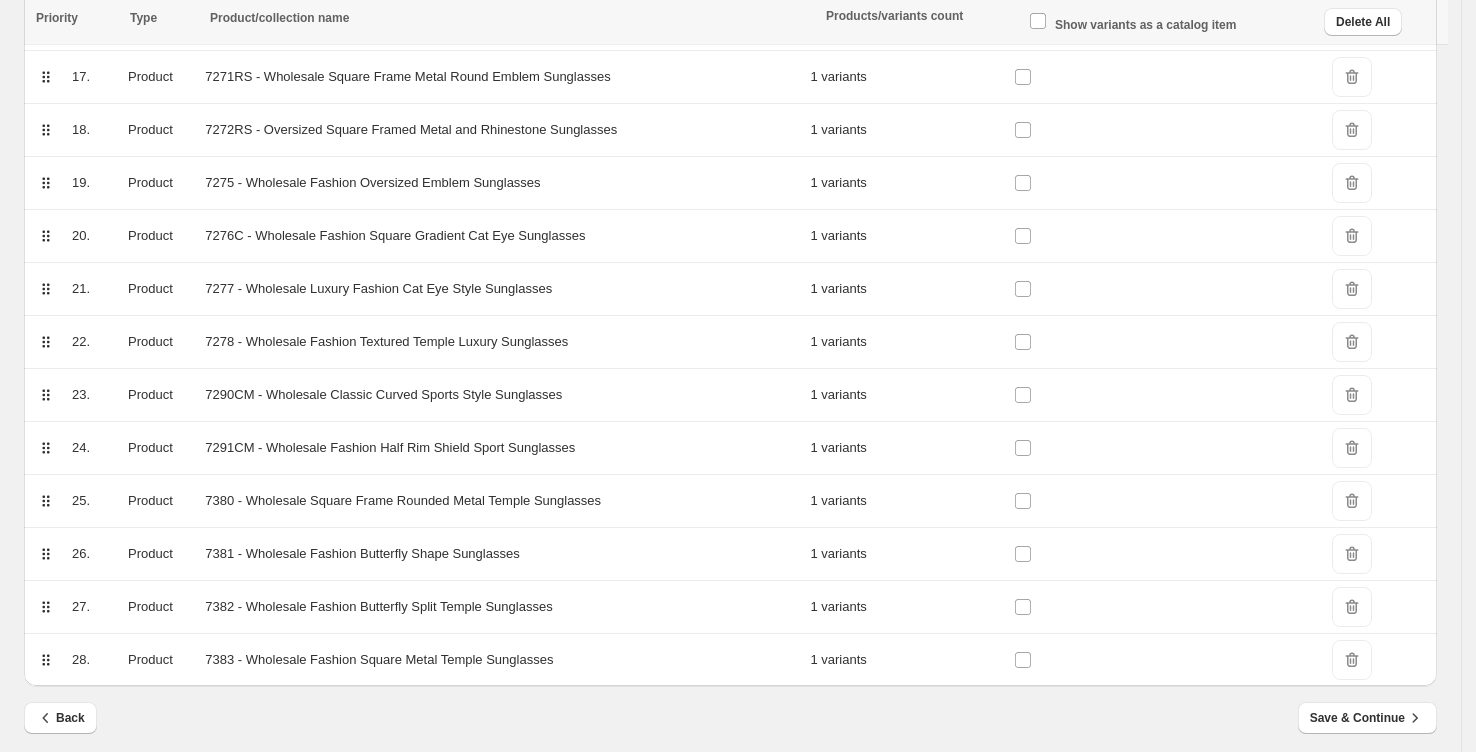 scroll, scrollTop: 1176, scrollLeft: 0, axis: vertical 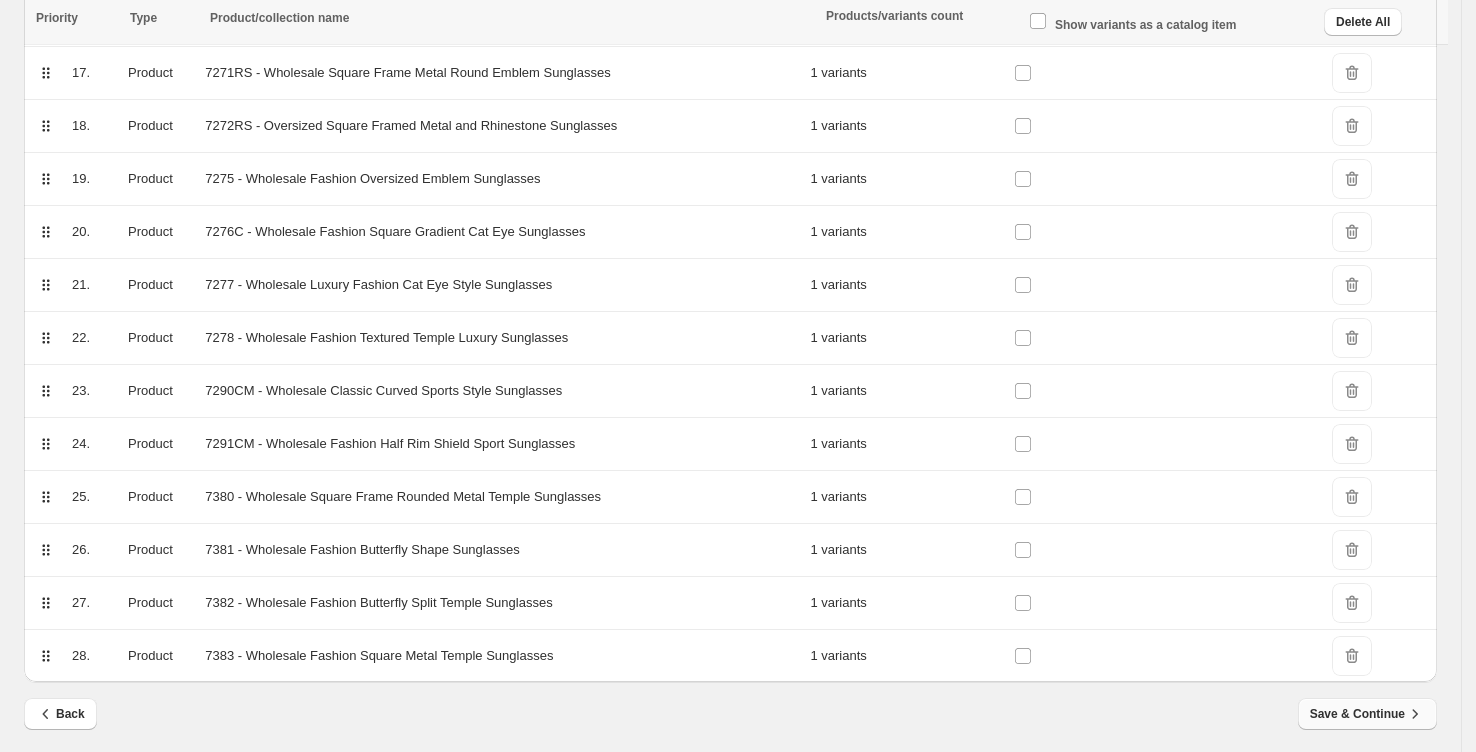 click on "Save & Continue" at bounding box center (1367, 714) 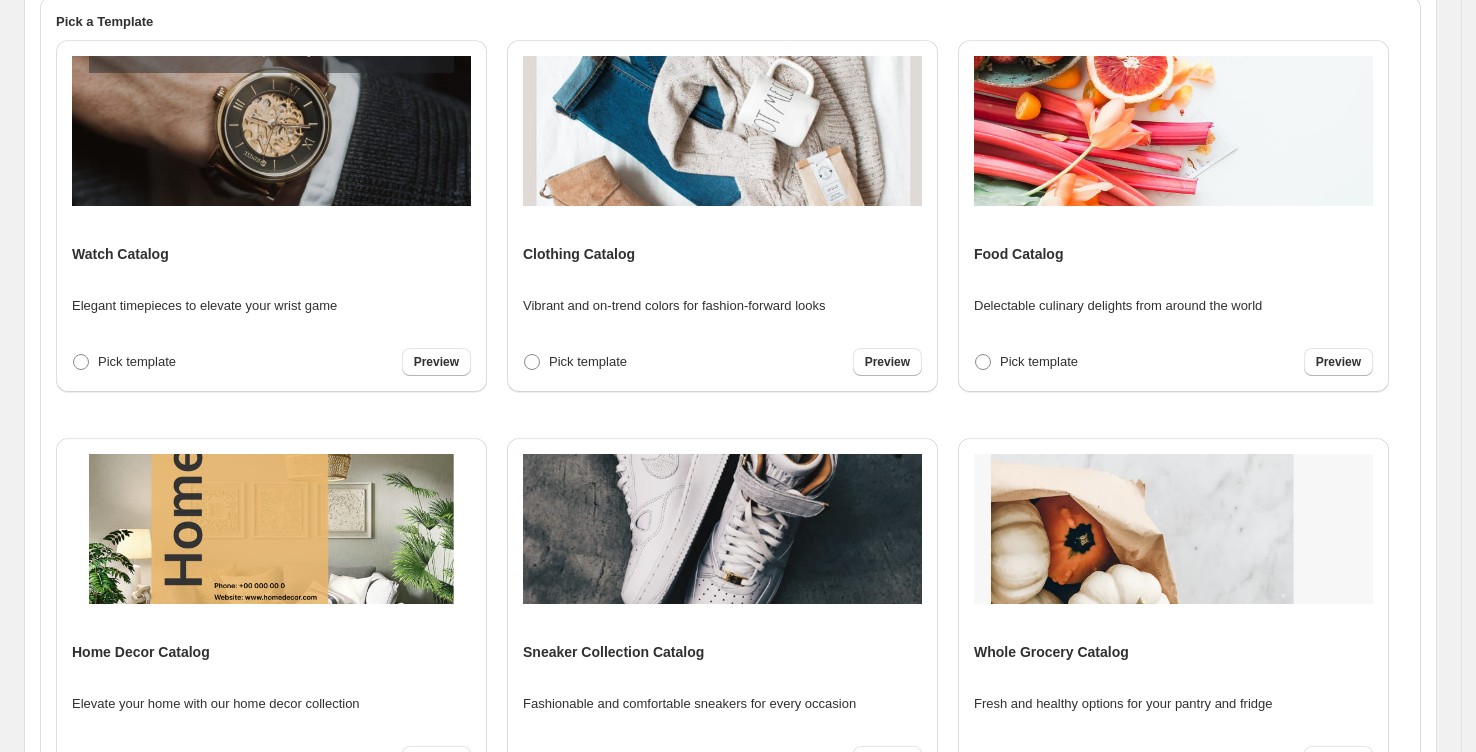 scroll, scrollTop: 0, scrollLeft: 0, axis: both 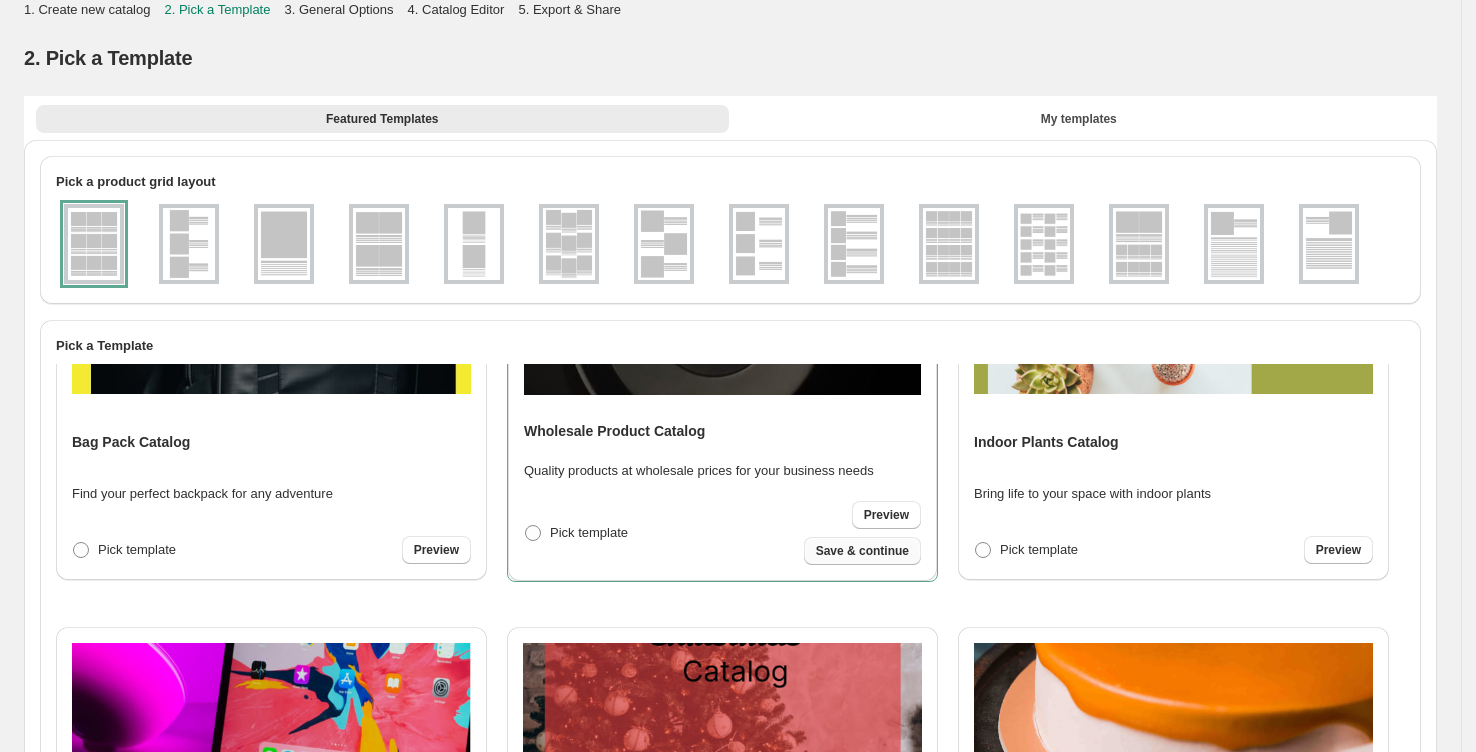 click on "Save & continue" at bounding box center (862, 551) 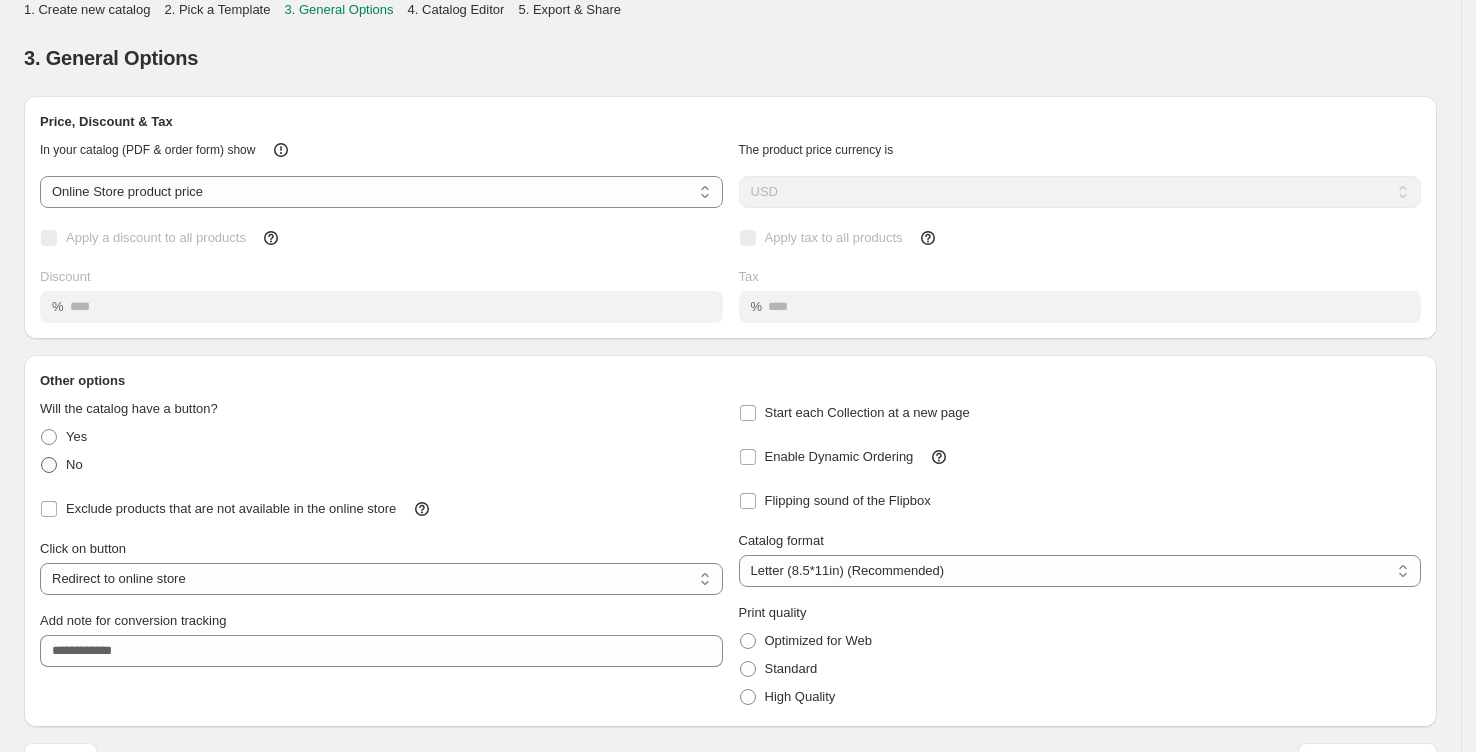 click at bounding box center [49, 465] 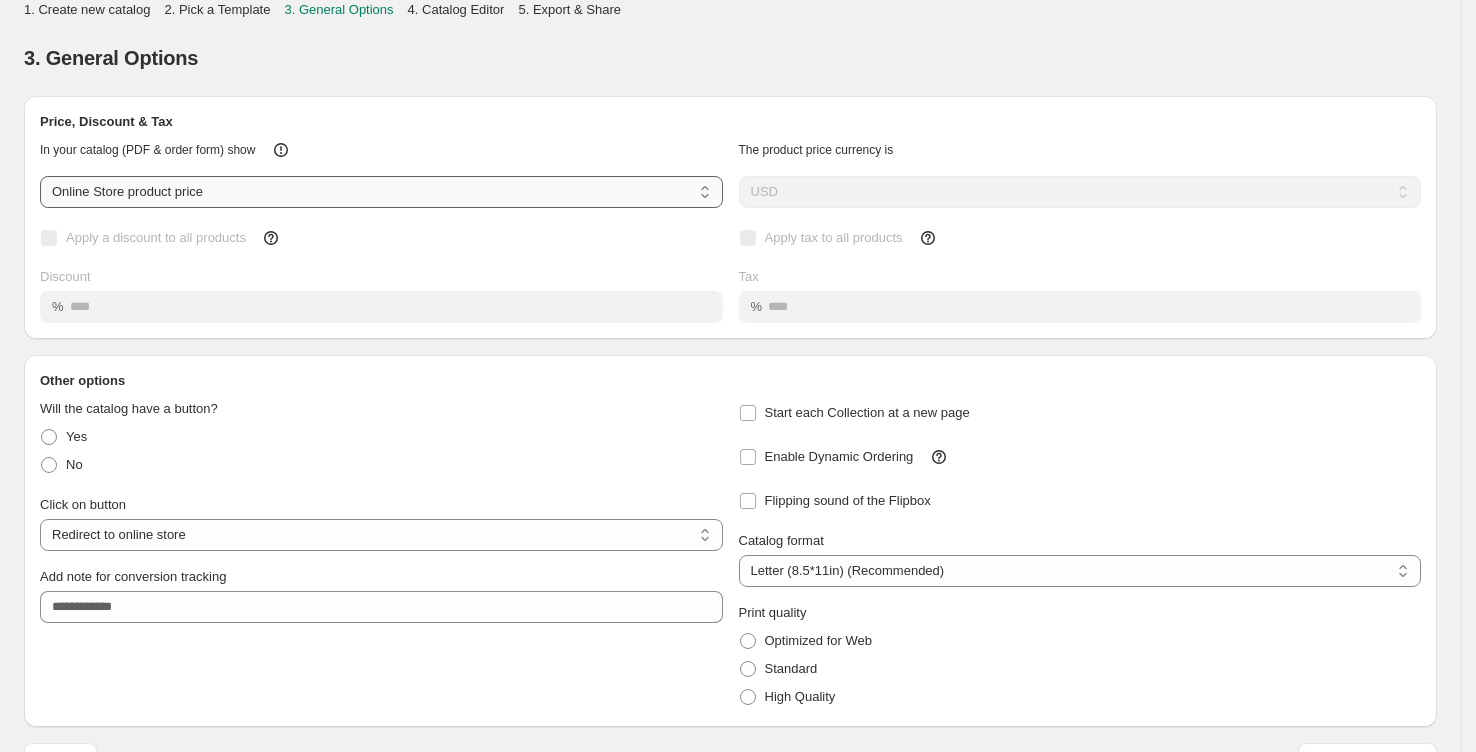 click on "**********" at bounding box center [381, 192] 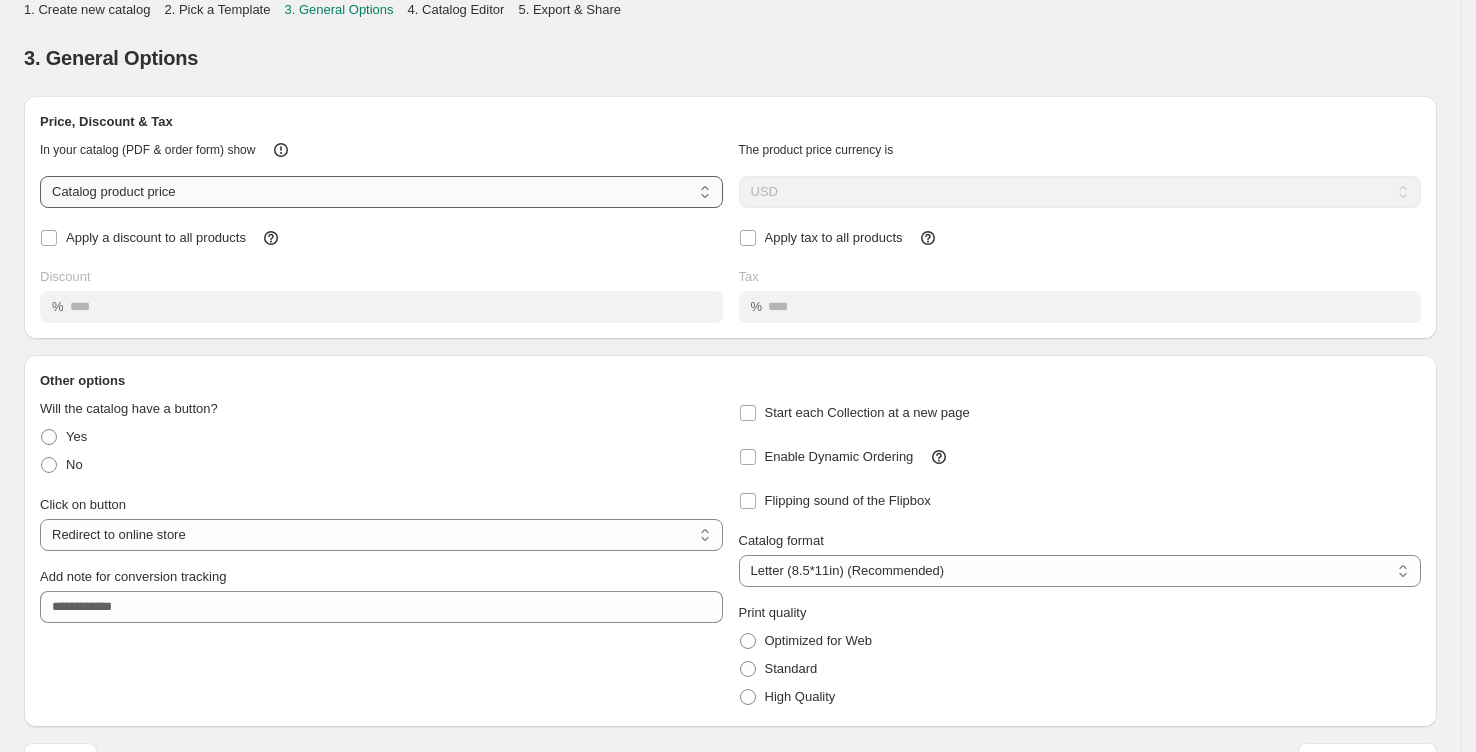click on "**********" at bounding box center (381, 192) 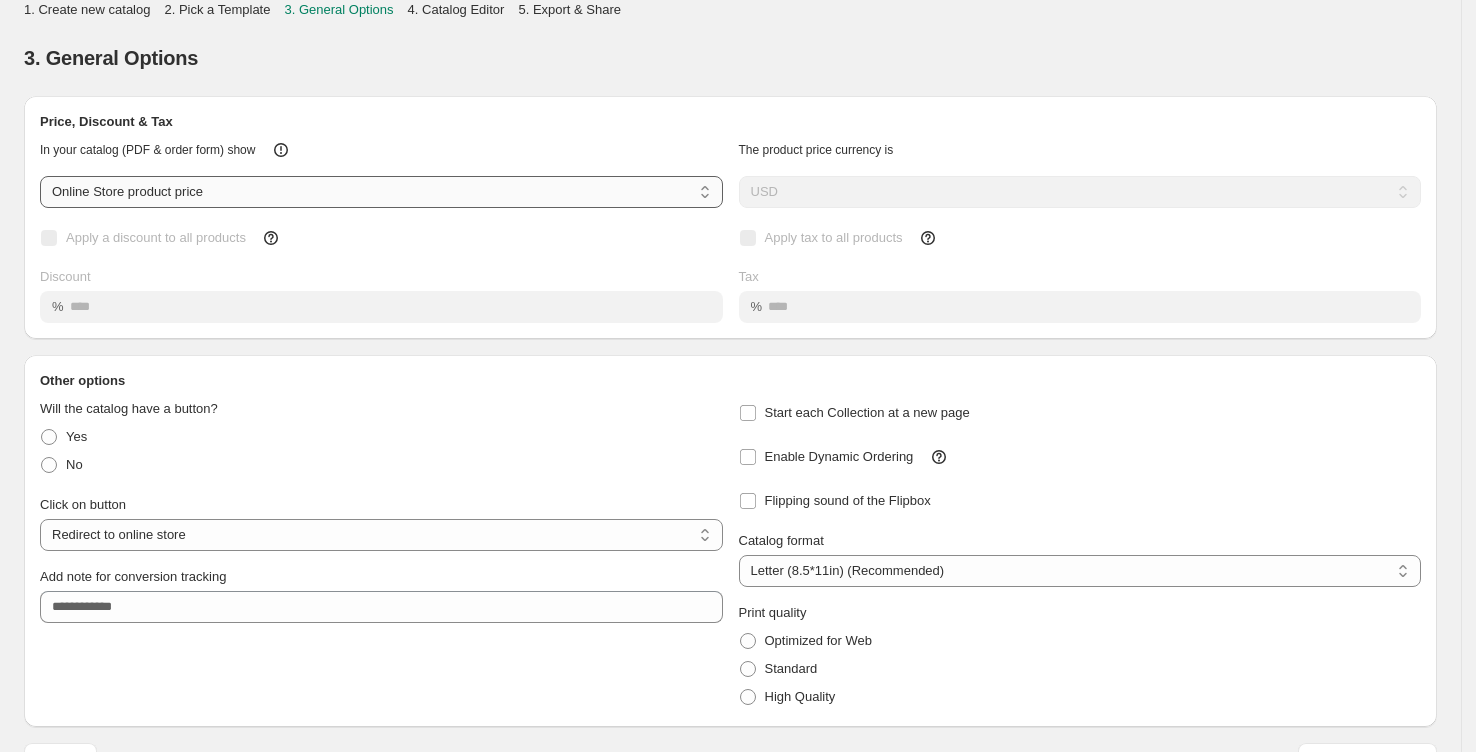 click on "**********" at bounding box center [381, 192] 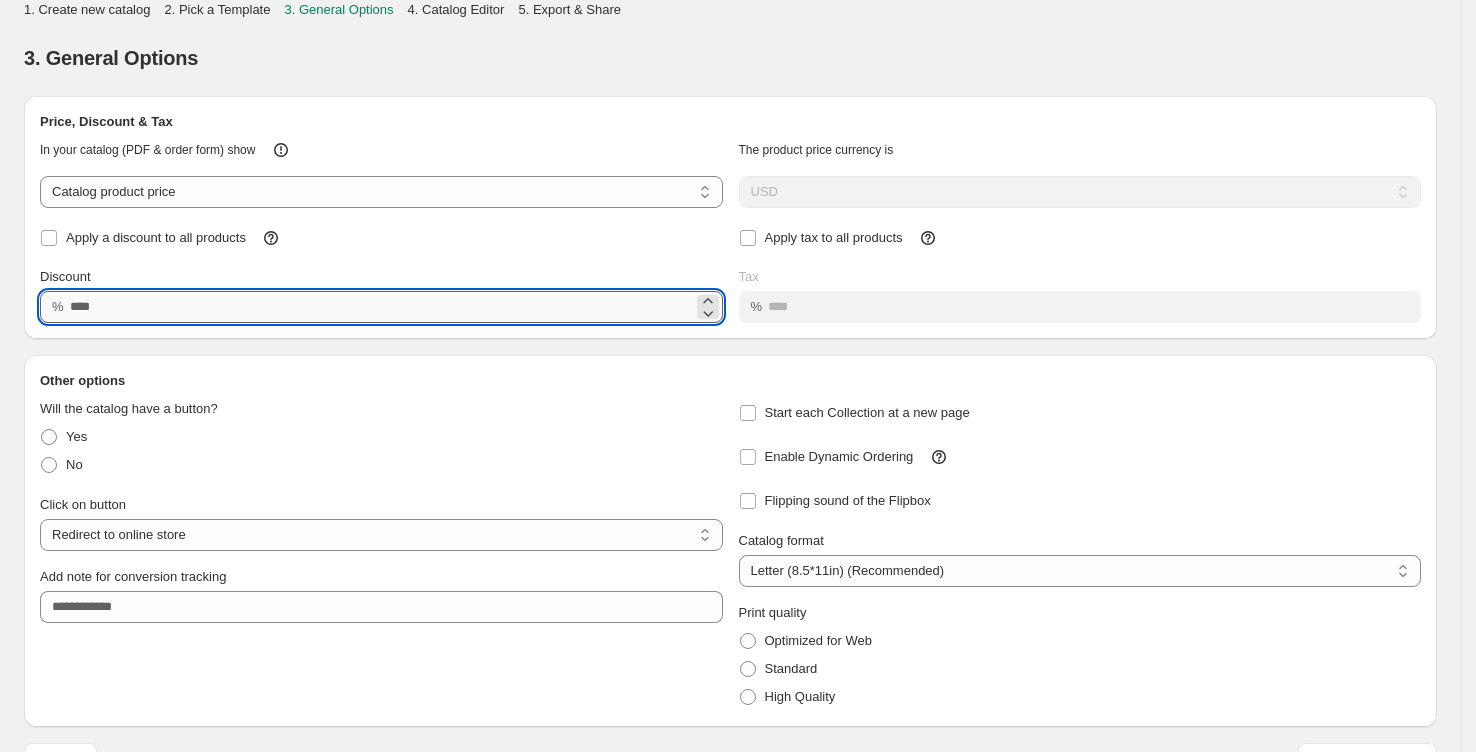click on "Discount" at bounding box center [381, 307] 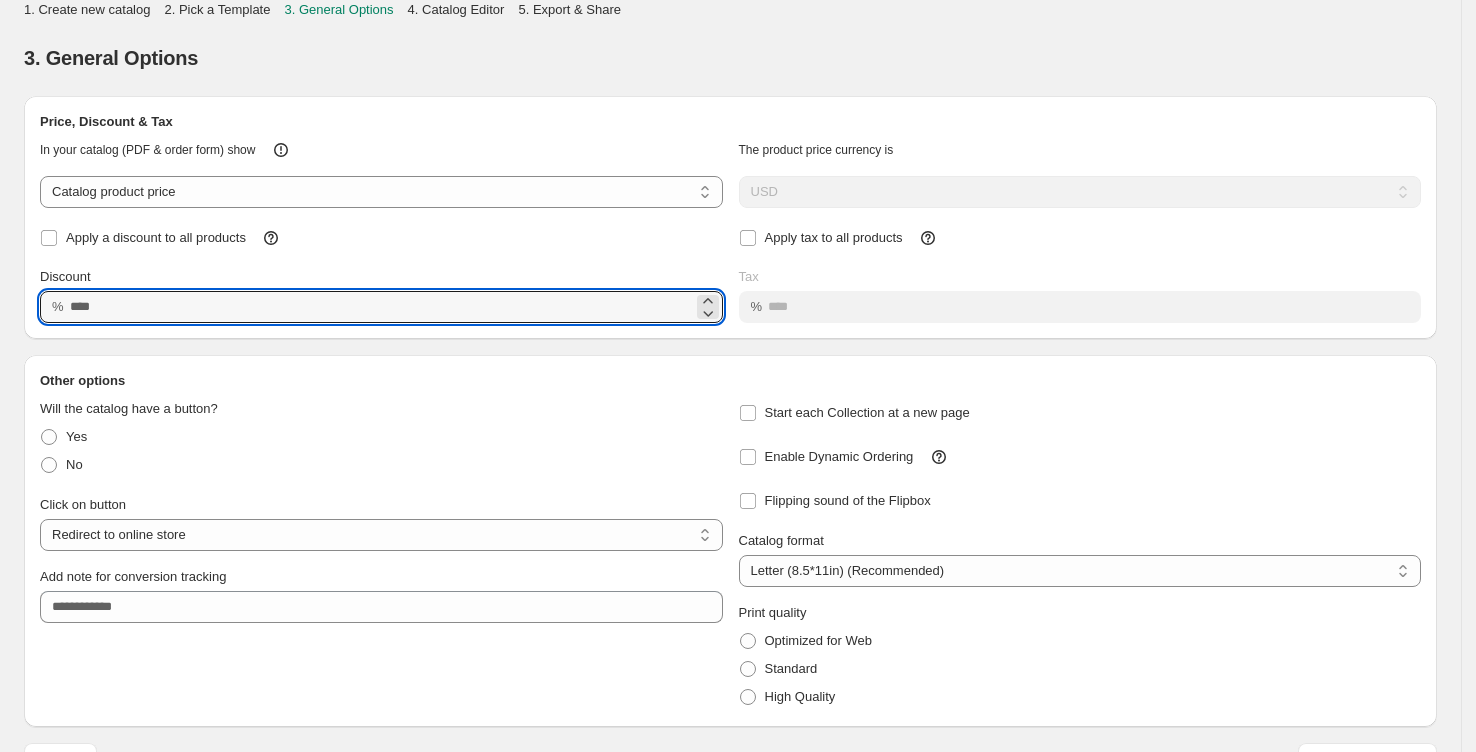 type on "**" 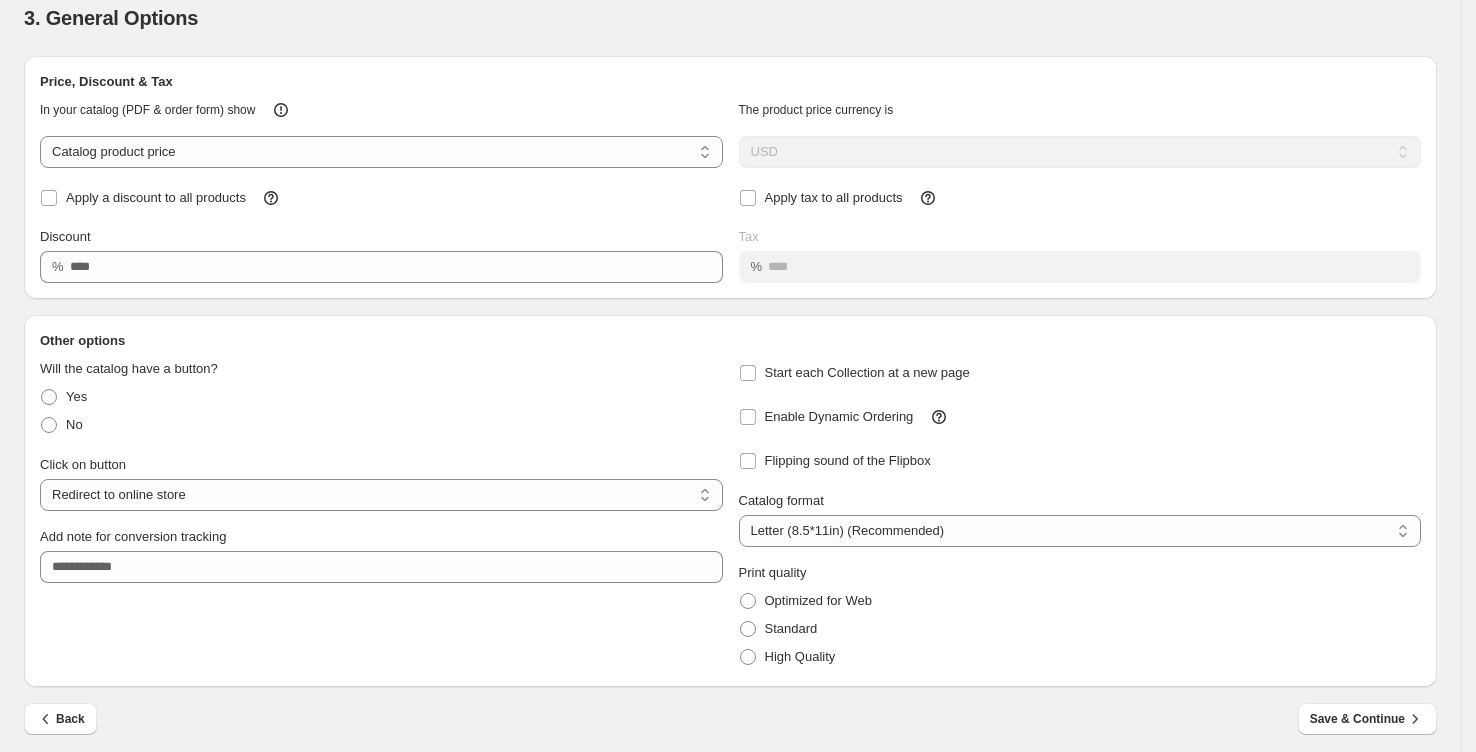 scroll, scrollTop: 48, scrollLeft: 0, axis: vertical 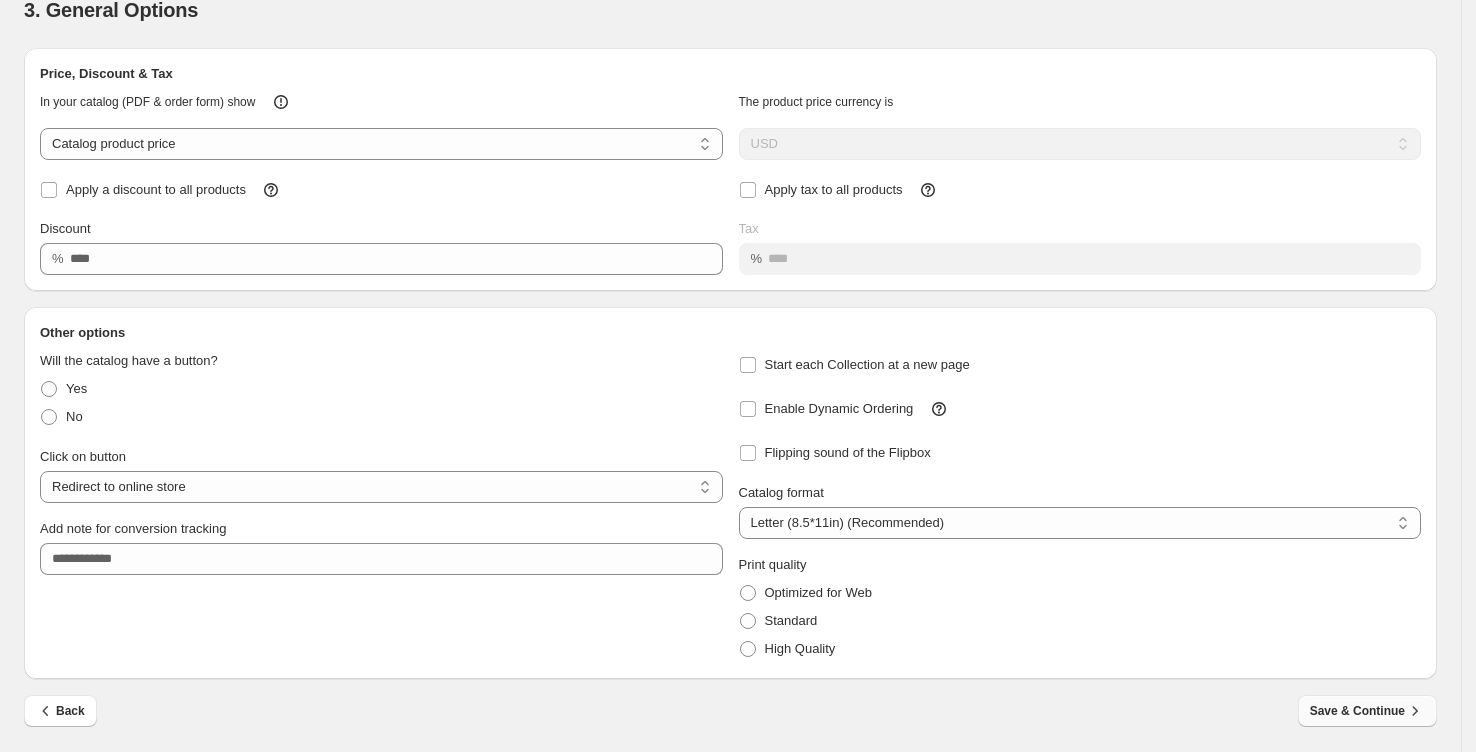 click on "Save & Continue" at bounding box center [1367, 711] 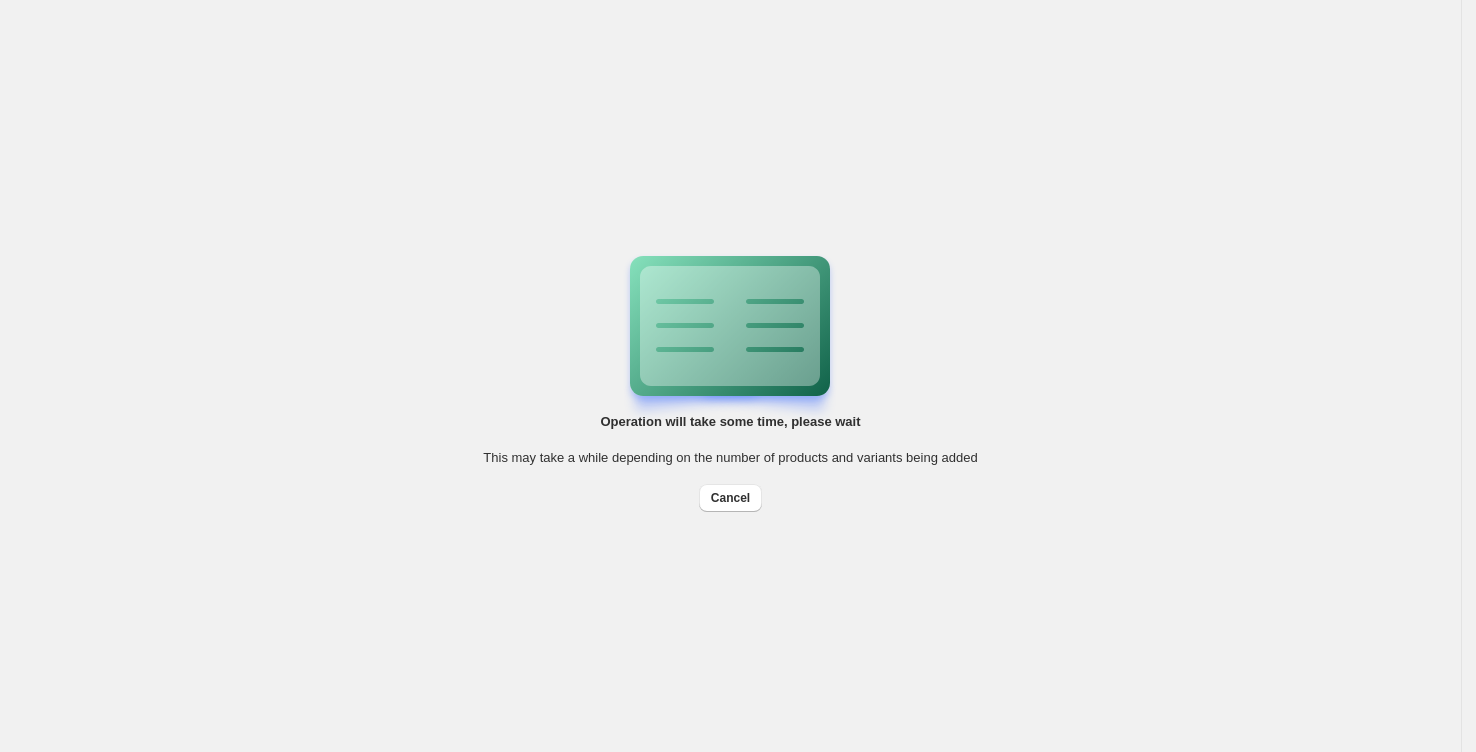 scroll, scrollTop: 0, scrollLeft: 0, axis: both 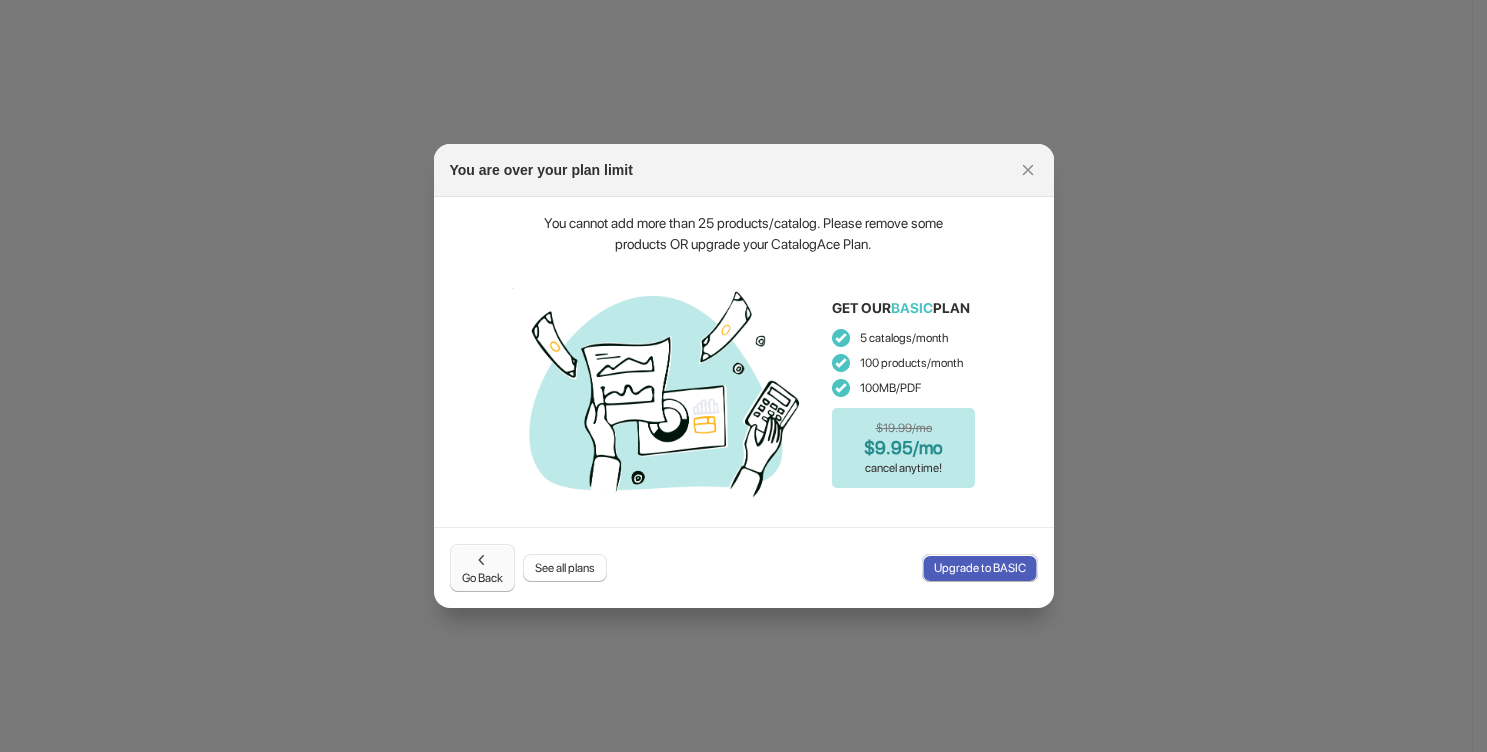 click 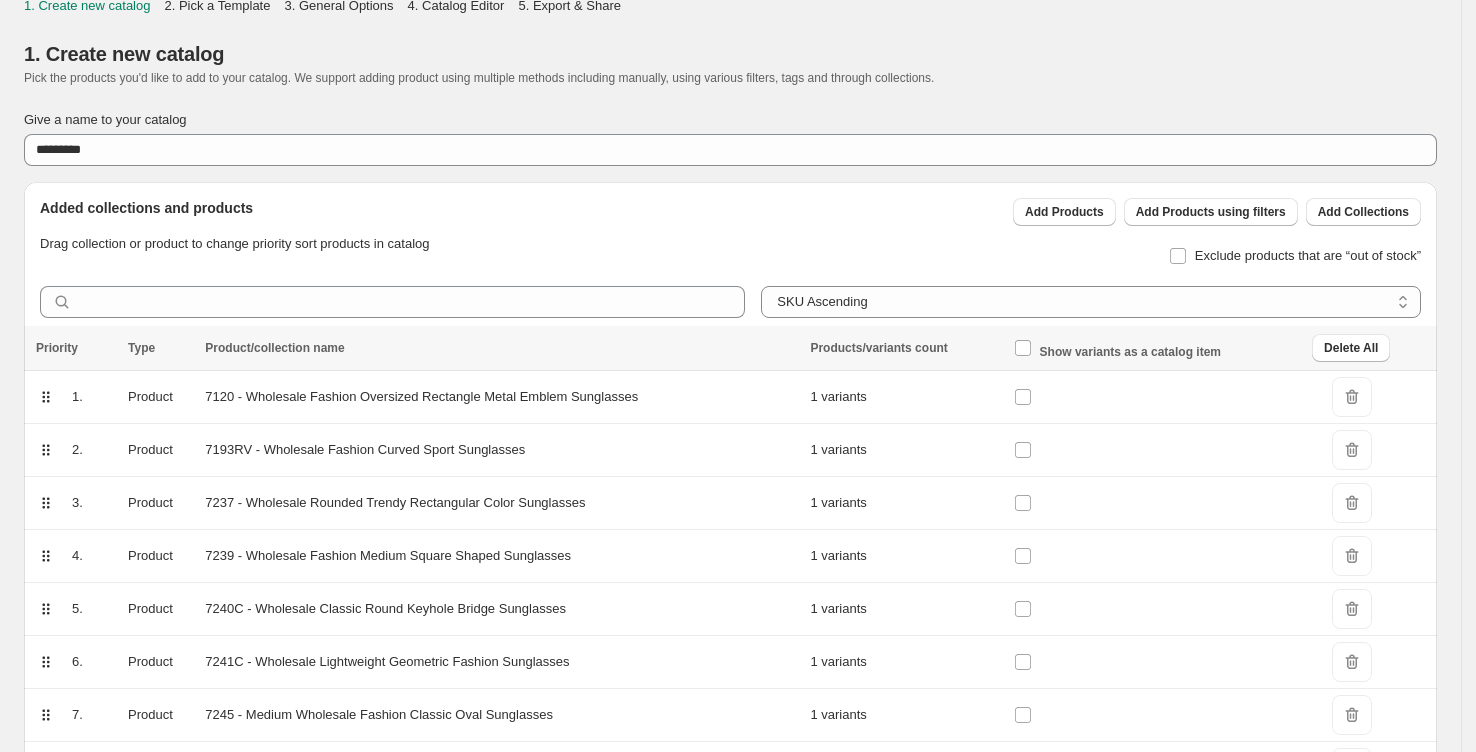 scroll, scrollTop: 0, scrollLeft: 0, axis: both 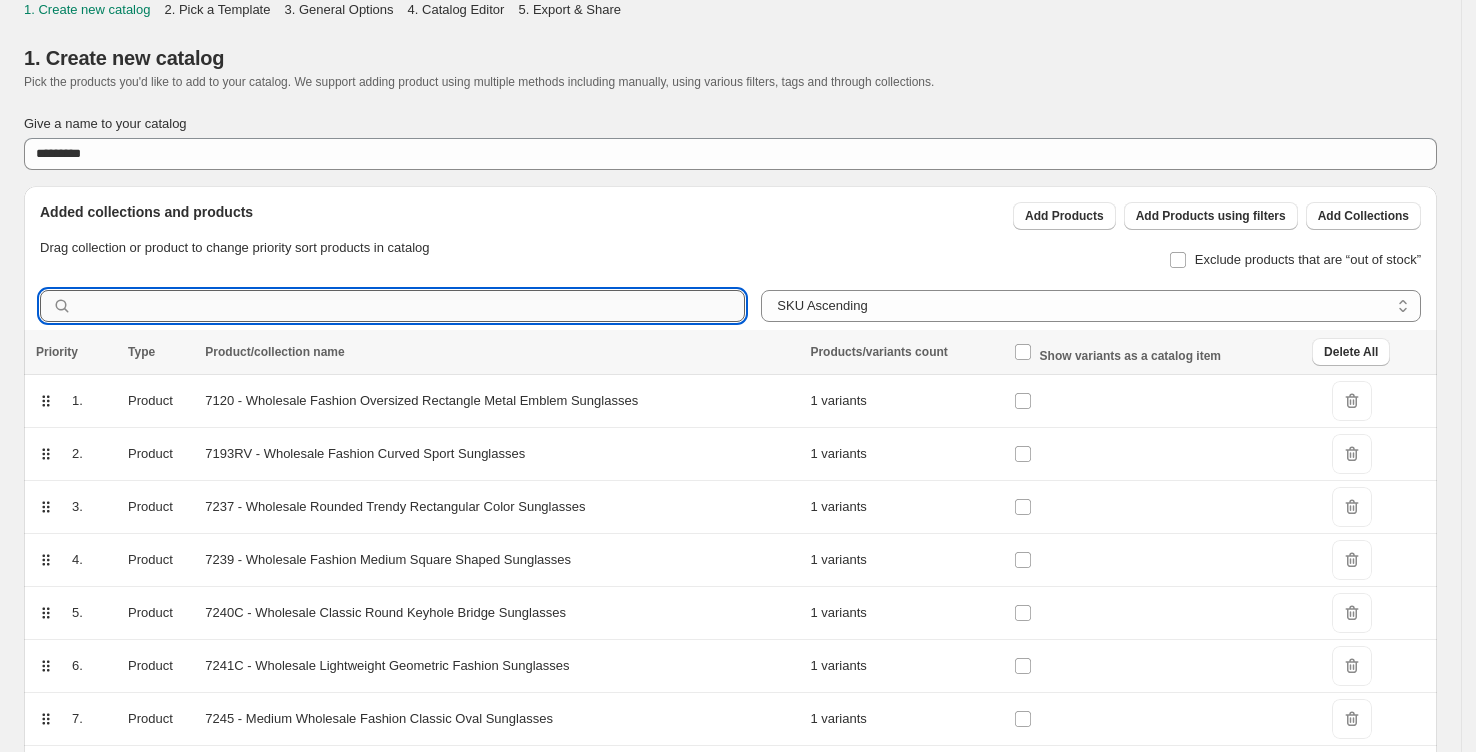 click at bounding box center [411, 306] 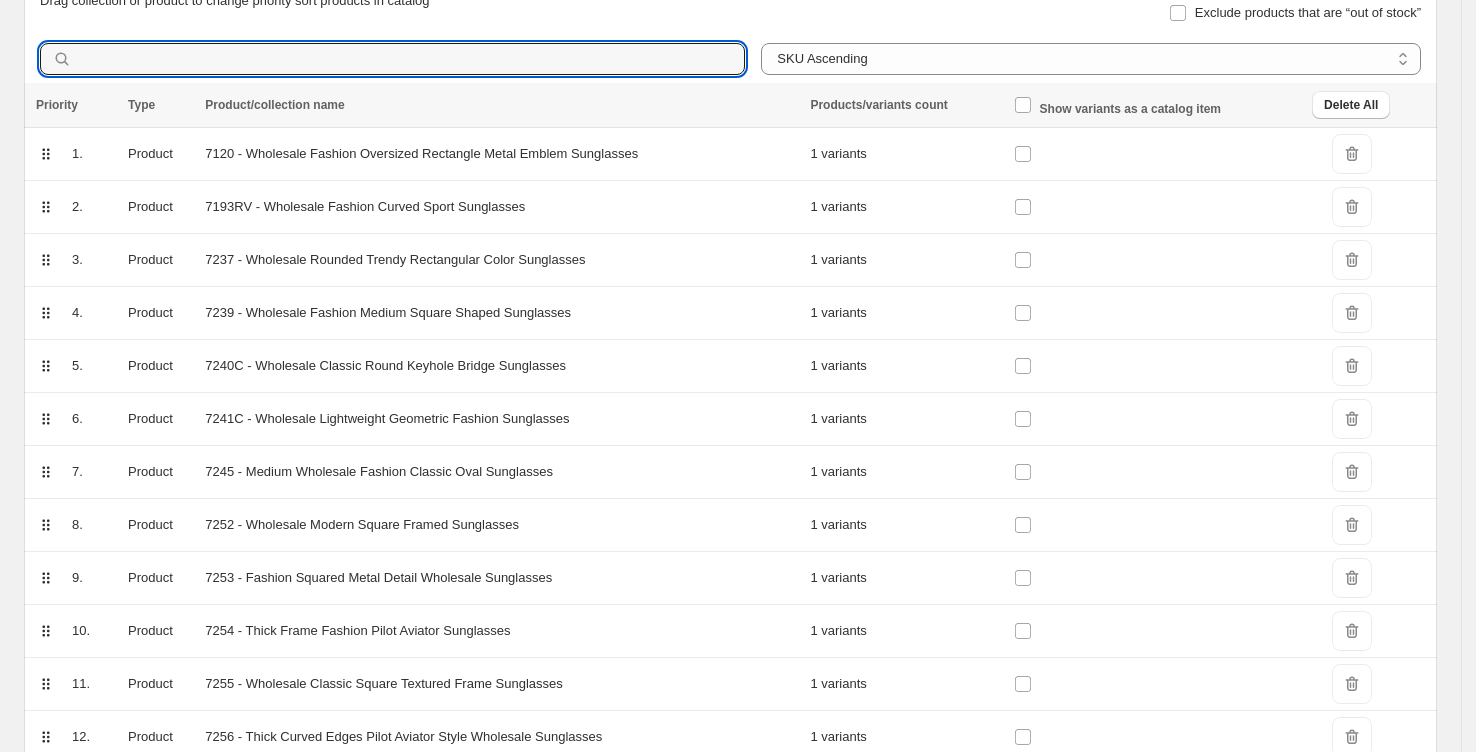 scroll, scrollTop: 251, scrollLeft: 0, axis: vertical 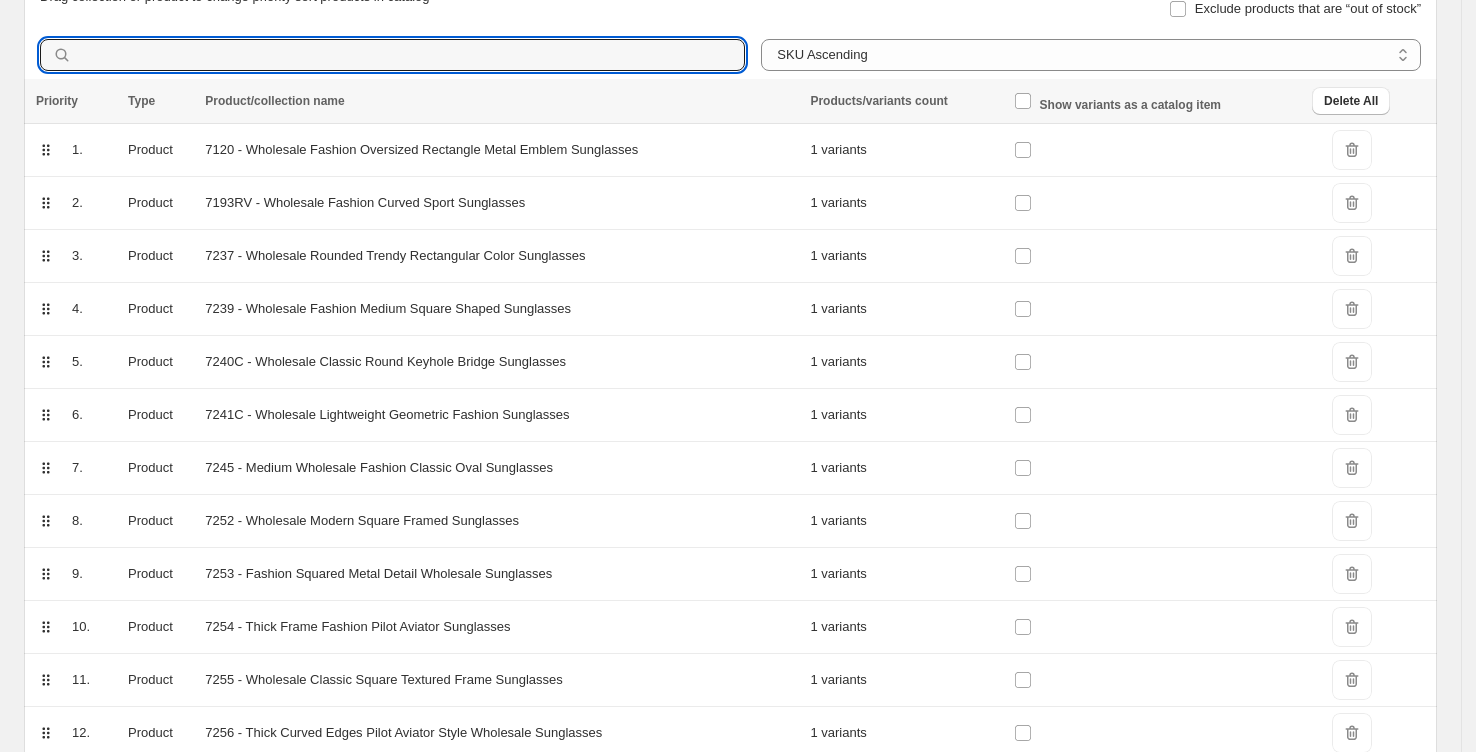 click on "DeleteIcon" at bounding box center (1352, 203) 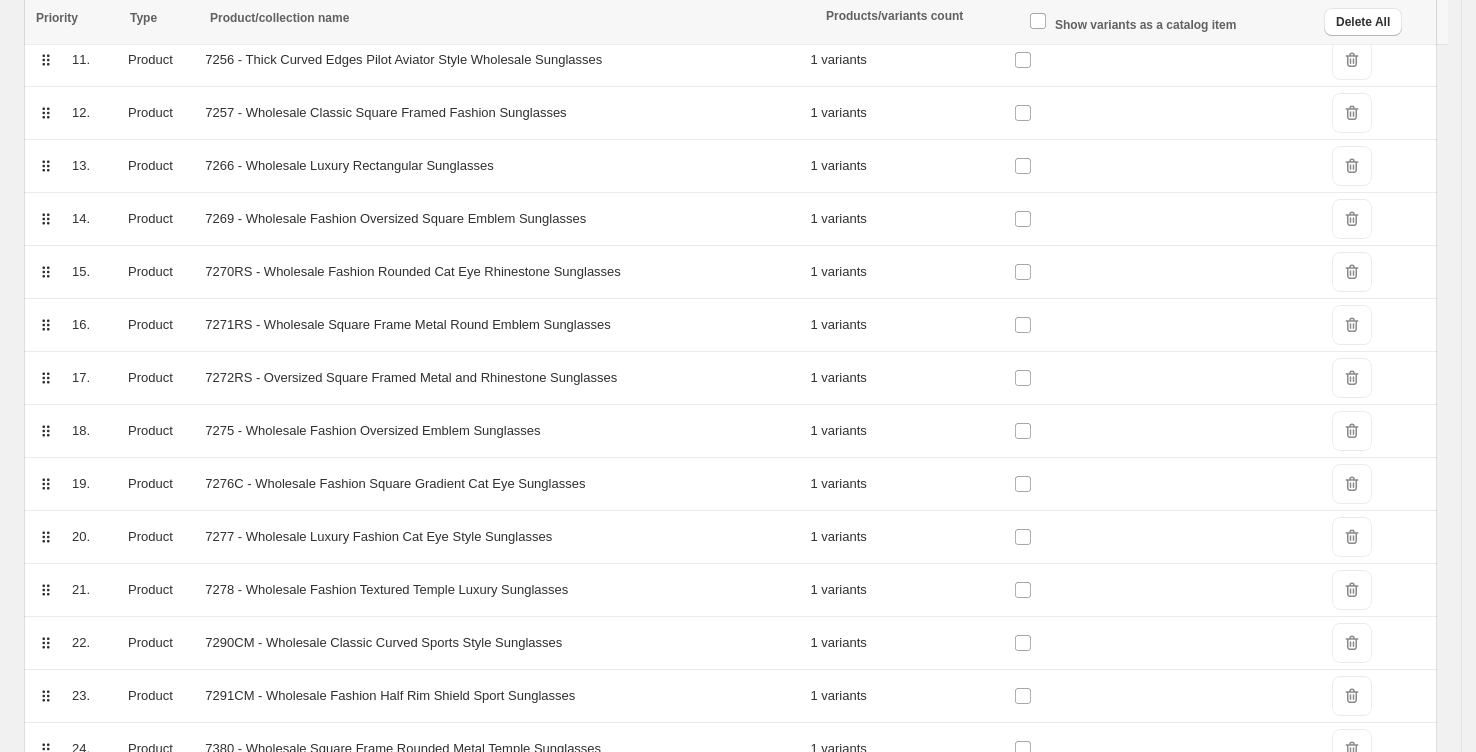 scroll, scrollTop: 875, scrollLeft: 0, axis: vertical 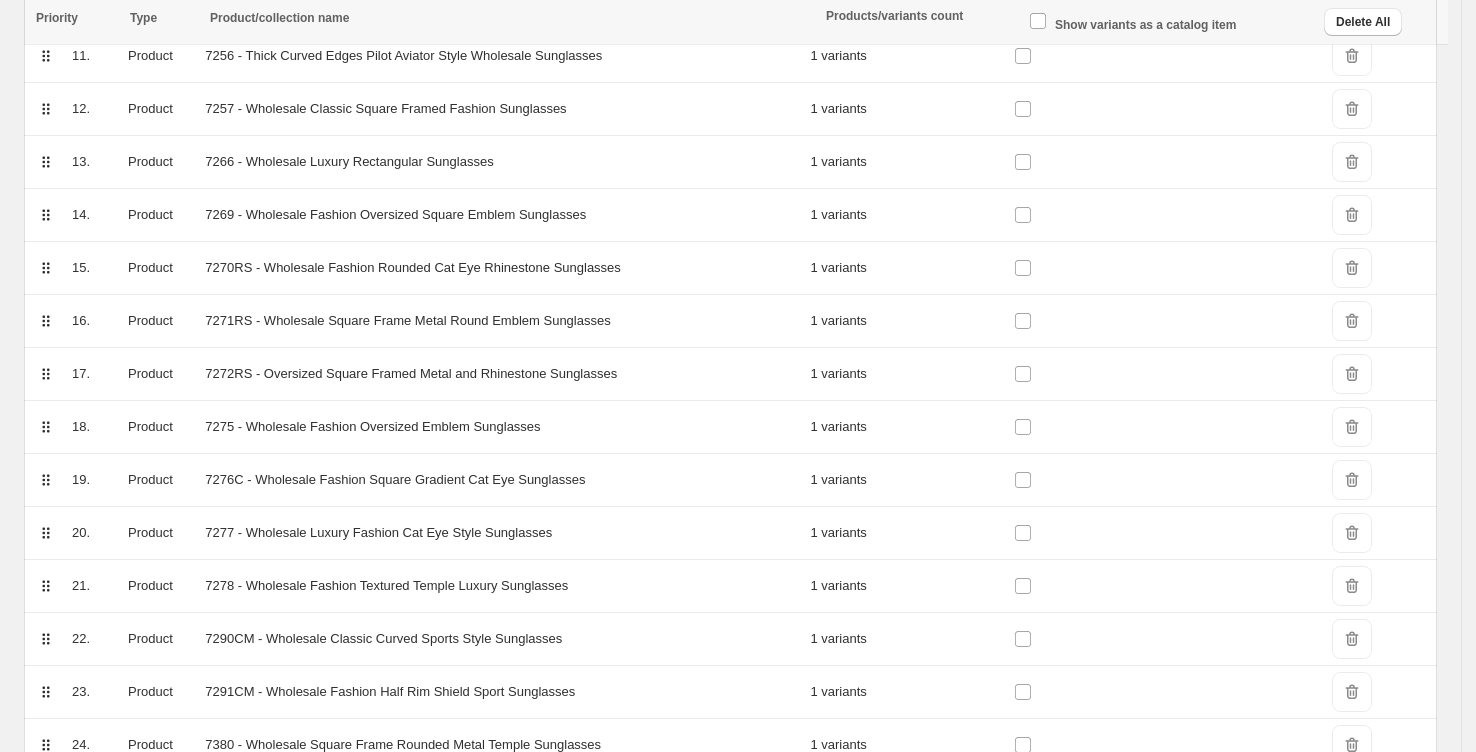 click on "DeleteIcon" at bounding box center (1352, 639) 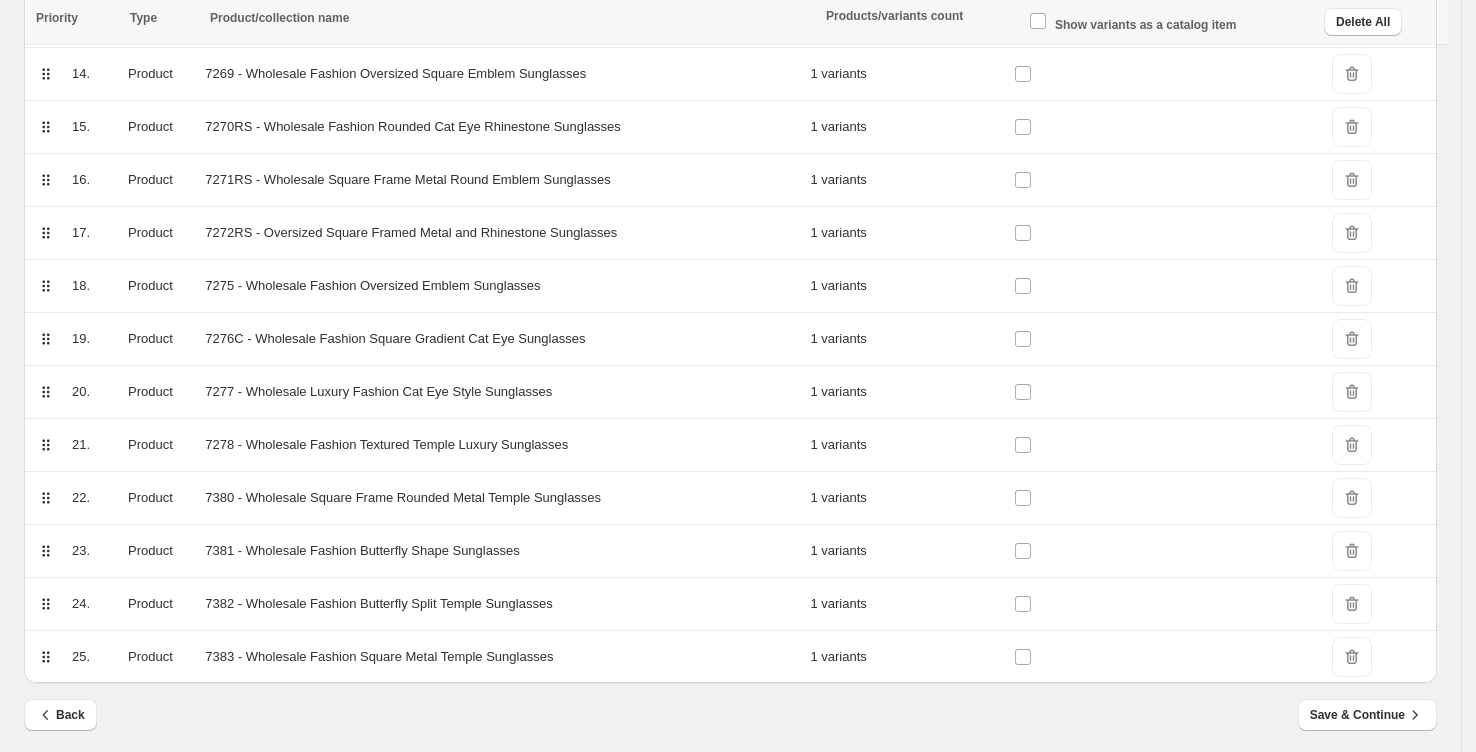 scroll, scrollTop: 1017, scrollLeft: 0, axis: vertical 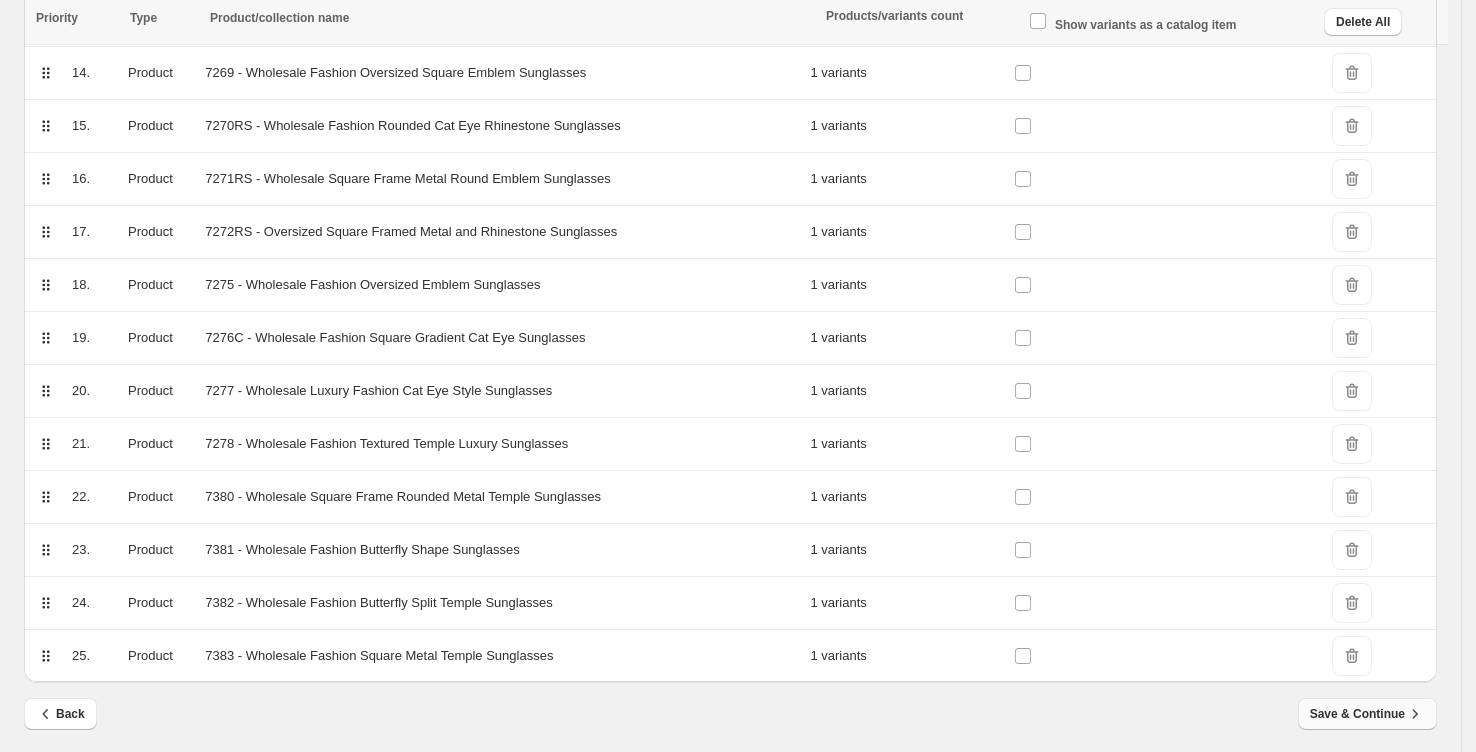click on "Save & Continue" at bounding box center [1367, 714] 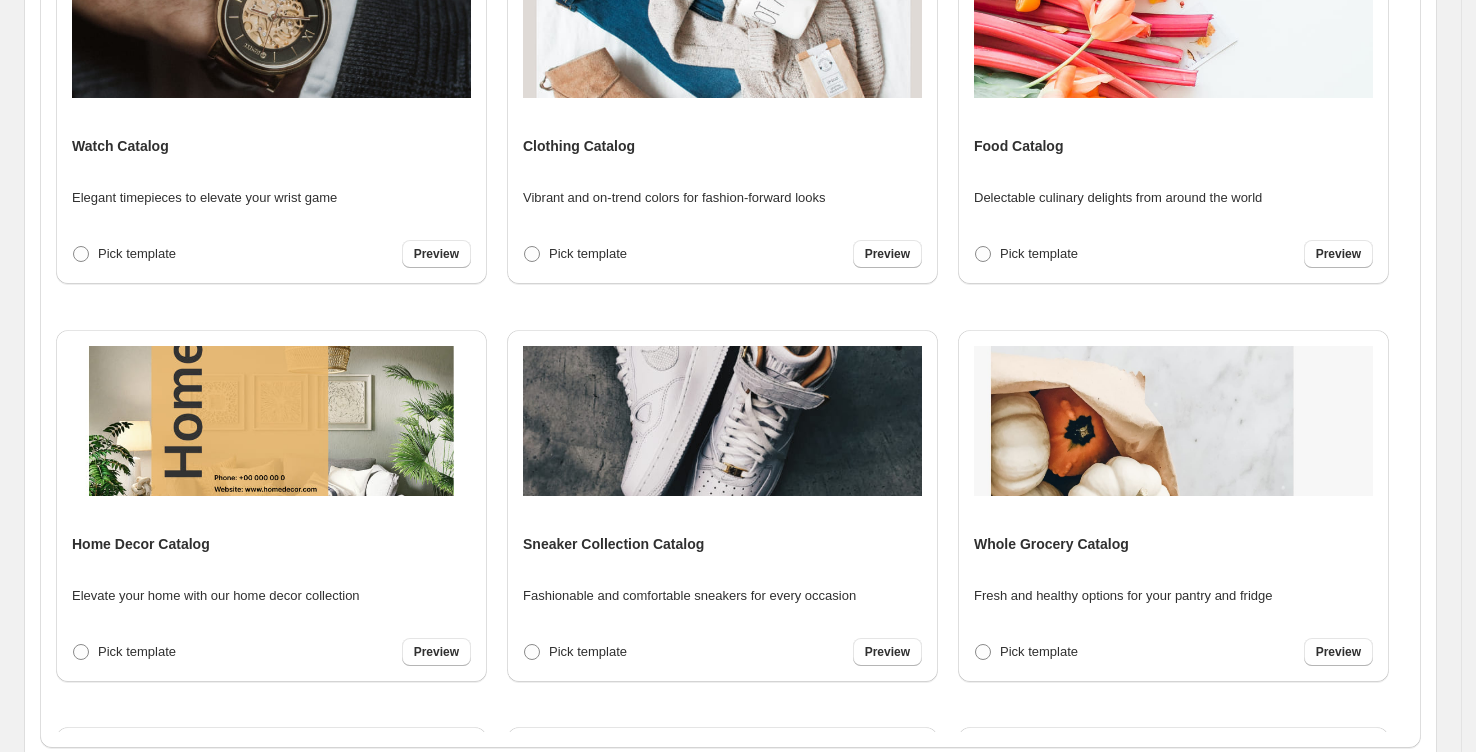 scroll, scrollTop: 0, scrollLeft: 0, axis: both 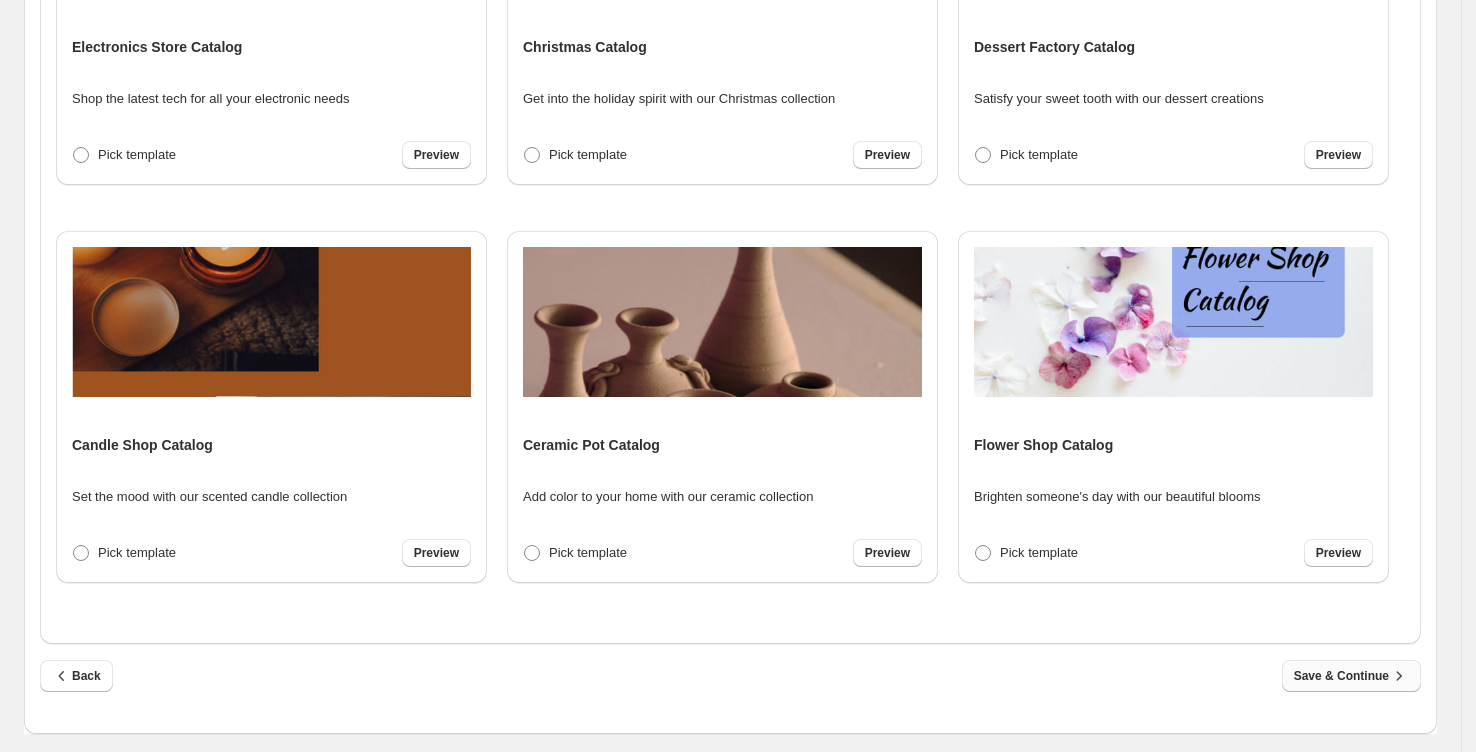 click on "Save & Continue" at bounding box center (1351, 676) 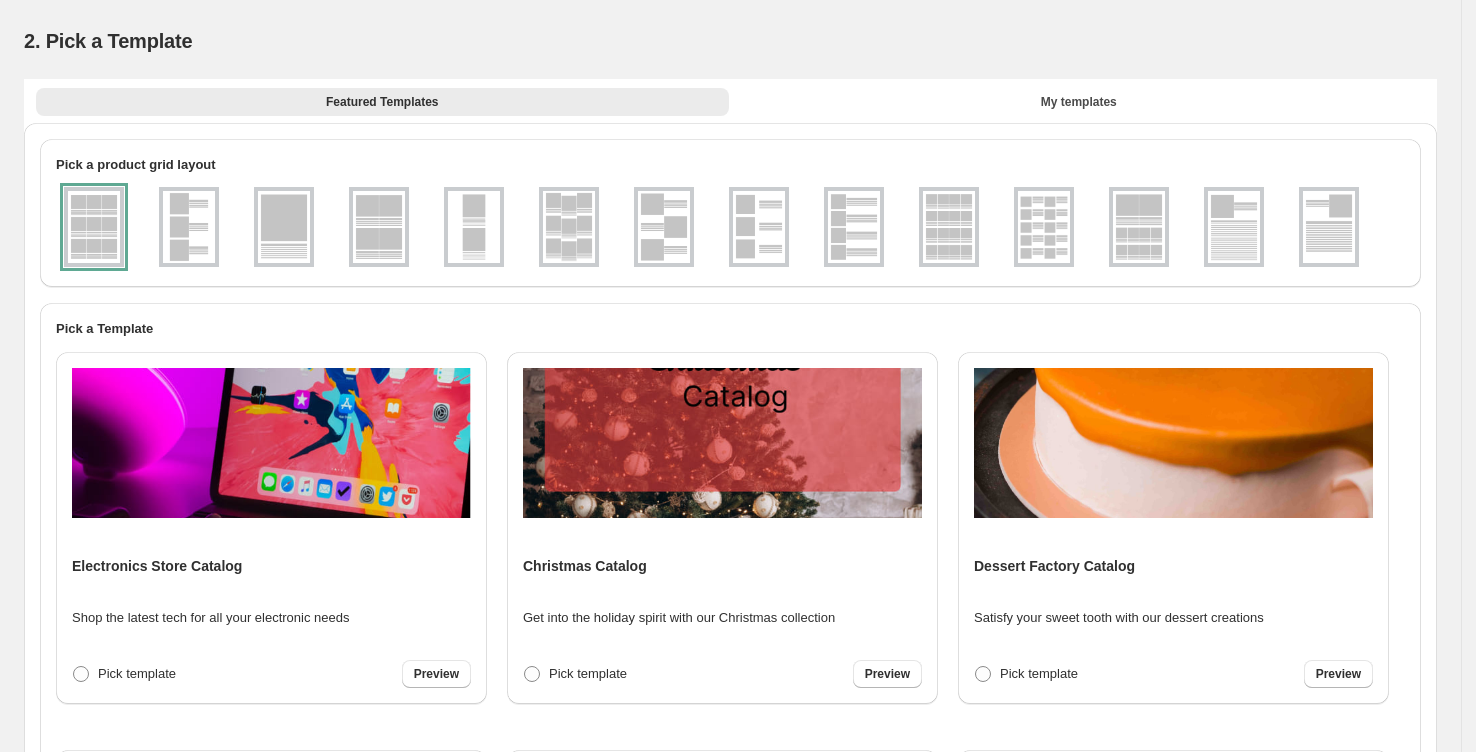 select on "****" 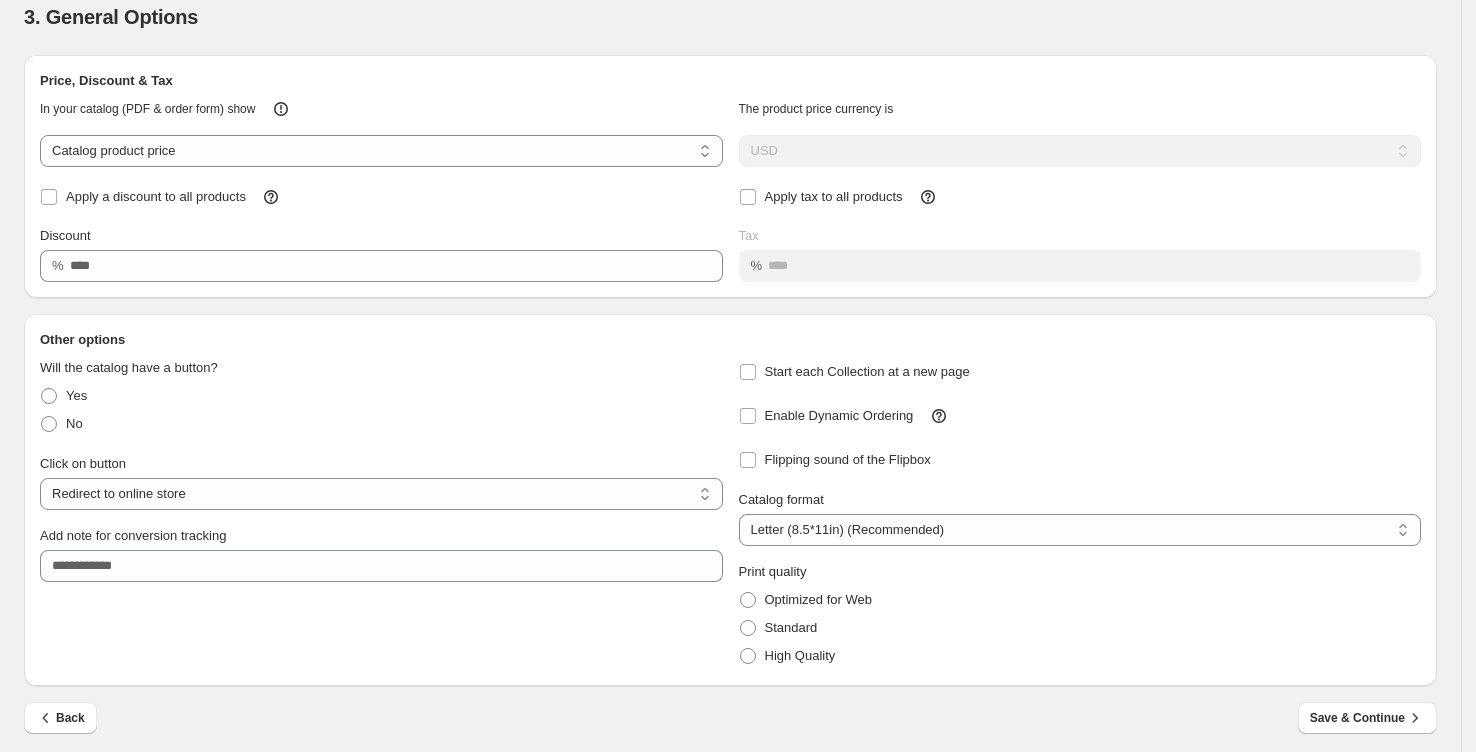 scroll, scrollTop: 48, scrollLeft: 0, axis: vertical 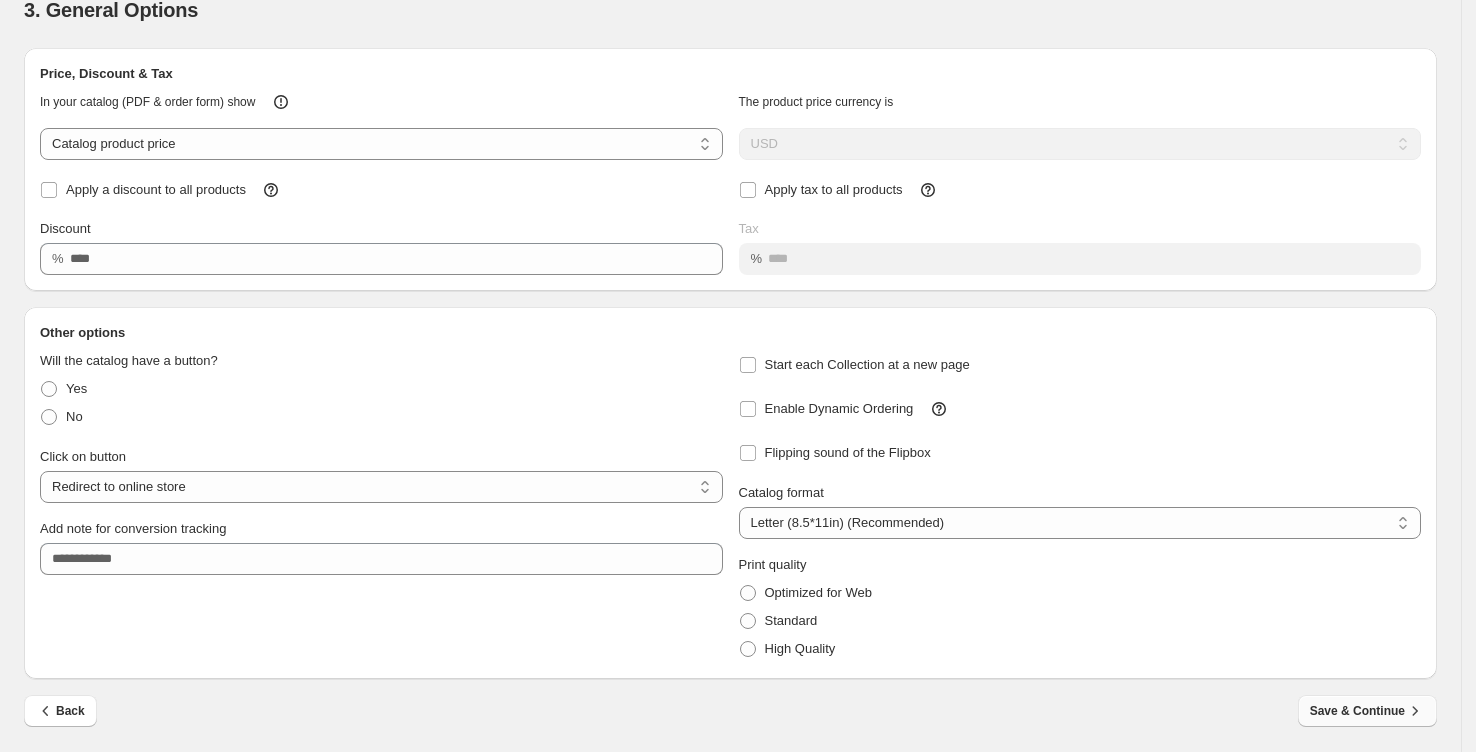 click on "Save & Continue" at bounding box center (1367, 711) 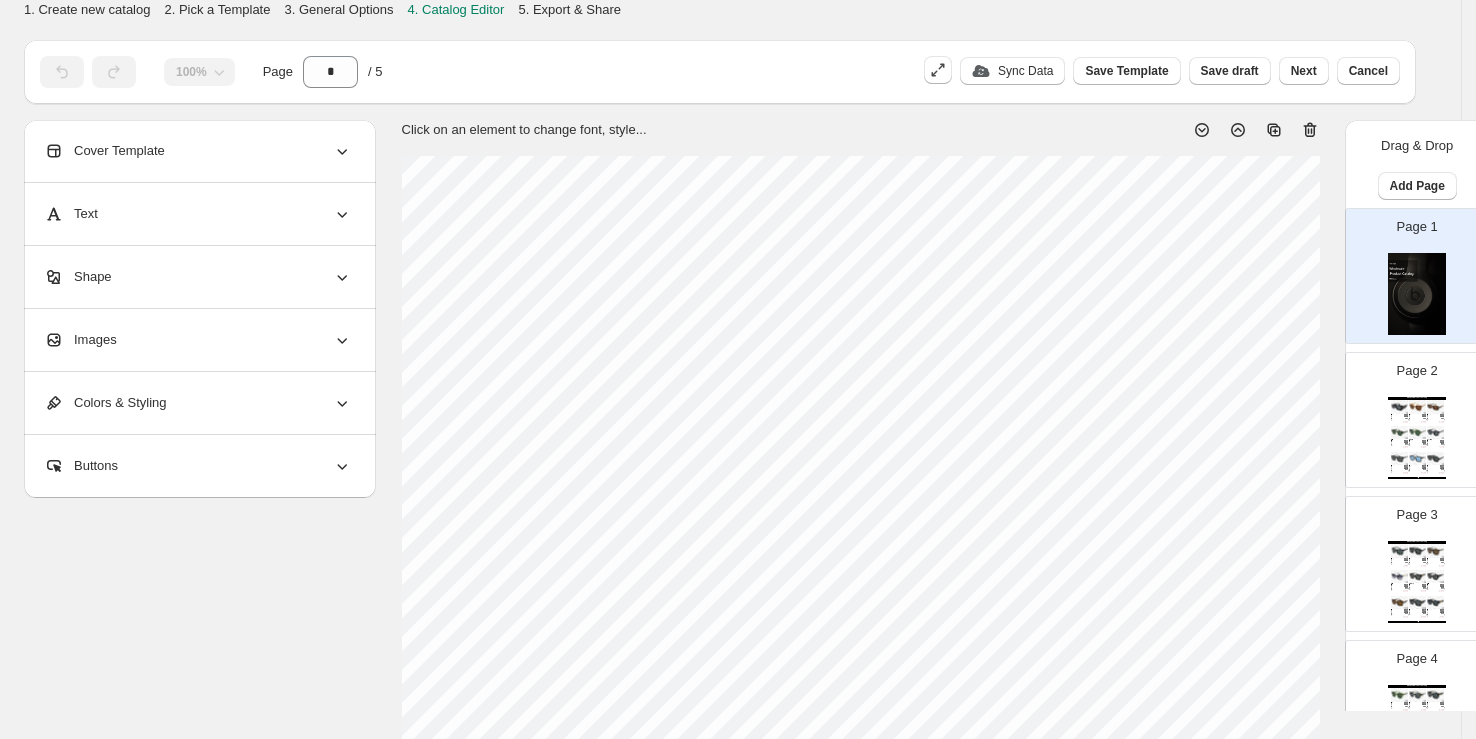 scroll, scrollTop: 0, scrollLeft: 0, axis: both 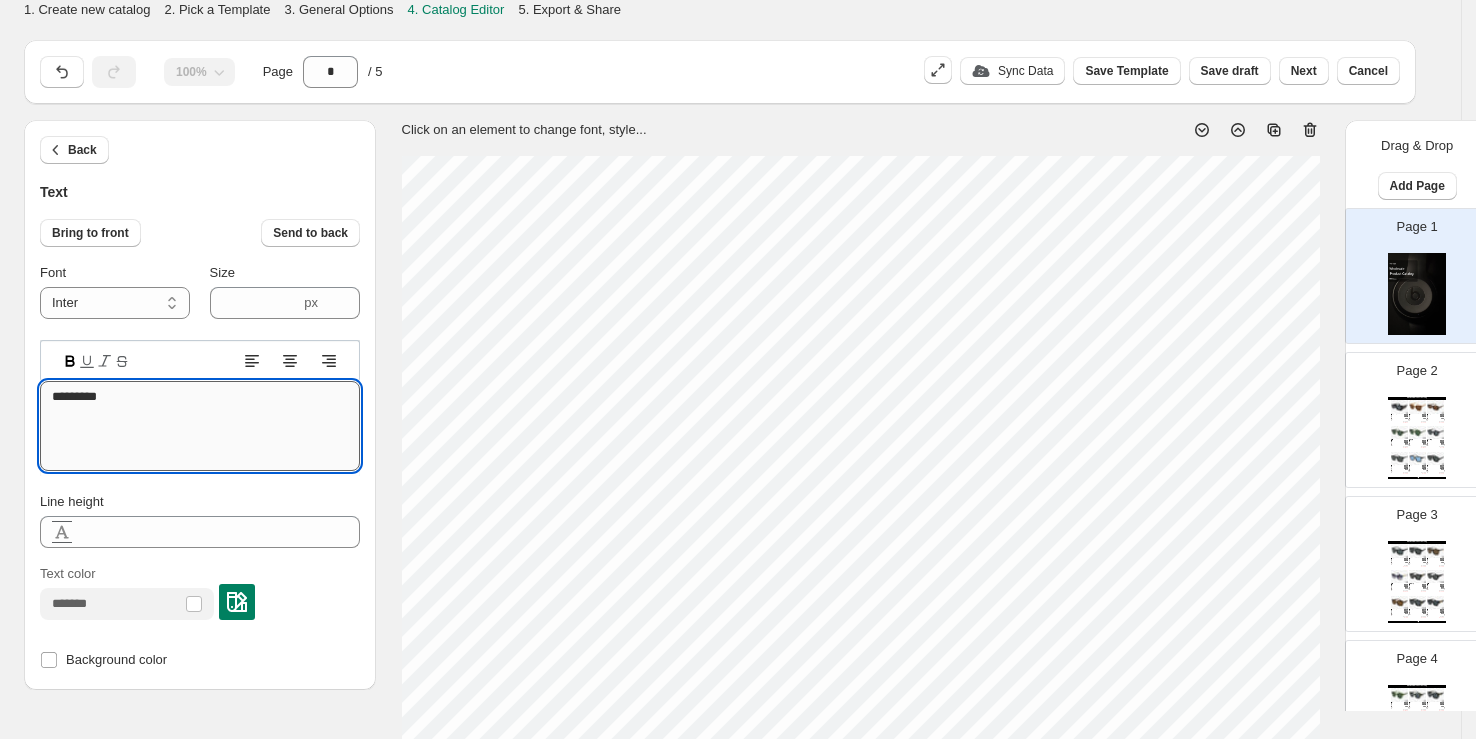 click on "*********" at bounding box center (200, 426) 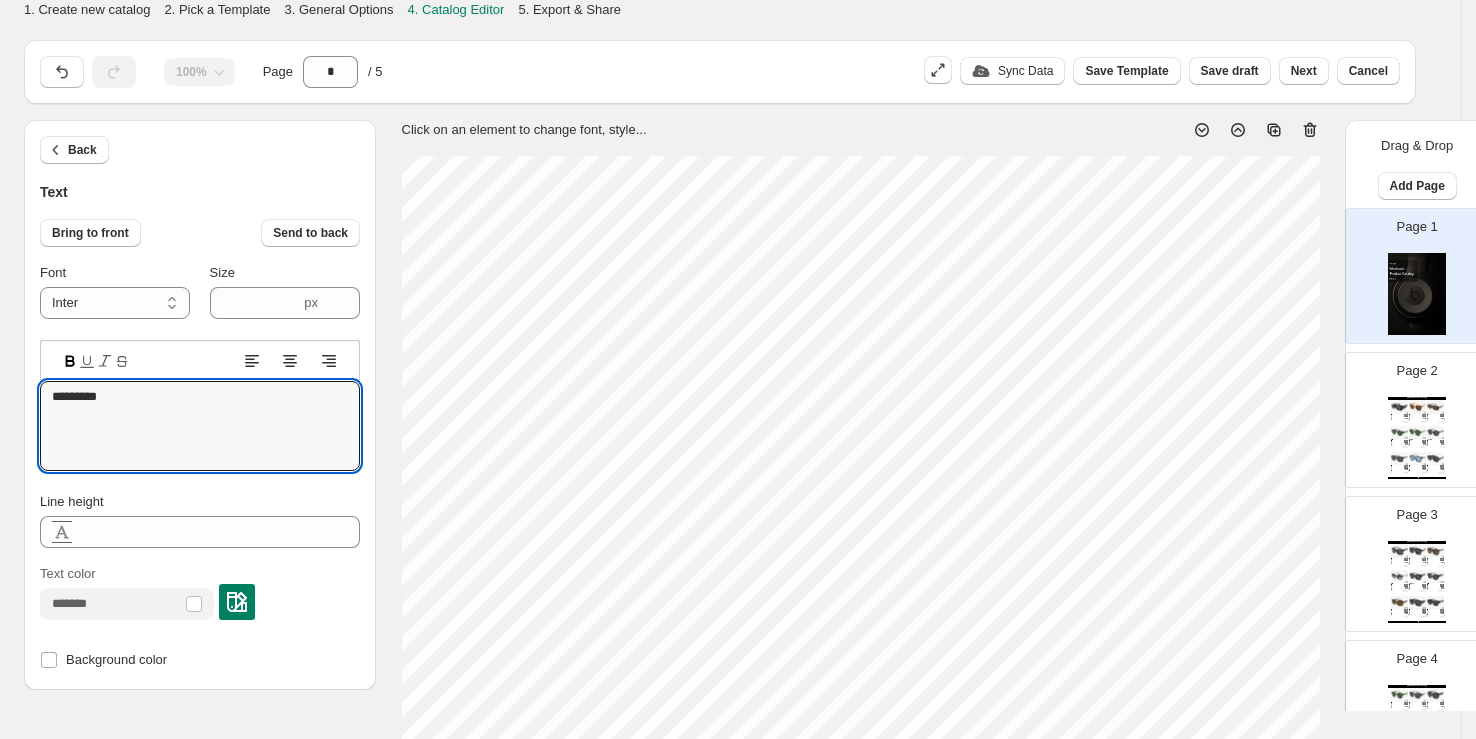 drag, startPoint x: 181, startPoint y: 403, endPoint x: -9, endPoint y: 373, distance: 192.35384 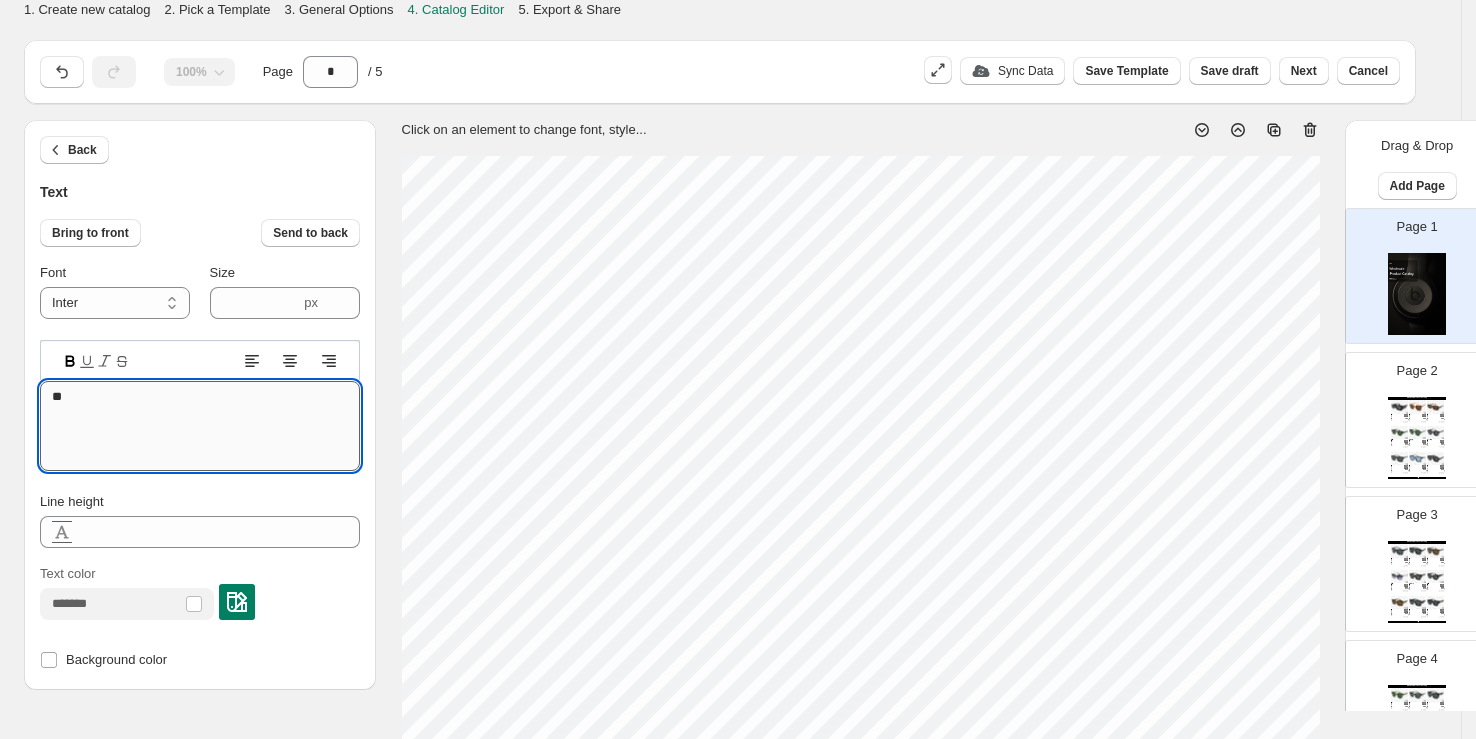 type on "*" 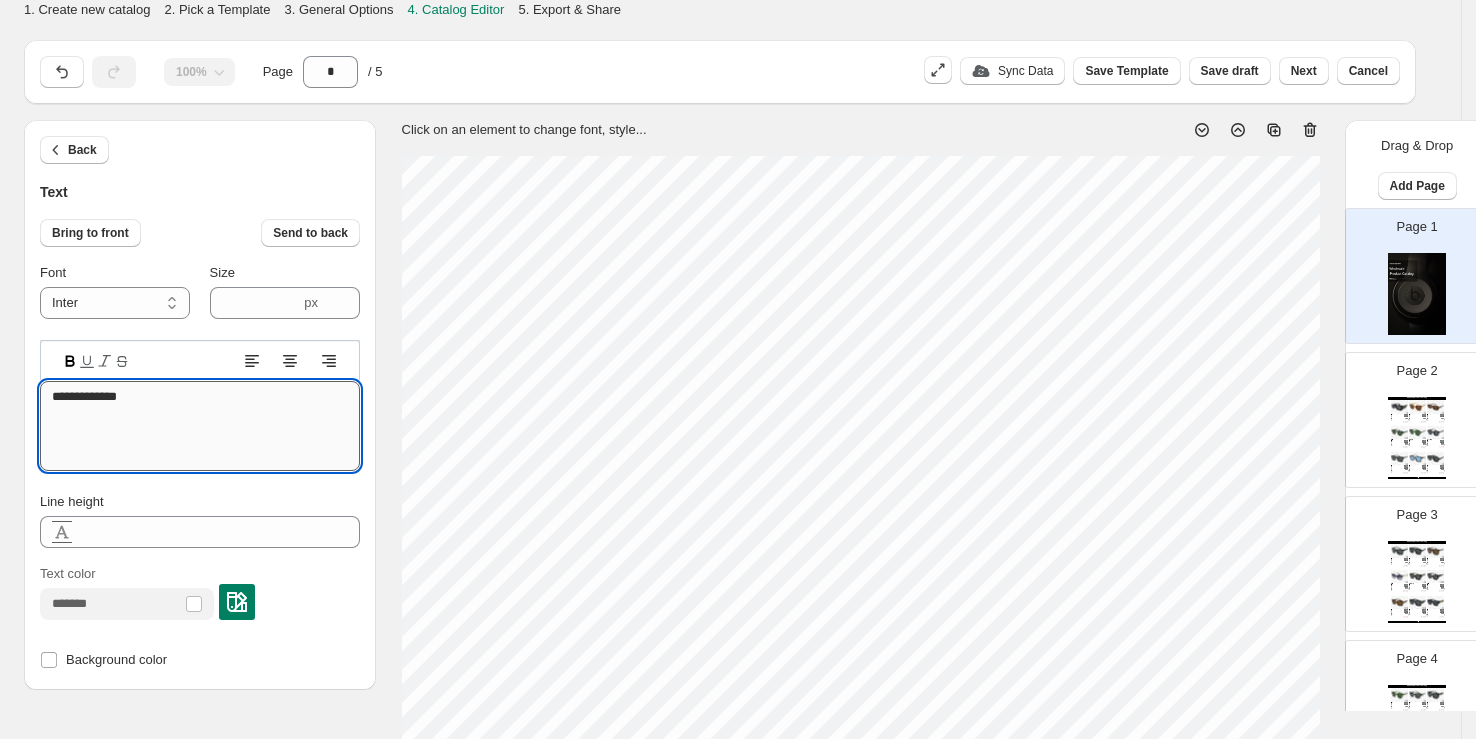 type on "**********" 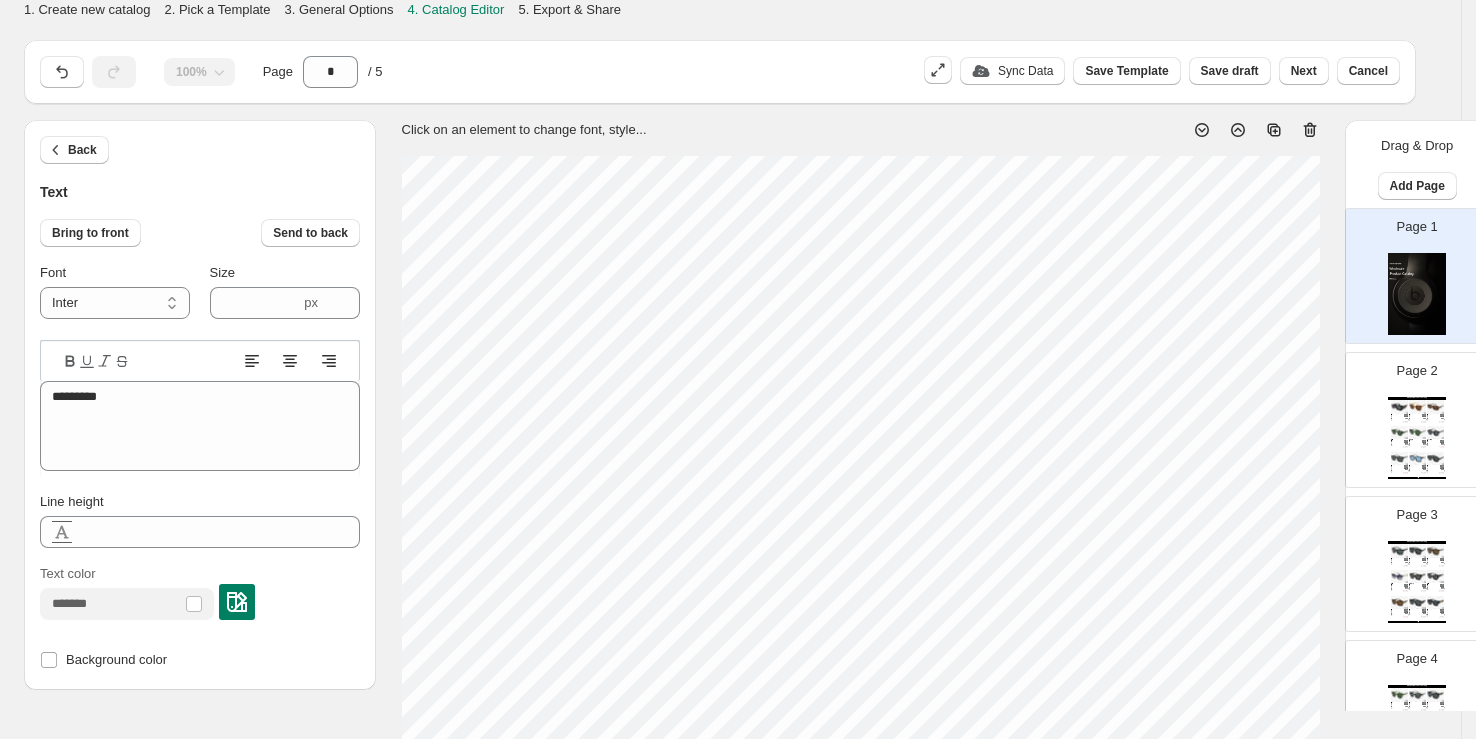 type on "****" 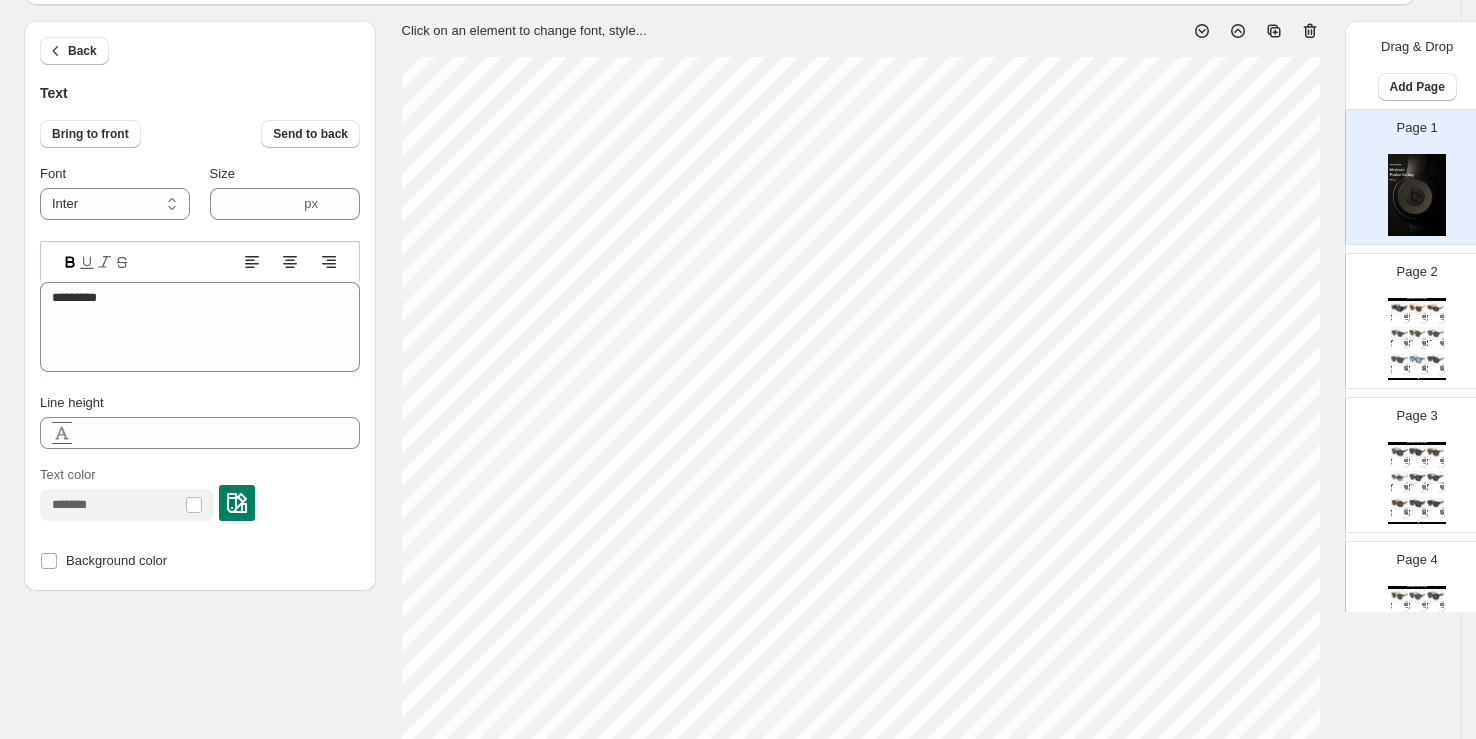 scroll, scrollTop: 100, scrollLeft: 0, axis: vertical 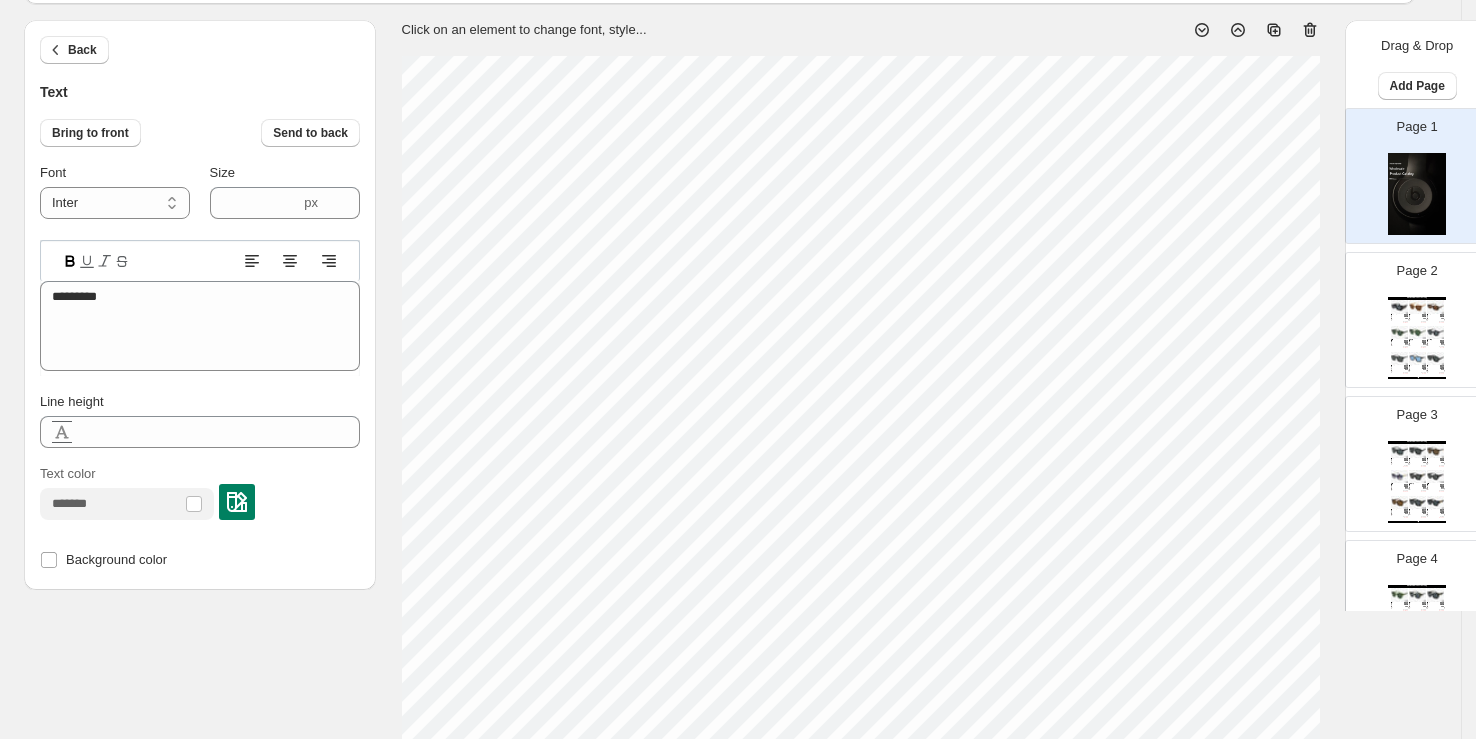 click on "Page 1" at bounding box center (1409, 168) 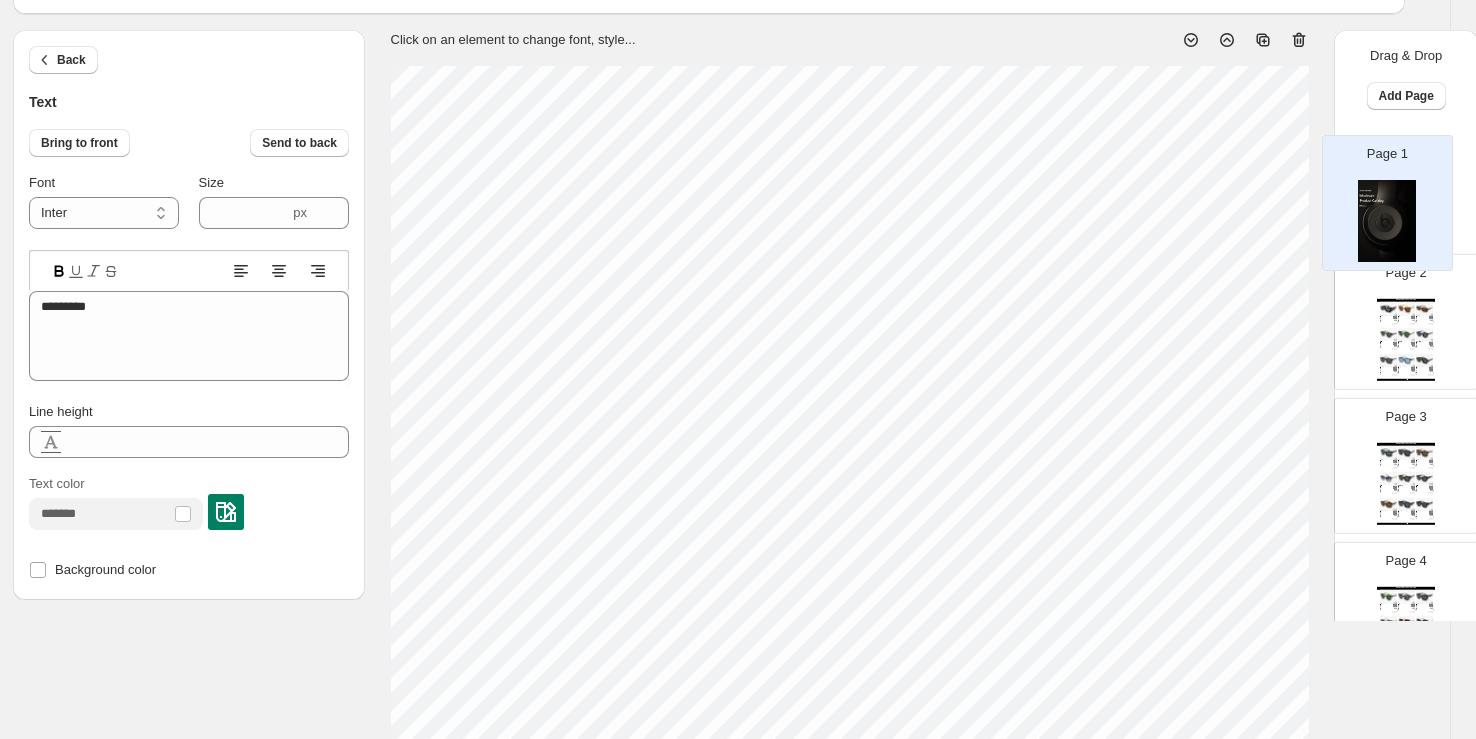 scroll, scrollTop: 90, scrollLeft: 12, axis: both 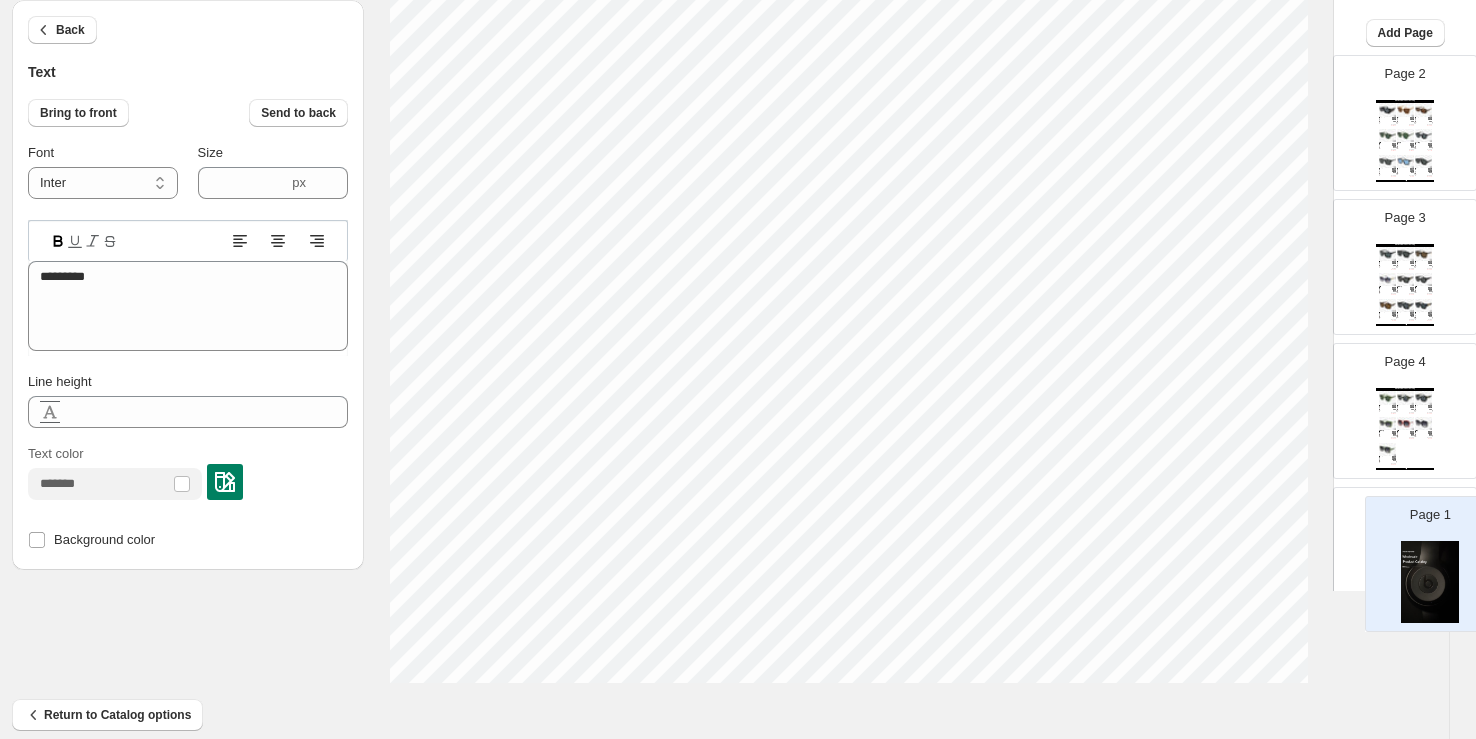 drag, startPoint x: 1386, startPoint y: 178, endPoint x: 1373, endPoint y: 569, distance: 391.21606 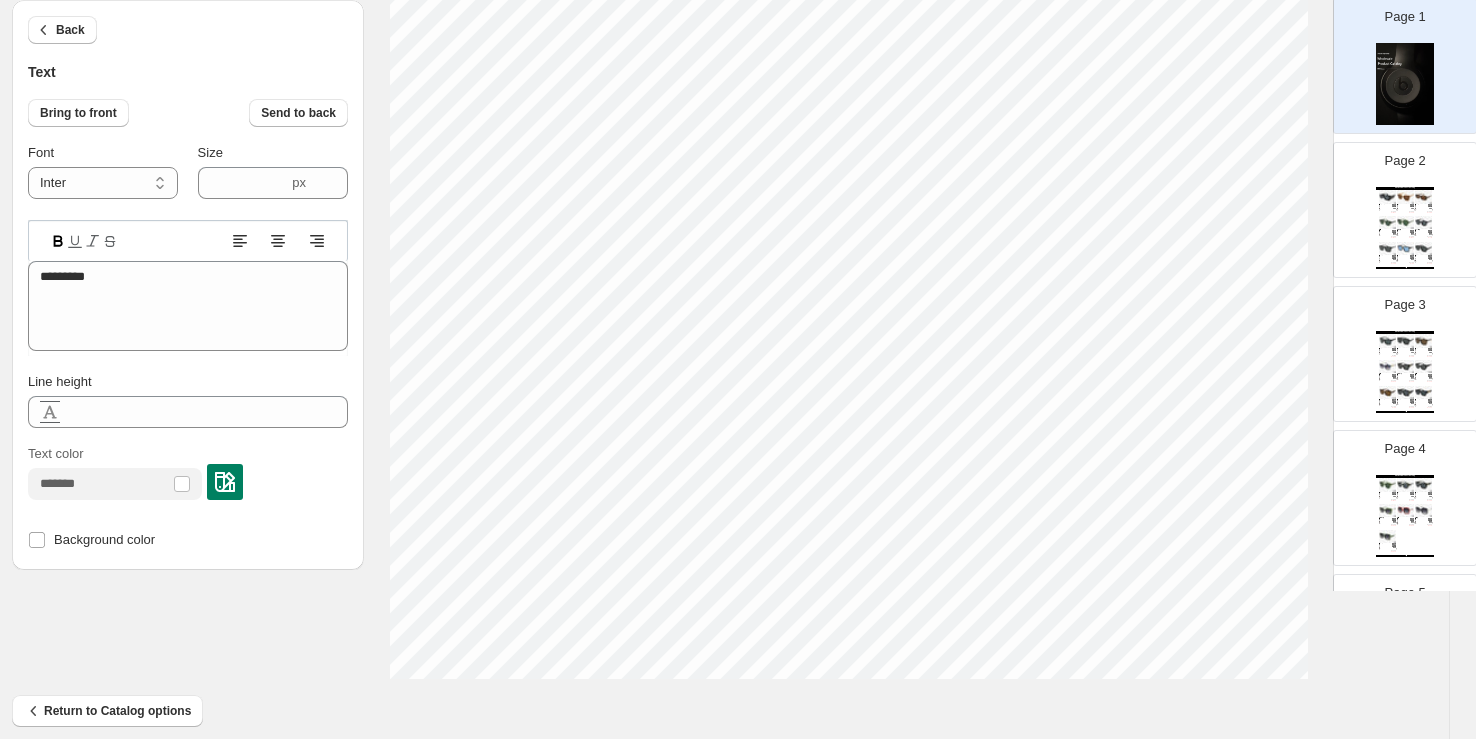 scroll, scrollTop: 0, scrollLeft: 0, axis: both 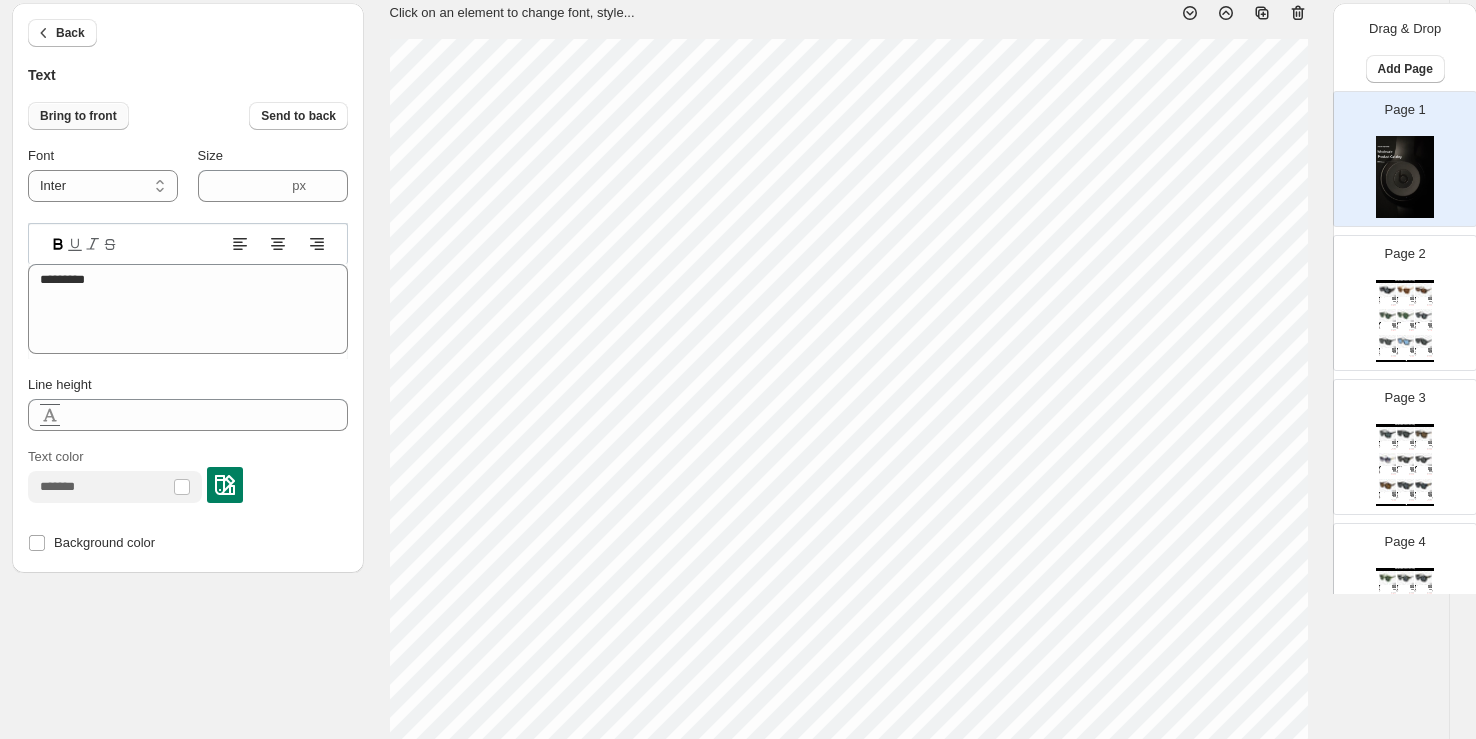 click on "Bring to front" at bounding box center [78, 116] 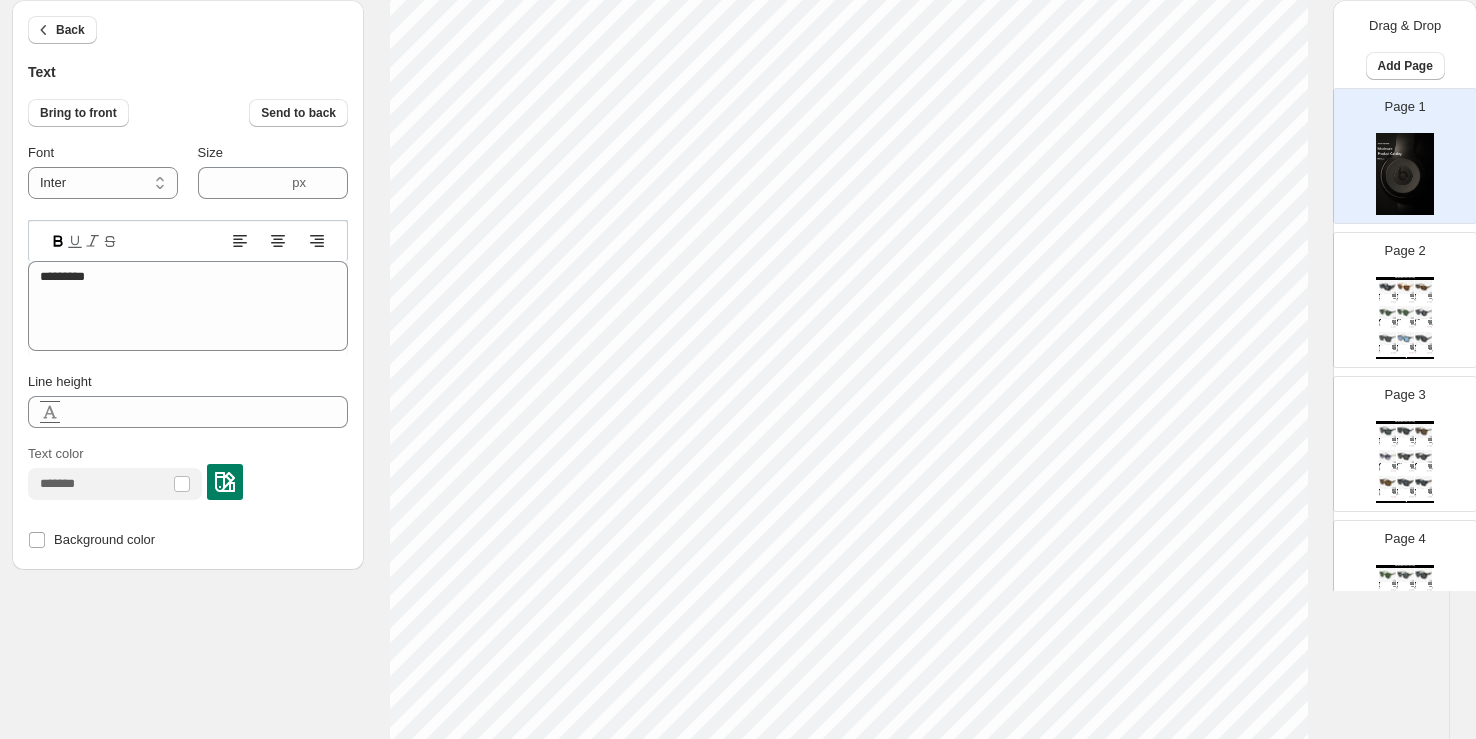 click on "**********" at bounding box center [718, 427] 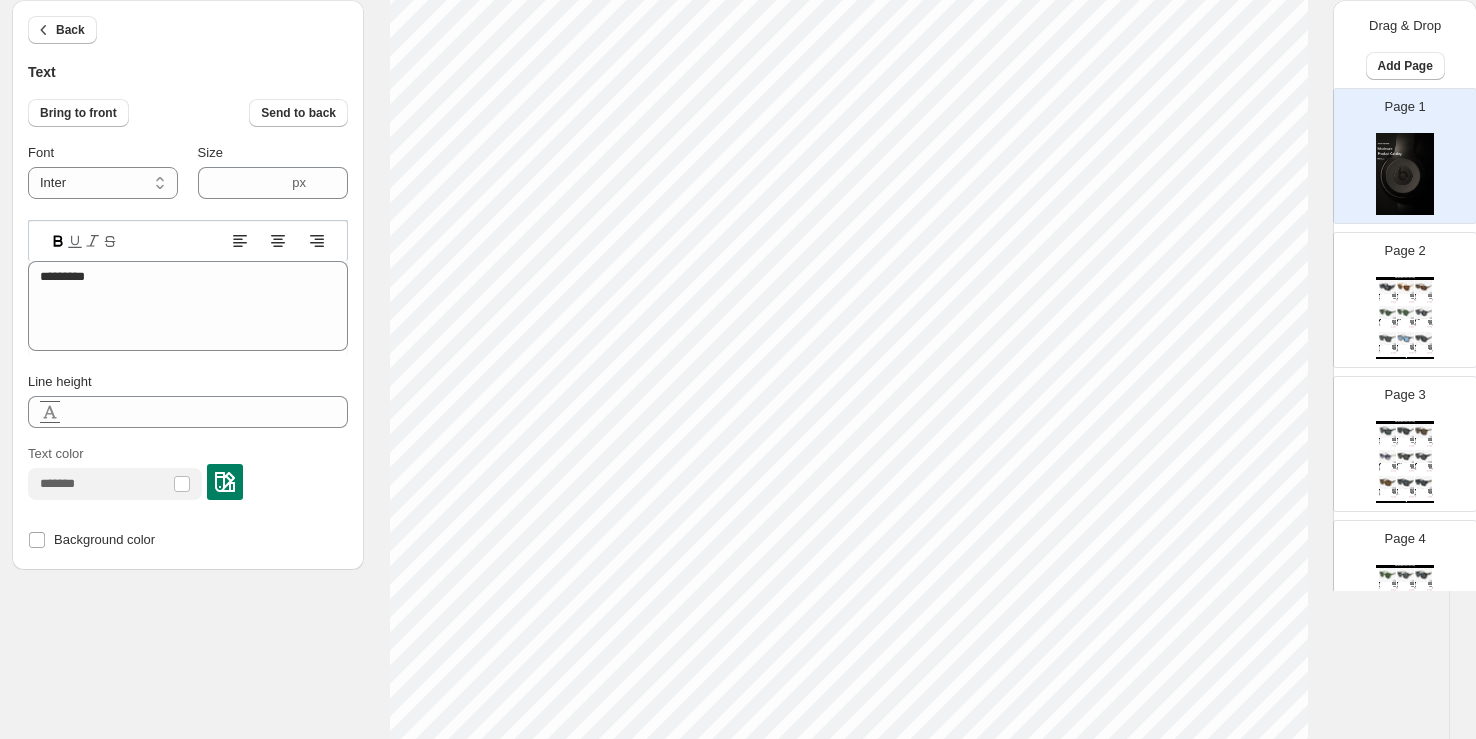 scroll, scrollTop: 686, scrollLeft: 12, axis: both 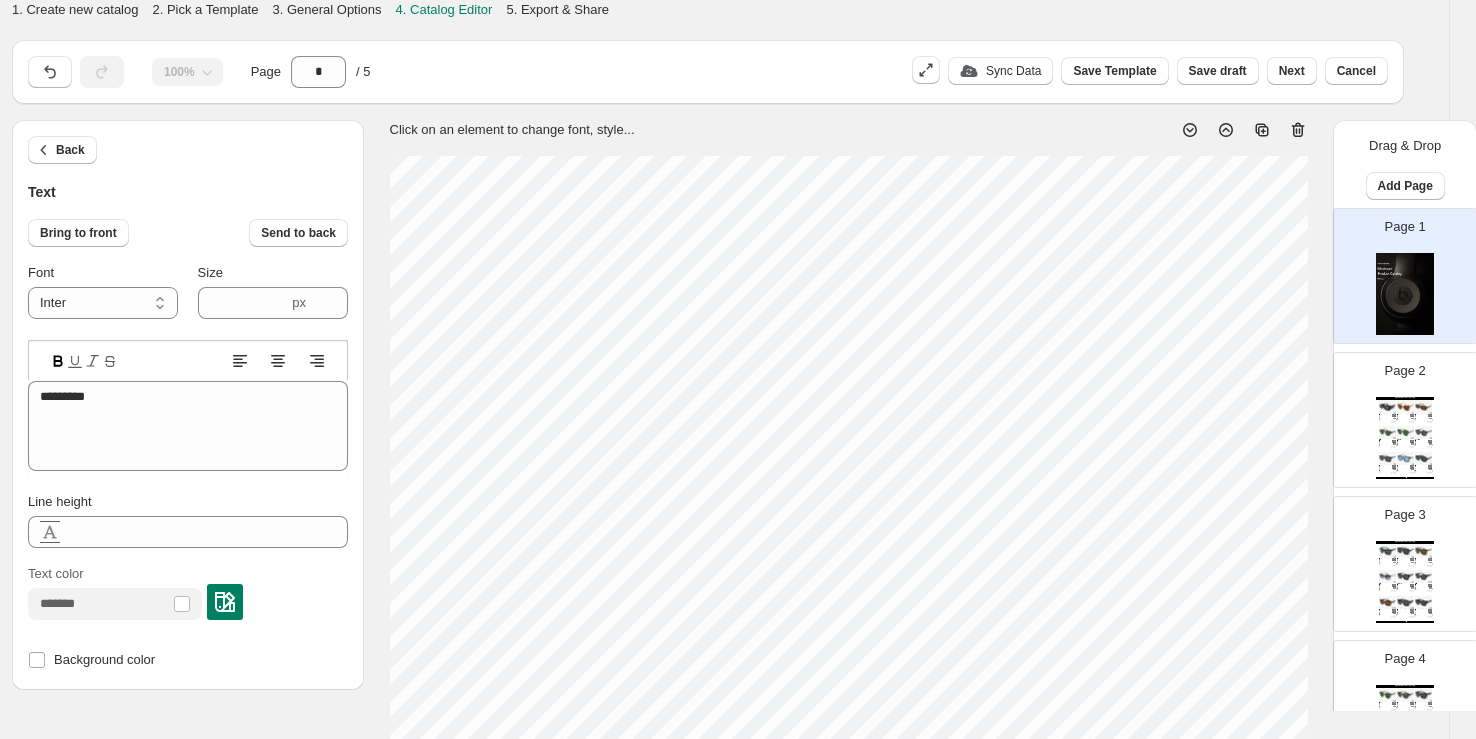click on "Page 1" at bounding box center (1397, 268) 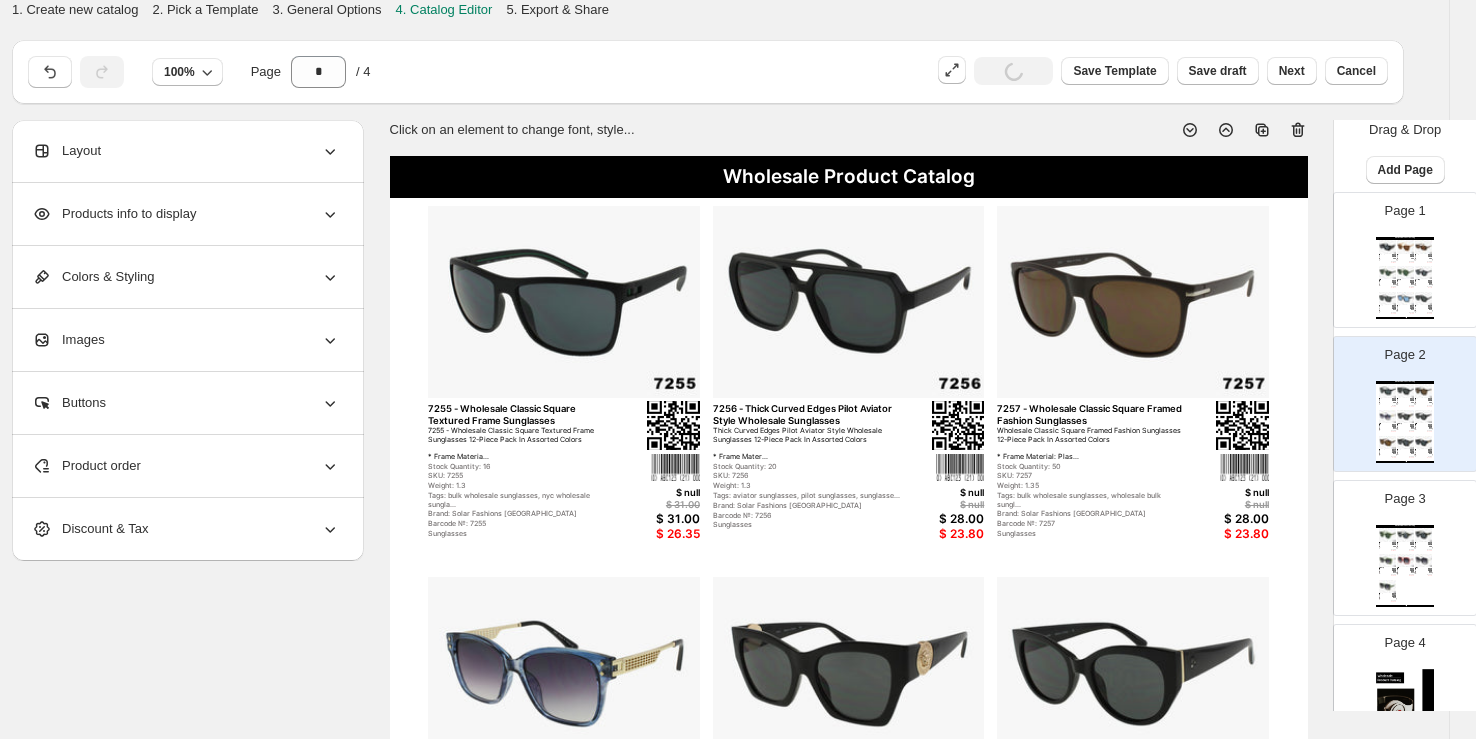 scroll, scrollTop: 105, scrollLeft: 0, axis: vertical 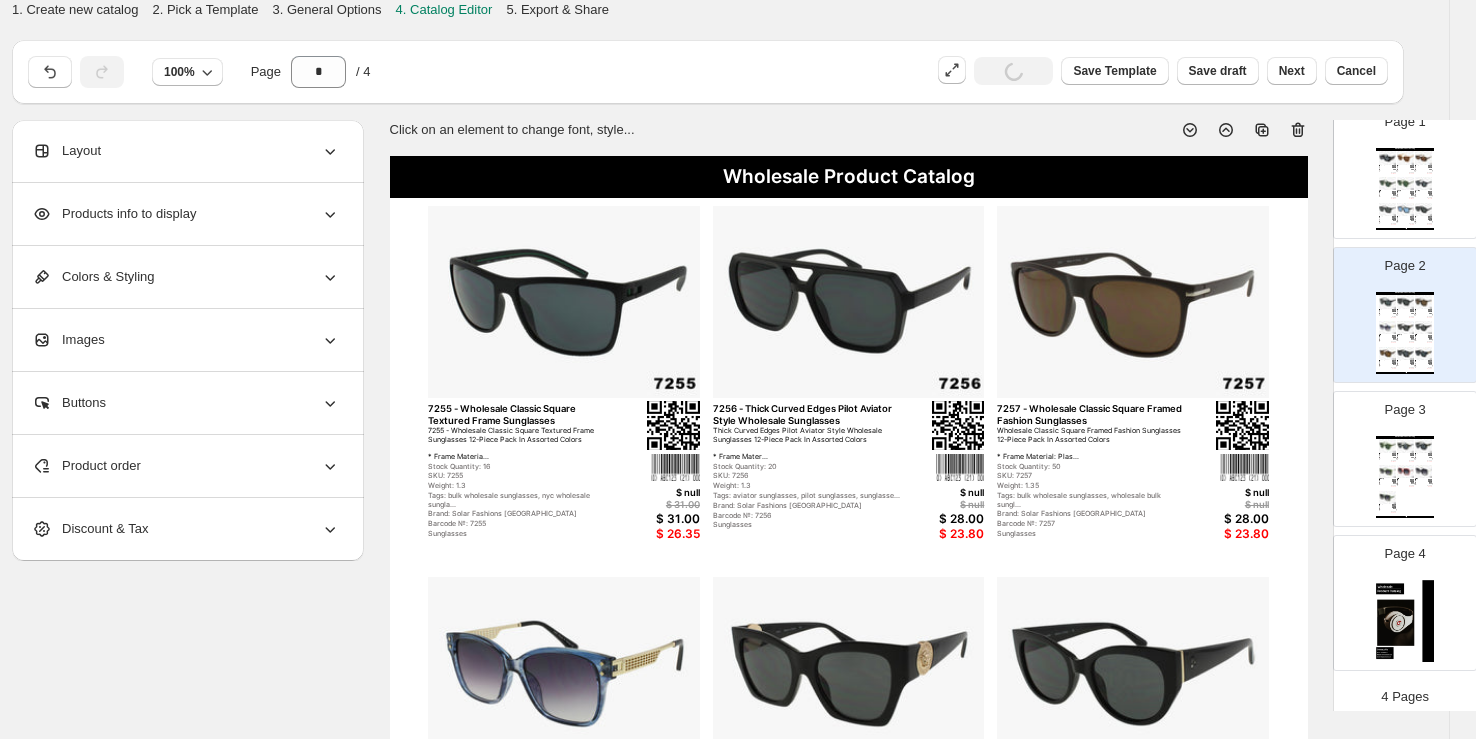 click at bounding box center [1405, 621] 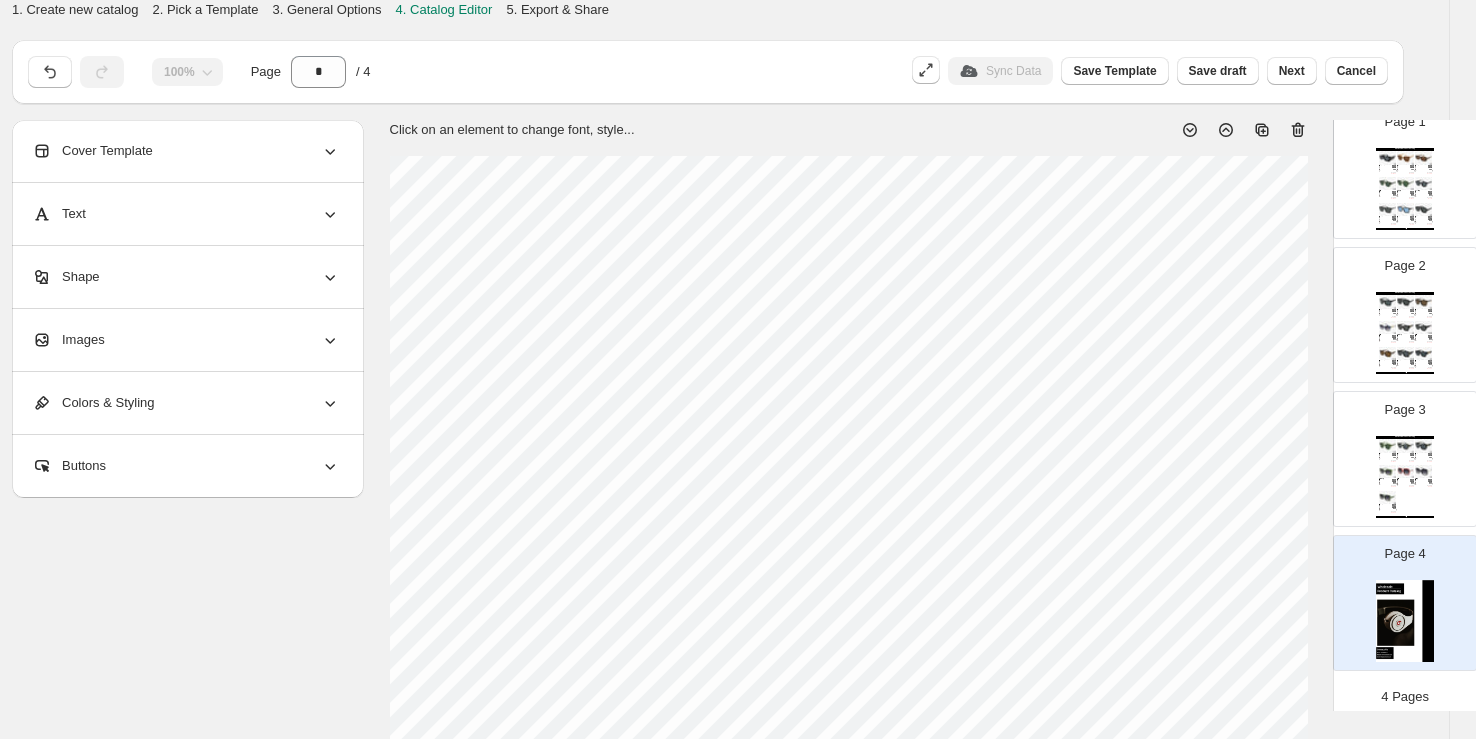 scroll, scrollTop: 0, scrollLeft: 0, axis: both 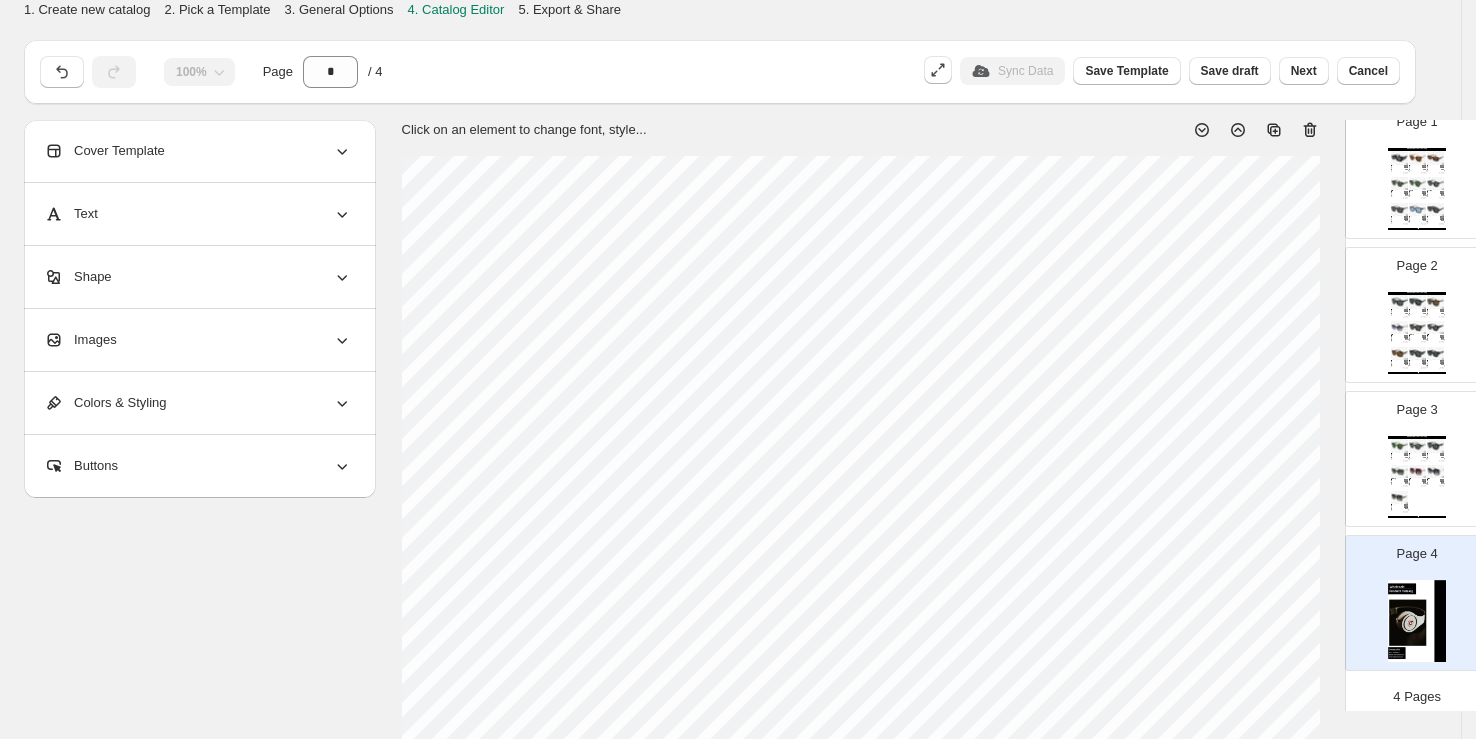 click 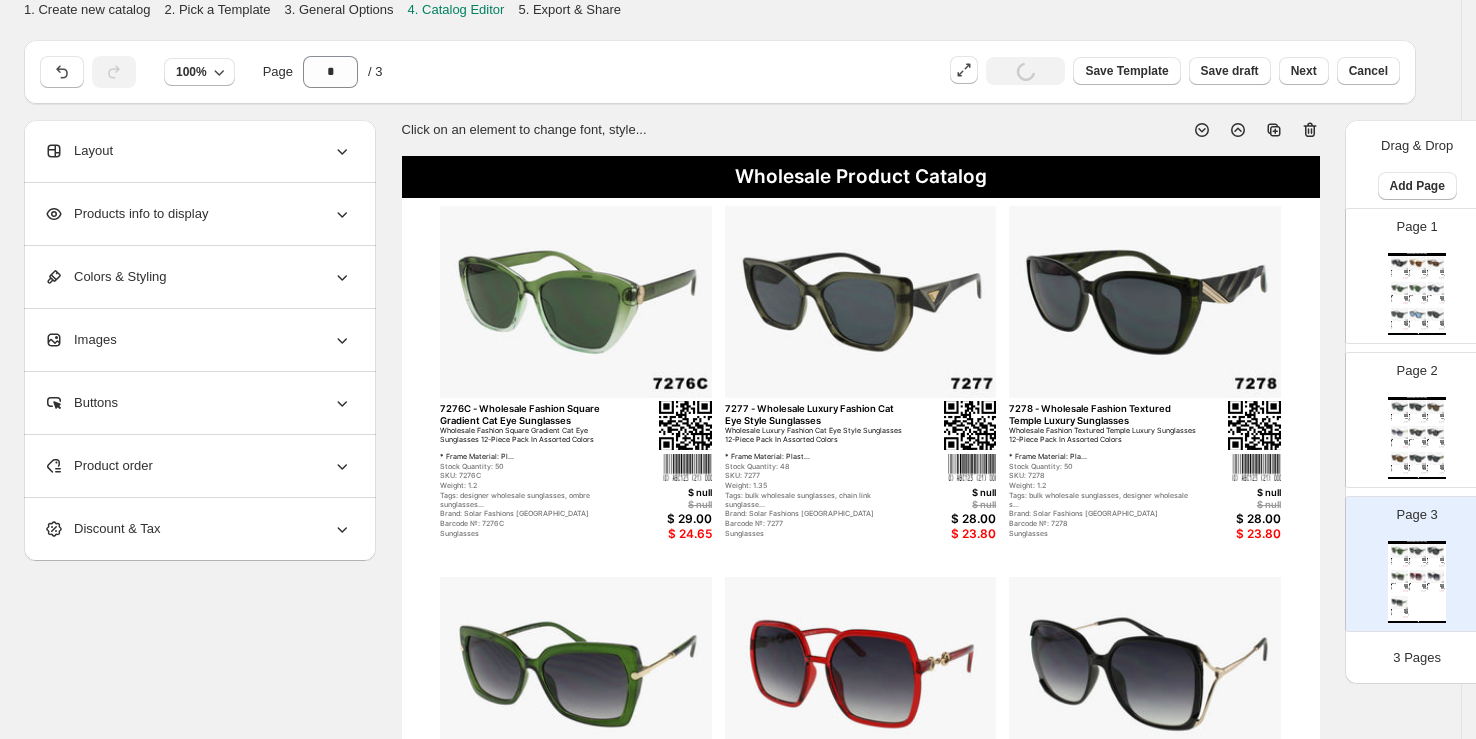 scroll, scrollTop: 0, scrollLeft: 0, axis: both 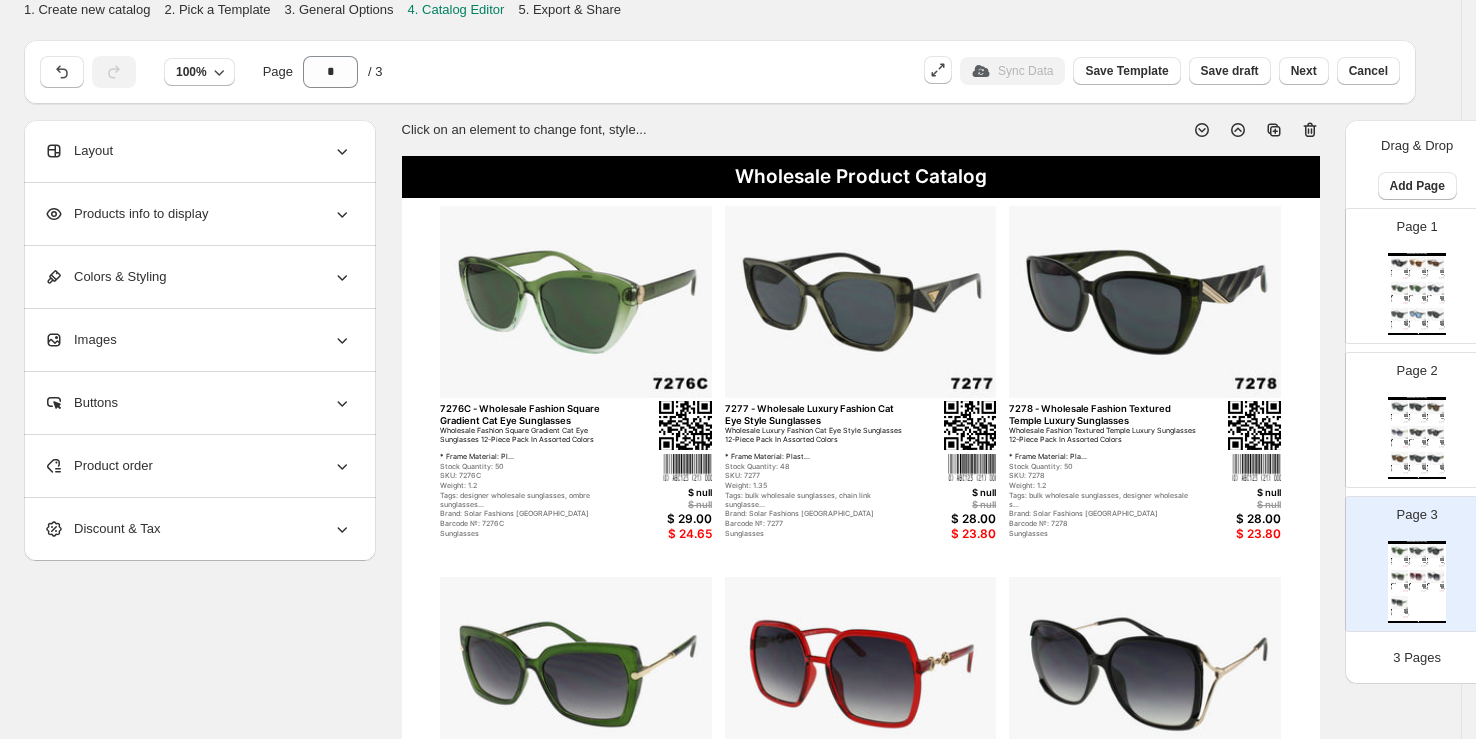 click at bounding box center [685, 426] 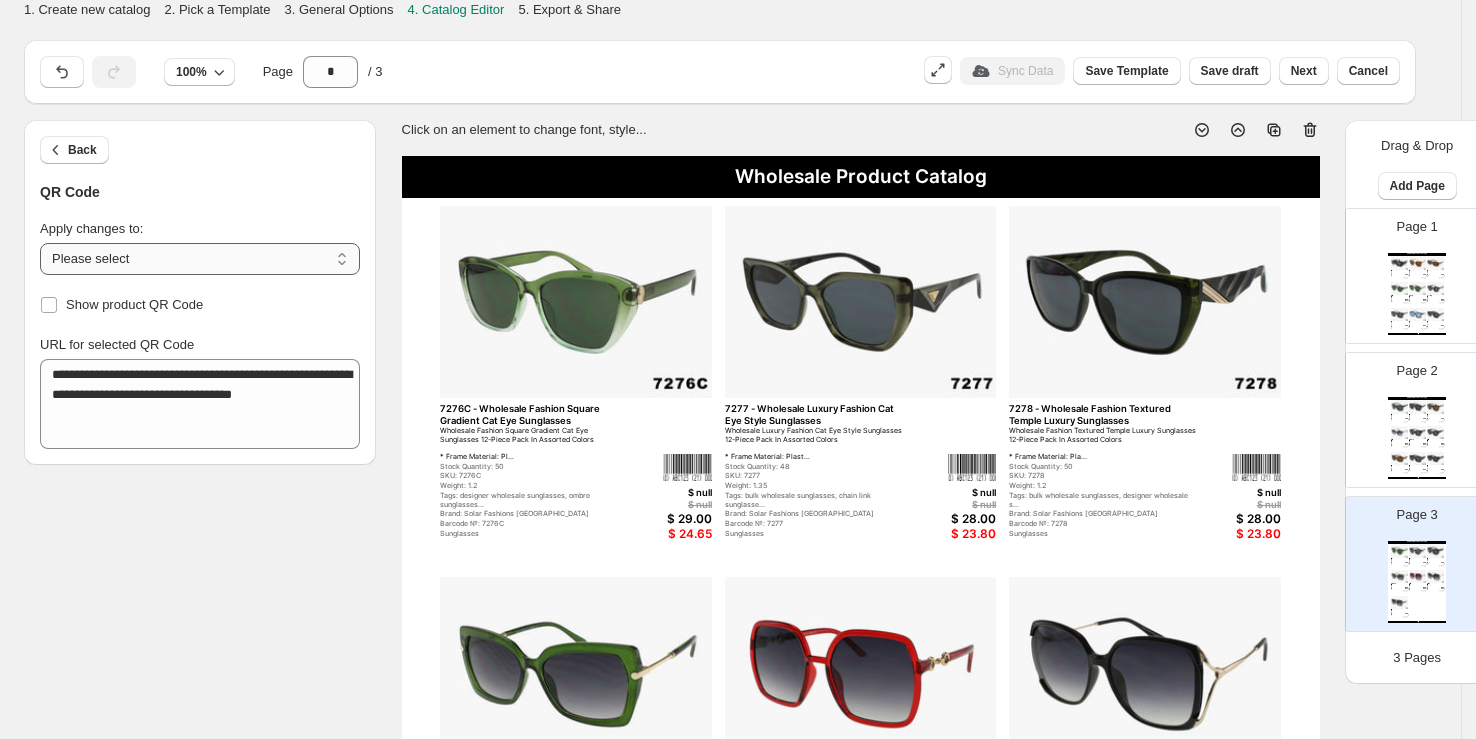 click on "**********" at bounding box center (200, 259) 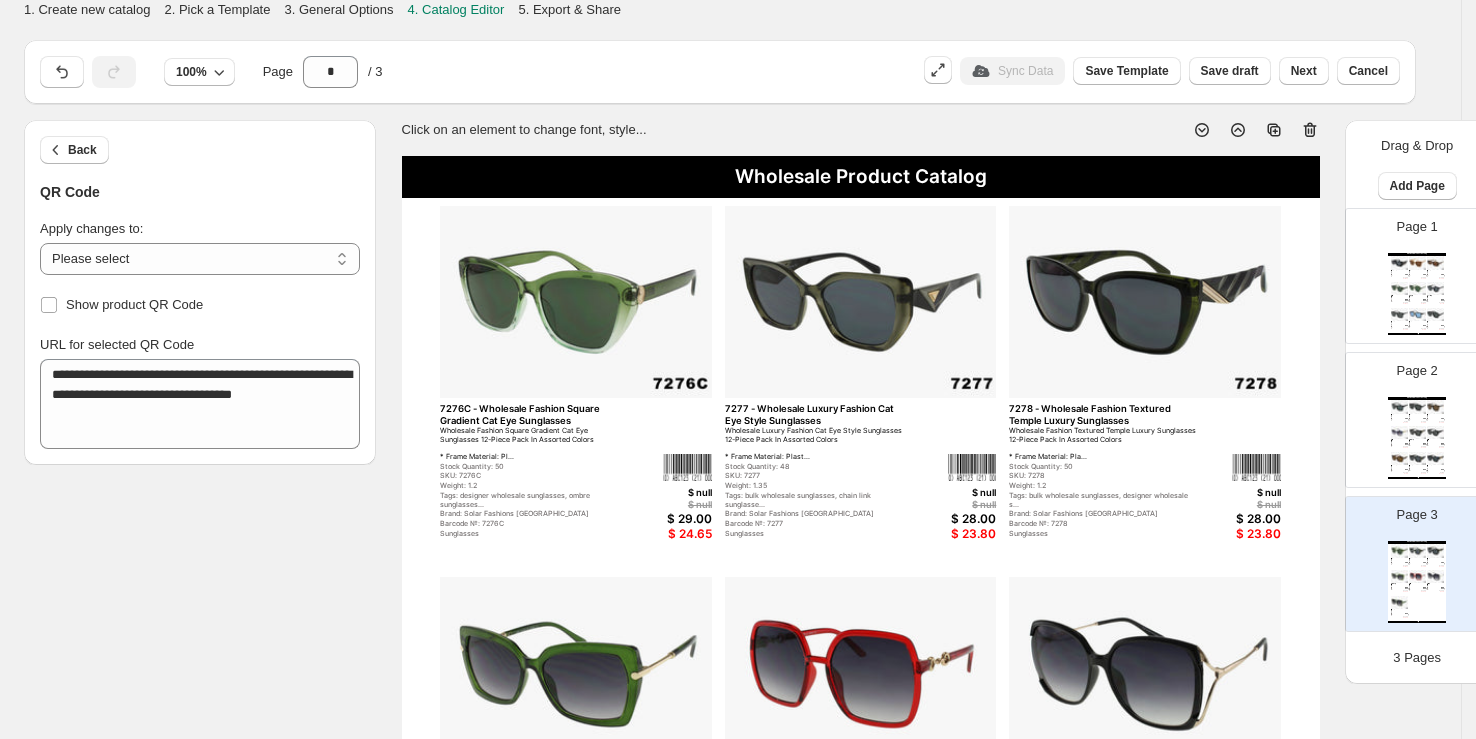 click at bounding box center [576, 302] 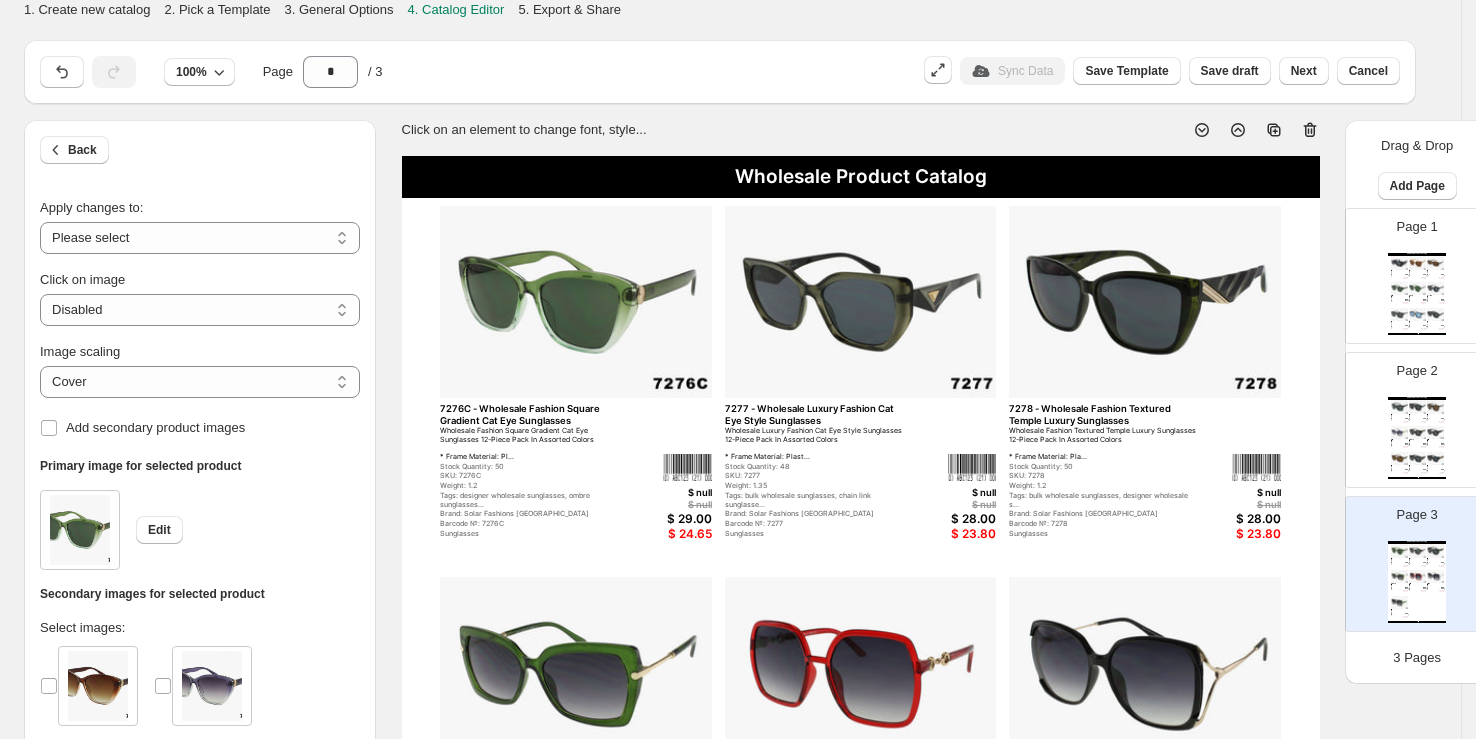 click at bounding box center [576, 302] 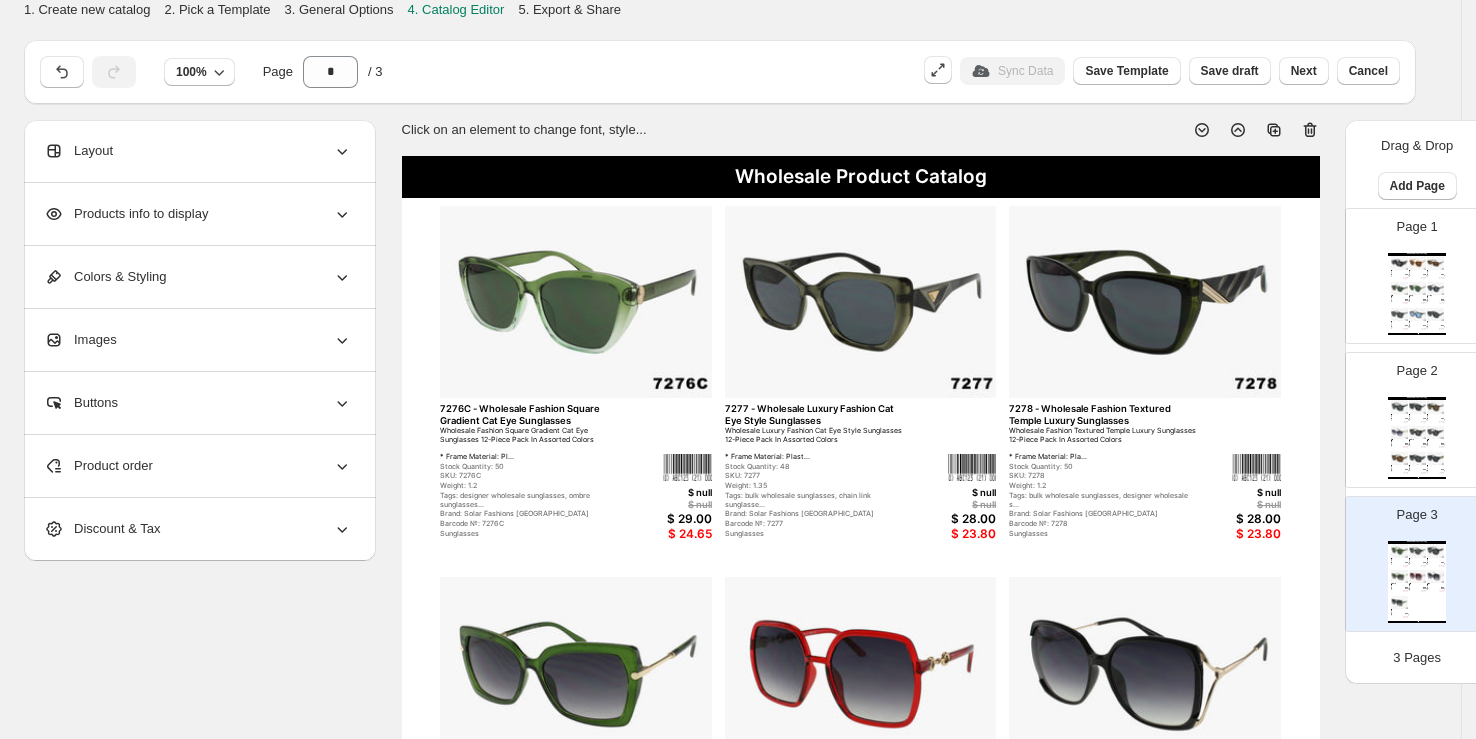 click at bounding box center [576, 302] 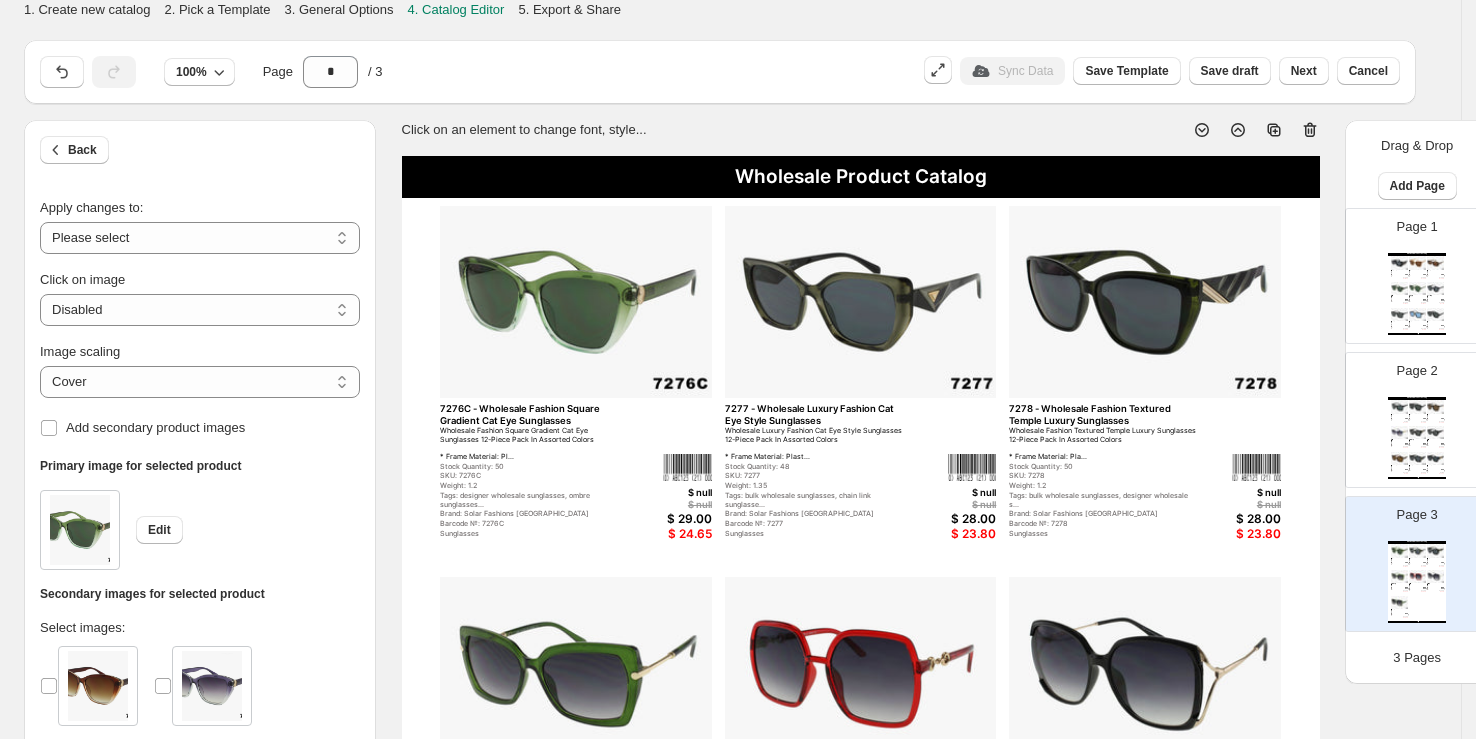 click at bounding box center (576, 302) 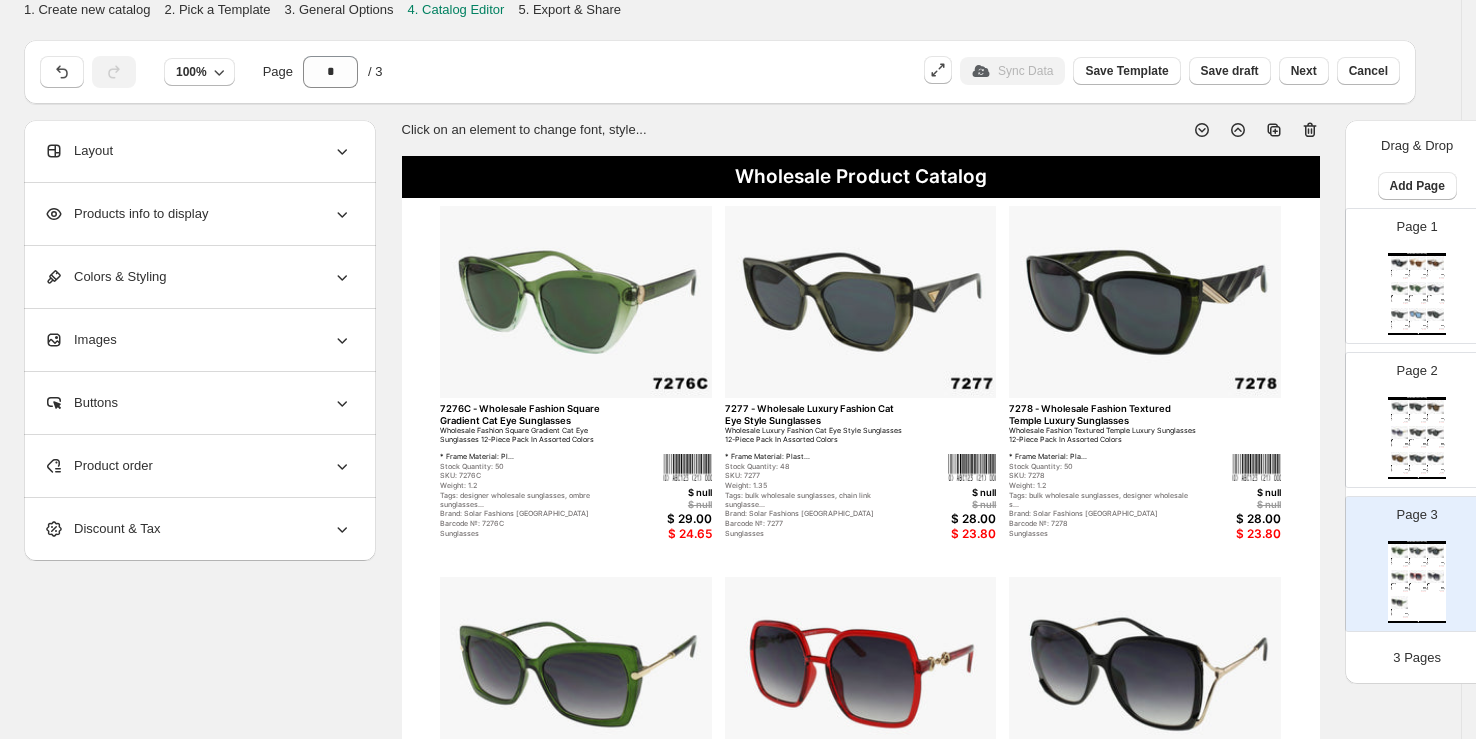 click 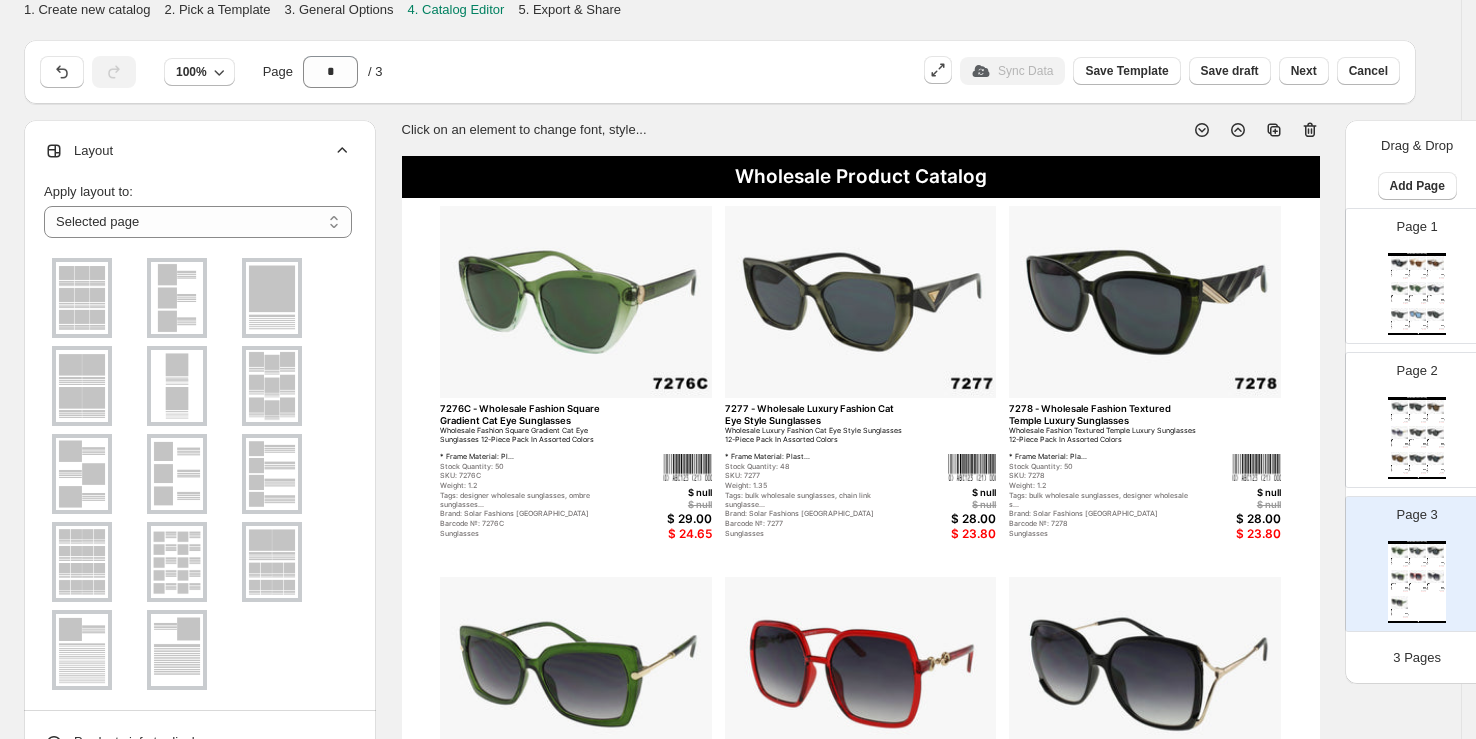 click 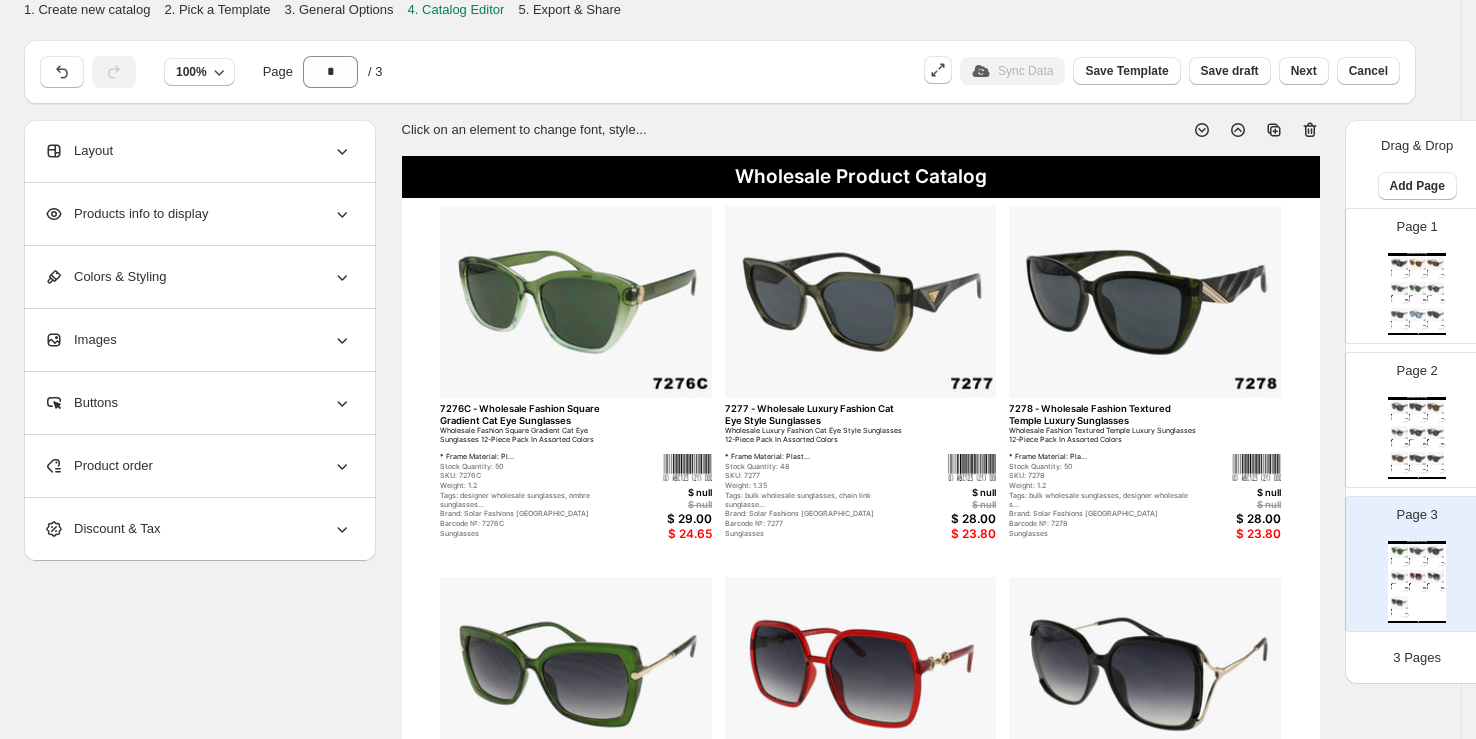 click on "Products info to display" at bounding box center [198, 214] 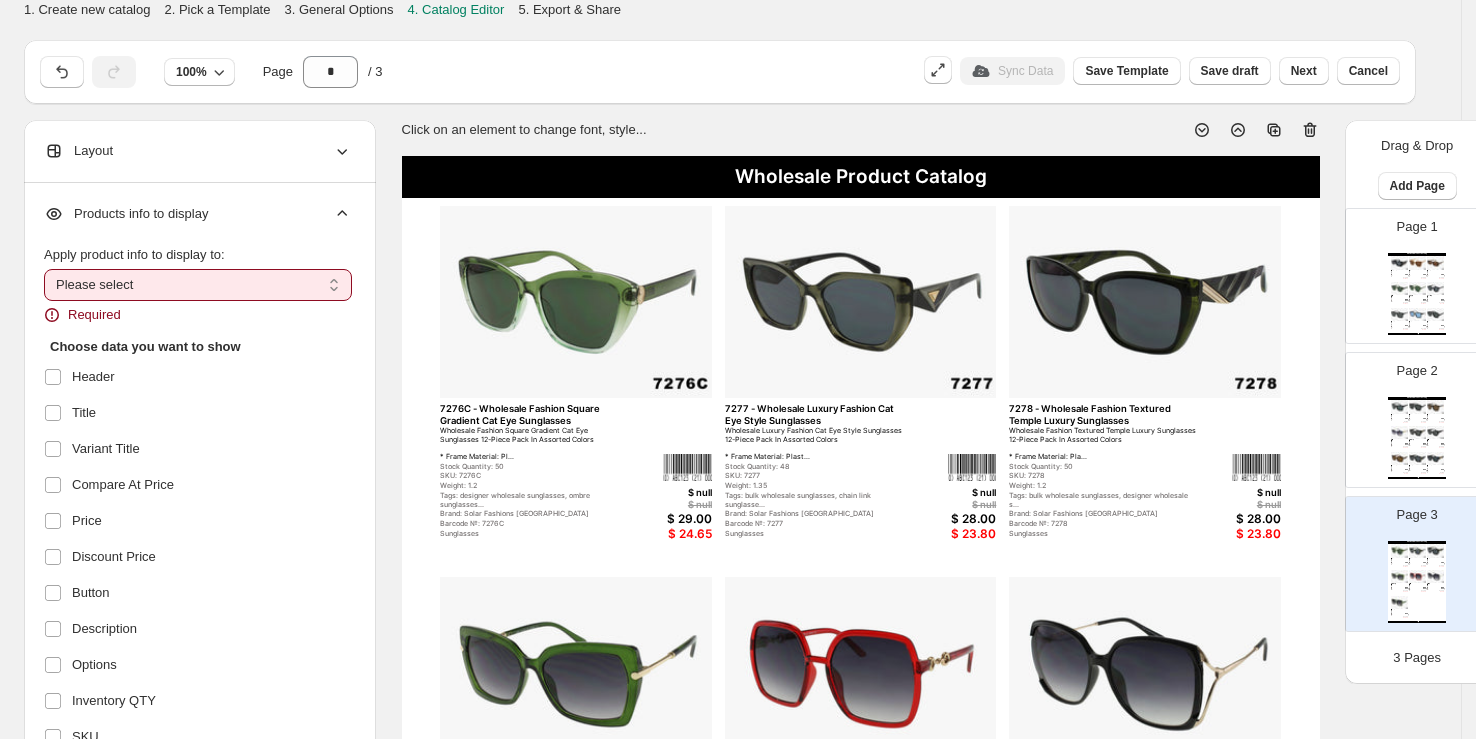 click on "**********" at bounding box center [198, 285] 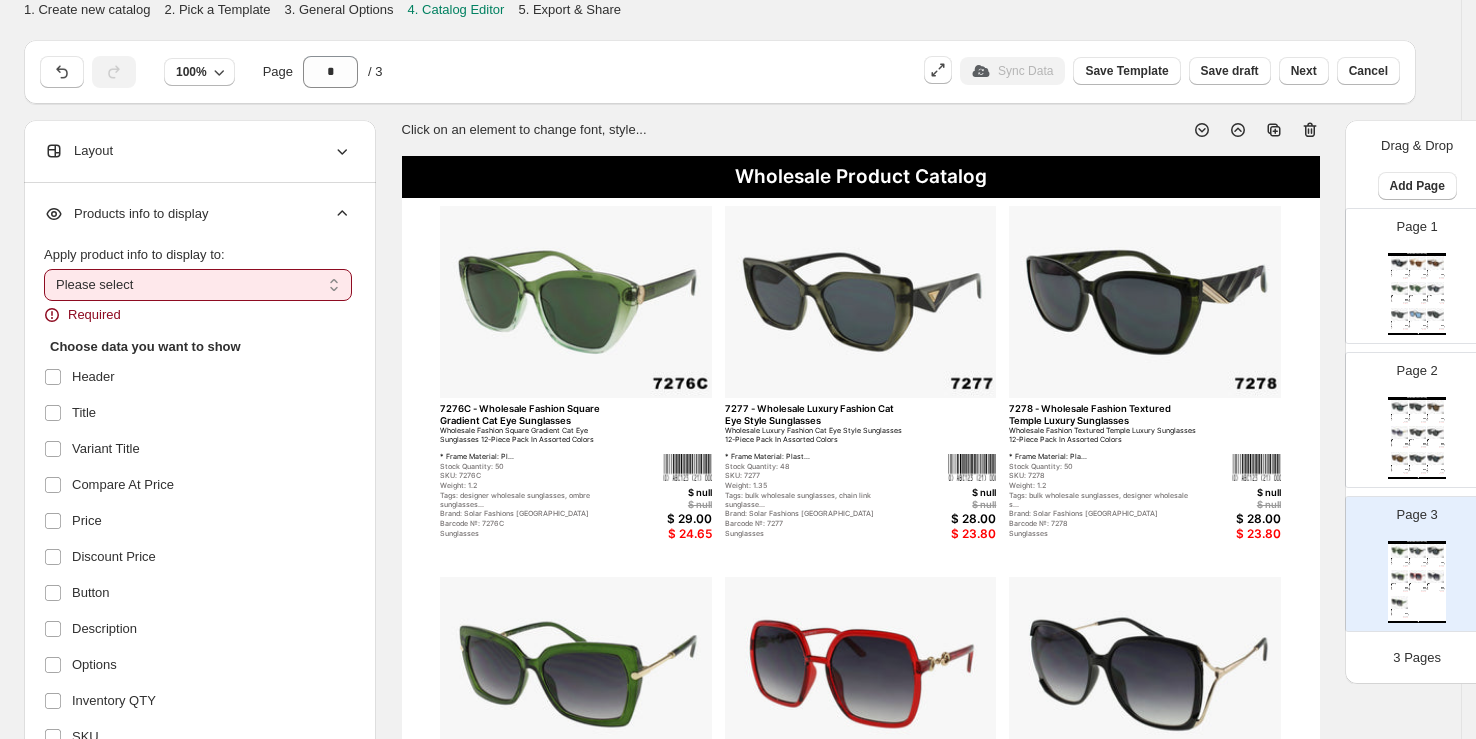 select on "*********" 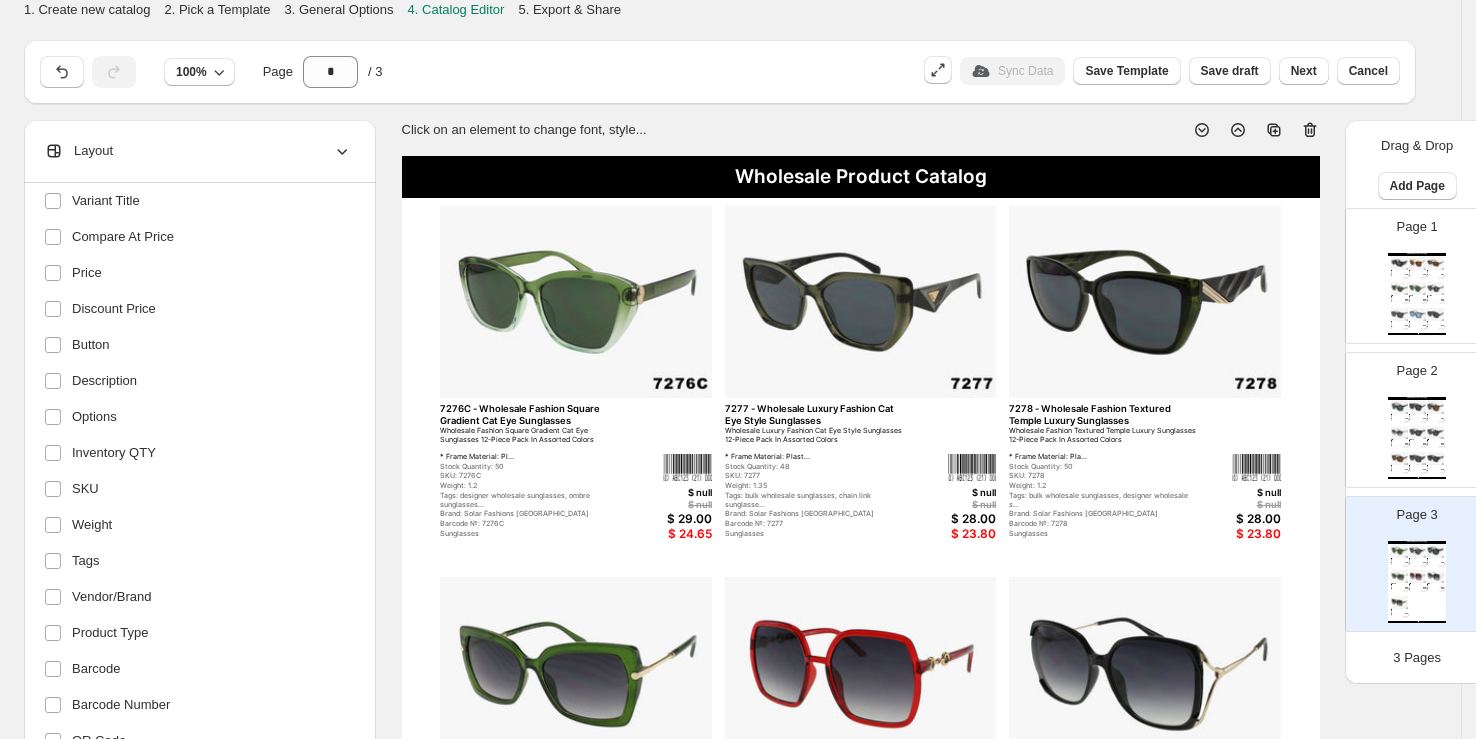 scroll, scrollTop: 322, scrollLeft: 0, axis: vertical 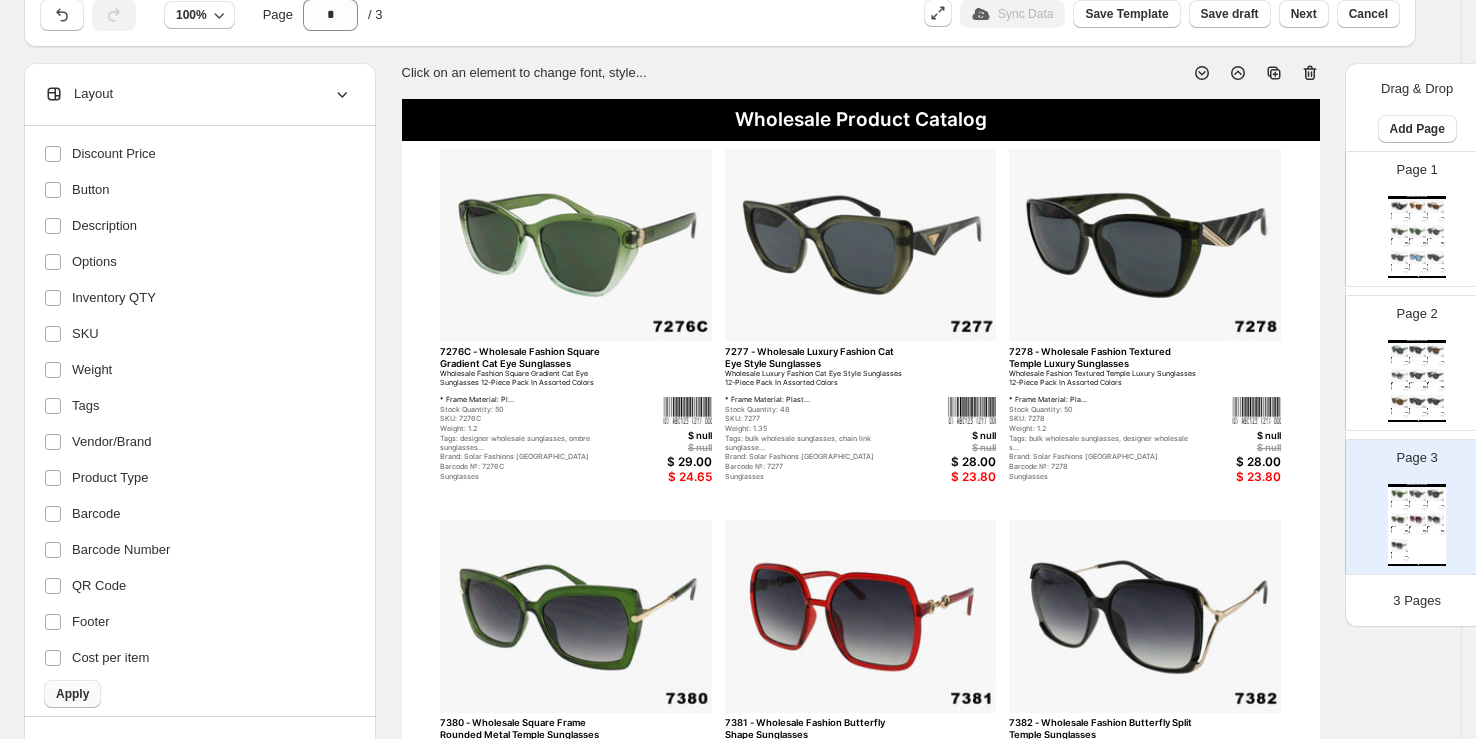 click on "Apply" at bounding box center [72, 694] 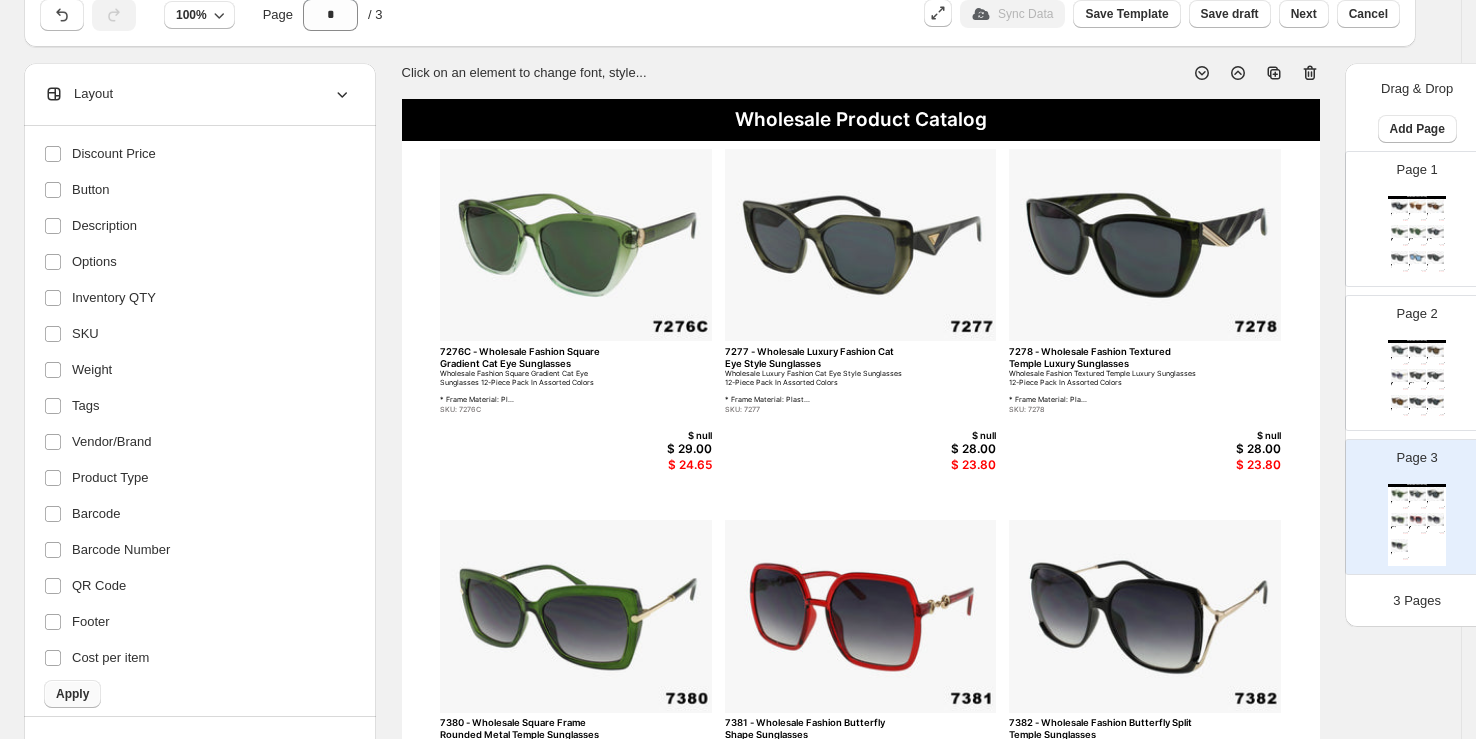 click on "Apply" at bounding box center (72, 694) 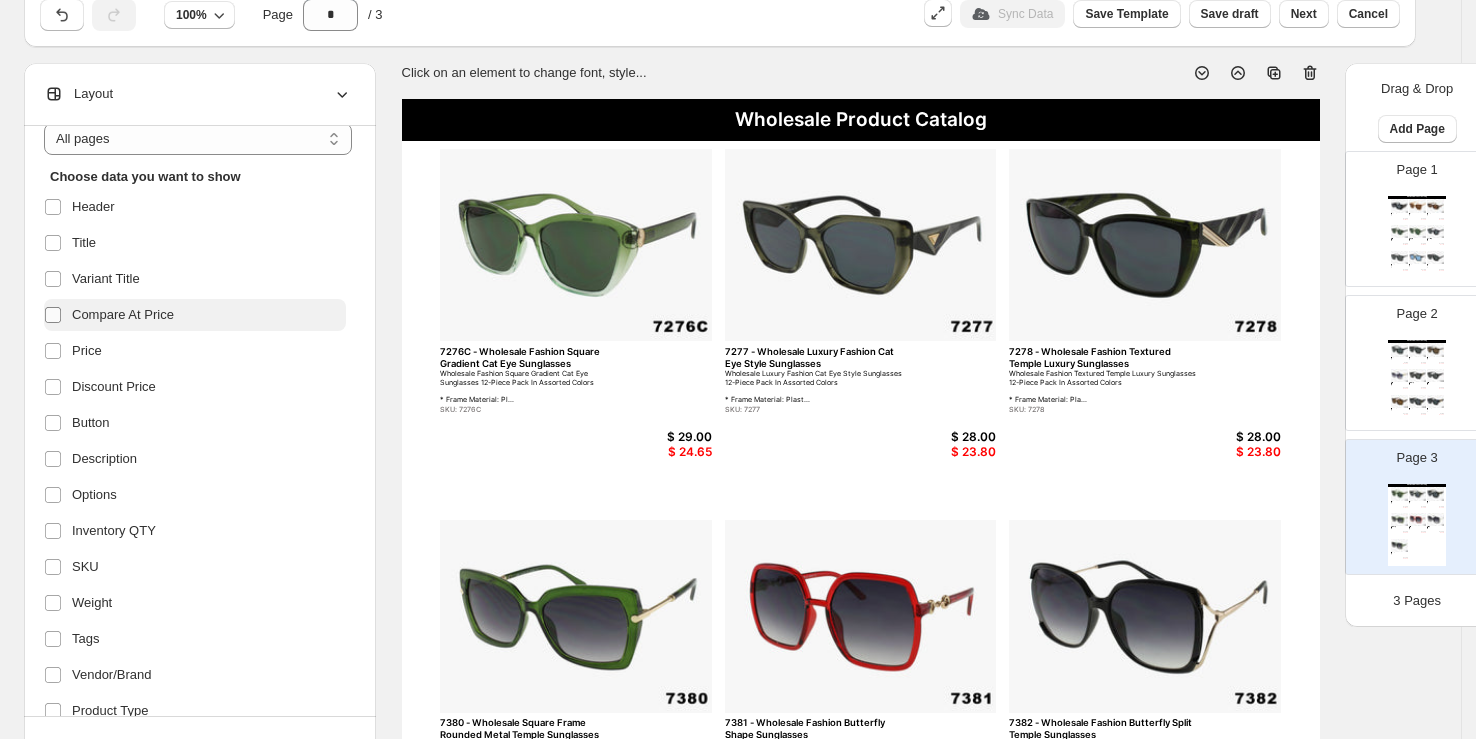 scroll, scrollTop: 86, scrollLeft: 0, axis: vertical 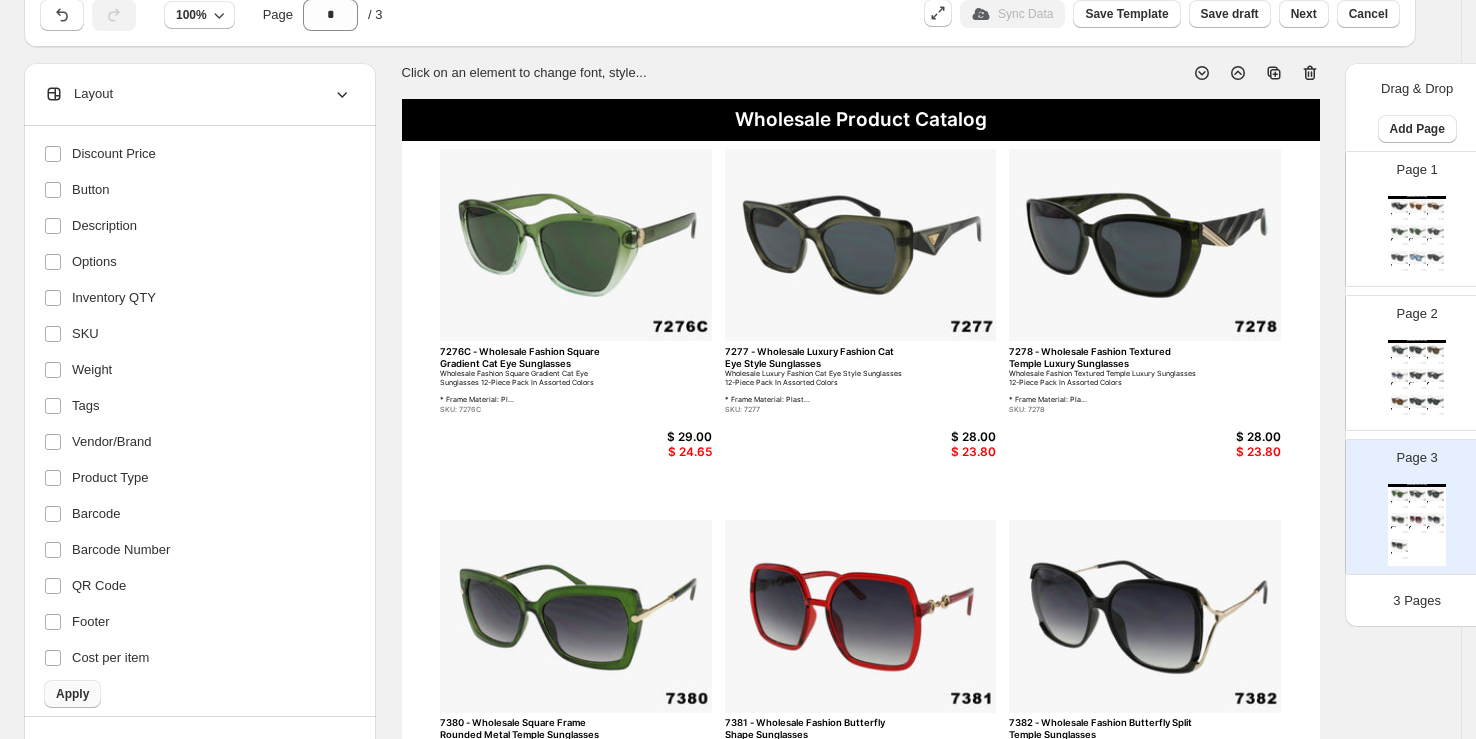 click on "Apply" at bounding box center [72, 694] 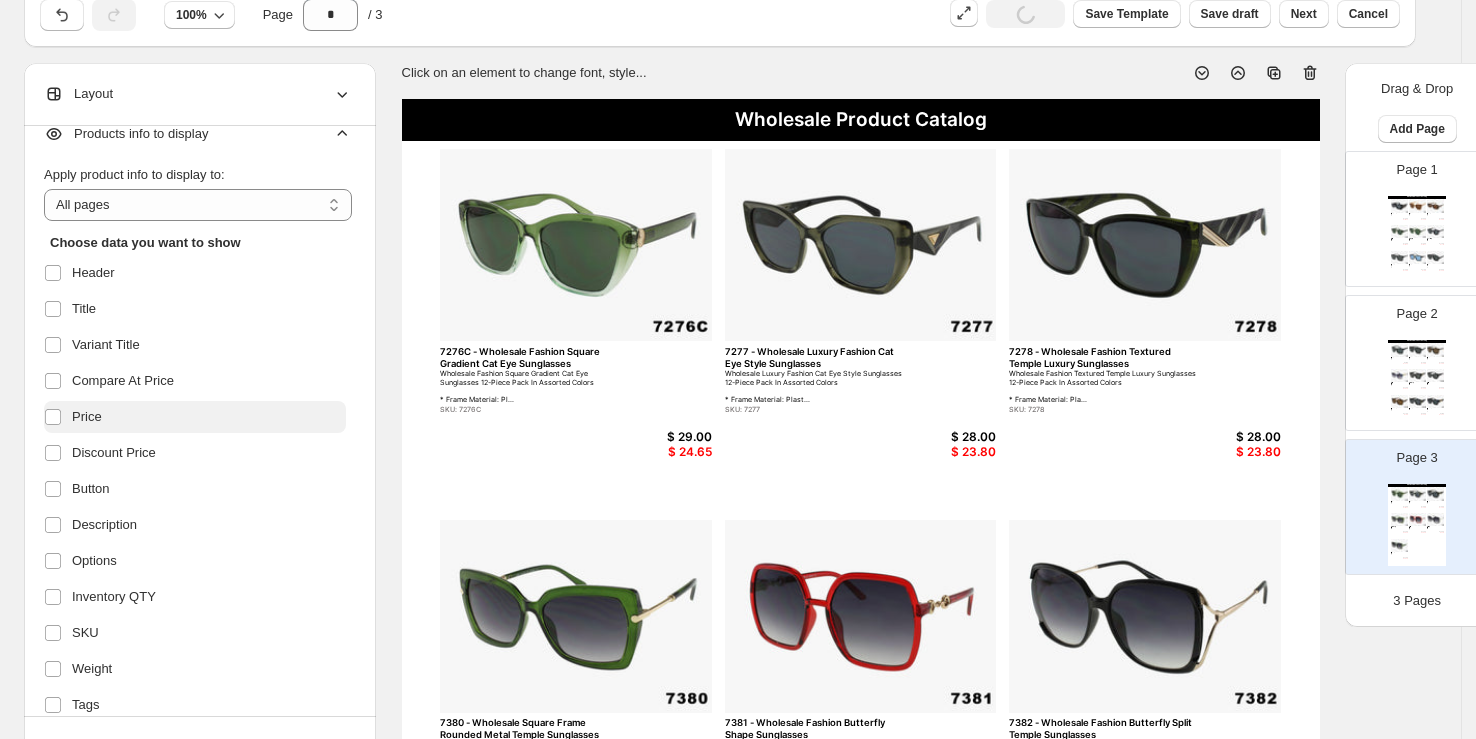 scroll, scrollTop: 0, scrollLeft: 0, axis: both 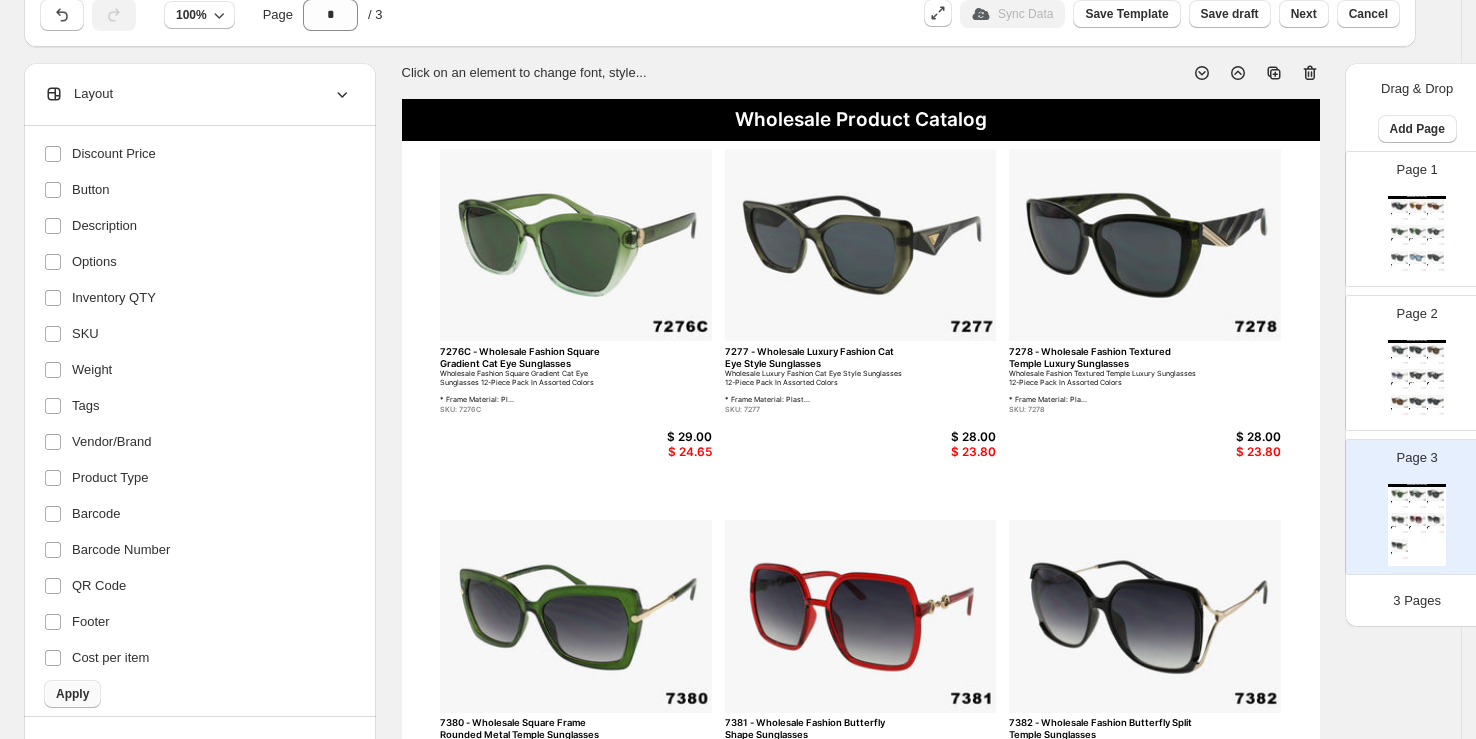 click on "Apply" at bounding box center (72, 694) 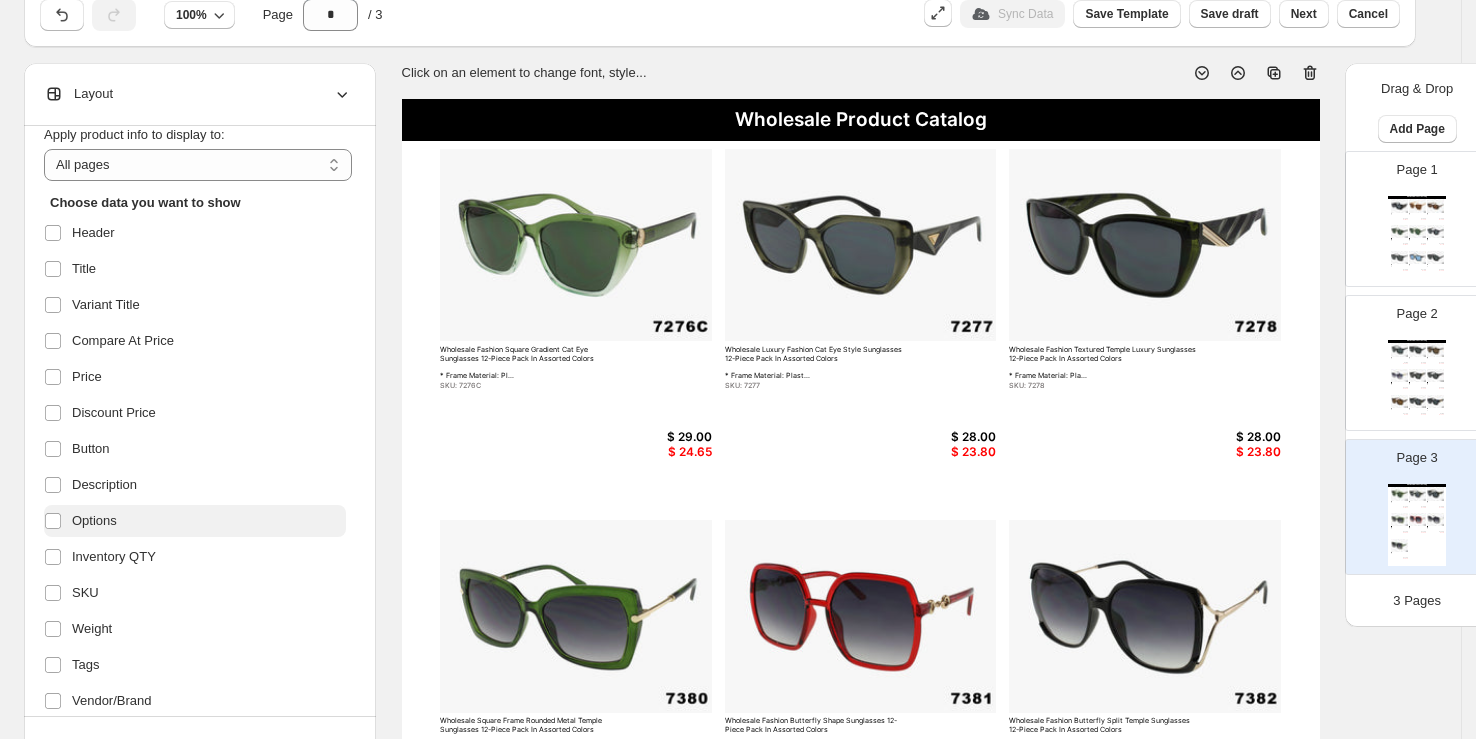 scroll, scrollTop: 25, scrollLeft: 0, axis: vertical 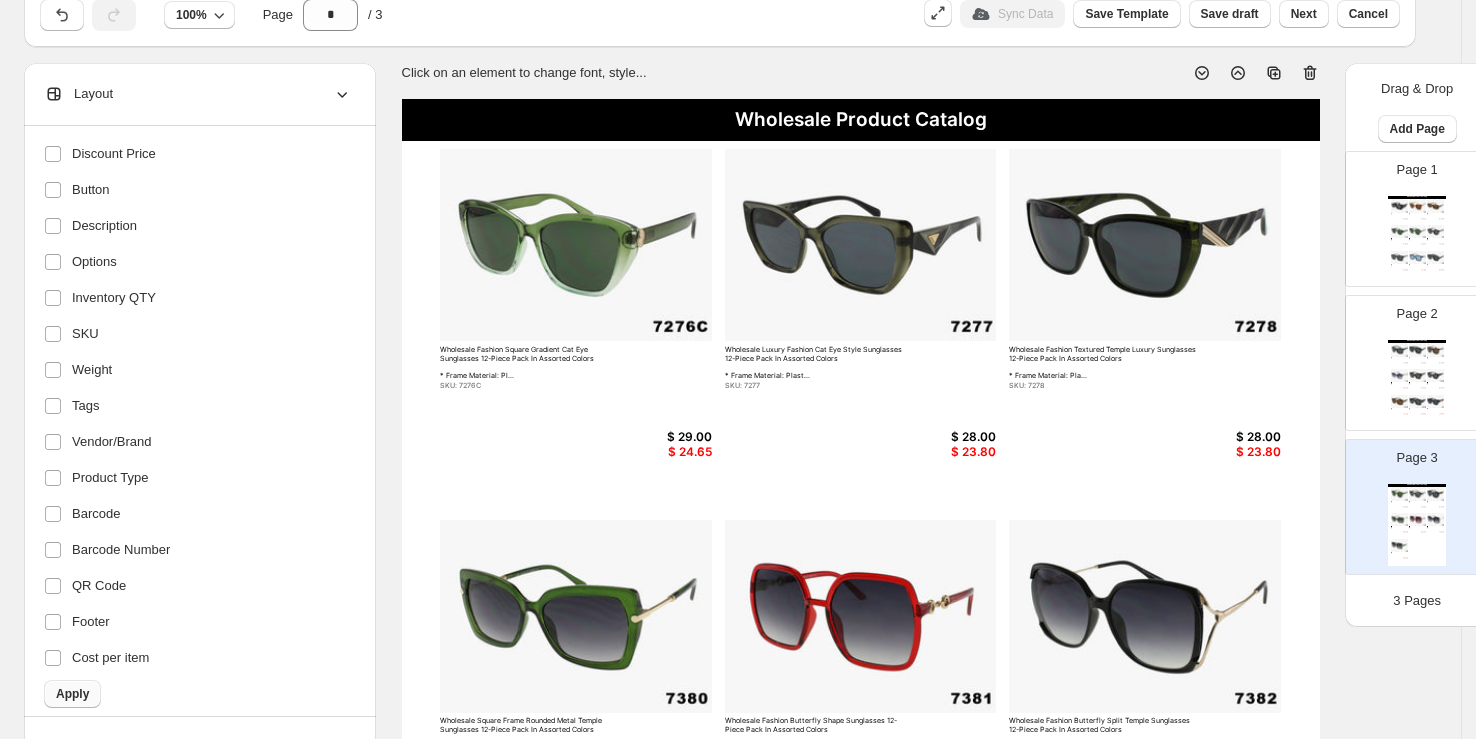 click on "Apply" at bounding box center (72, 694) 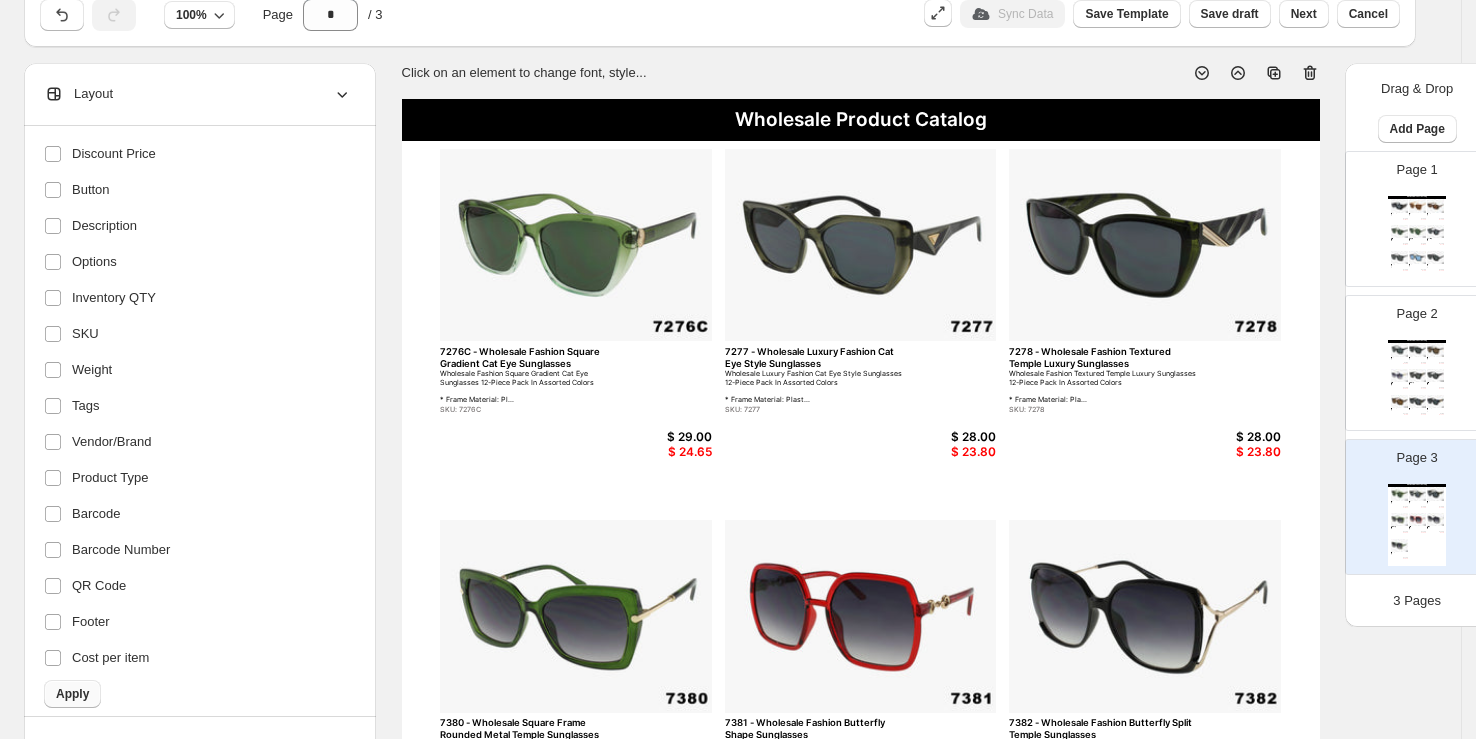 click on "Apply" at bounding box center (72, 694) 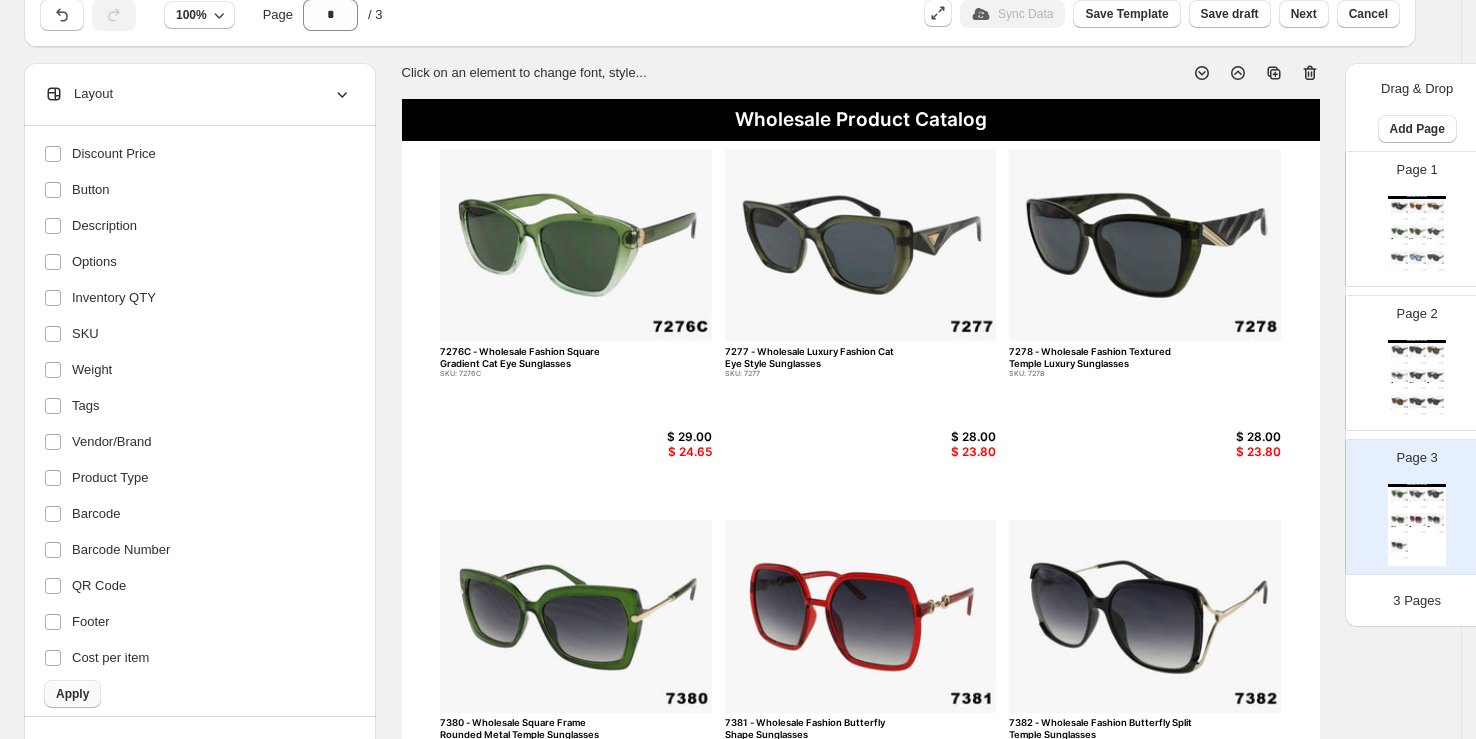 click on "Apply" at bounding box center (72, 694) 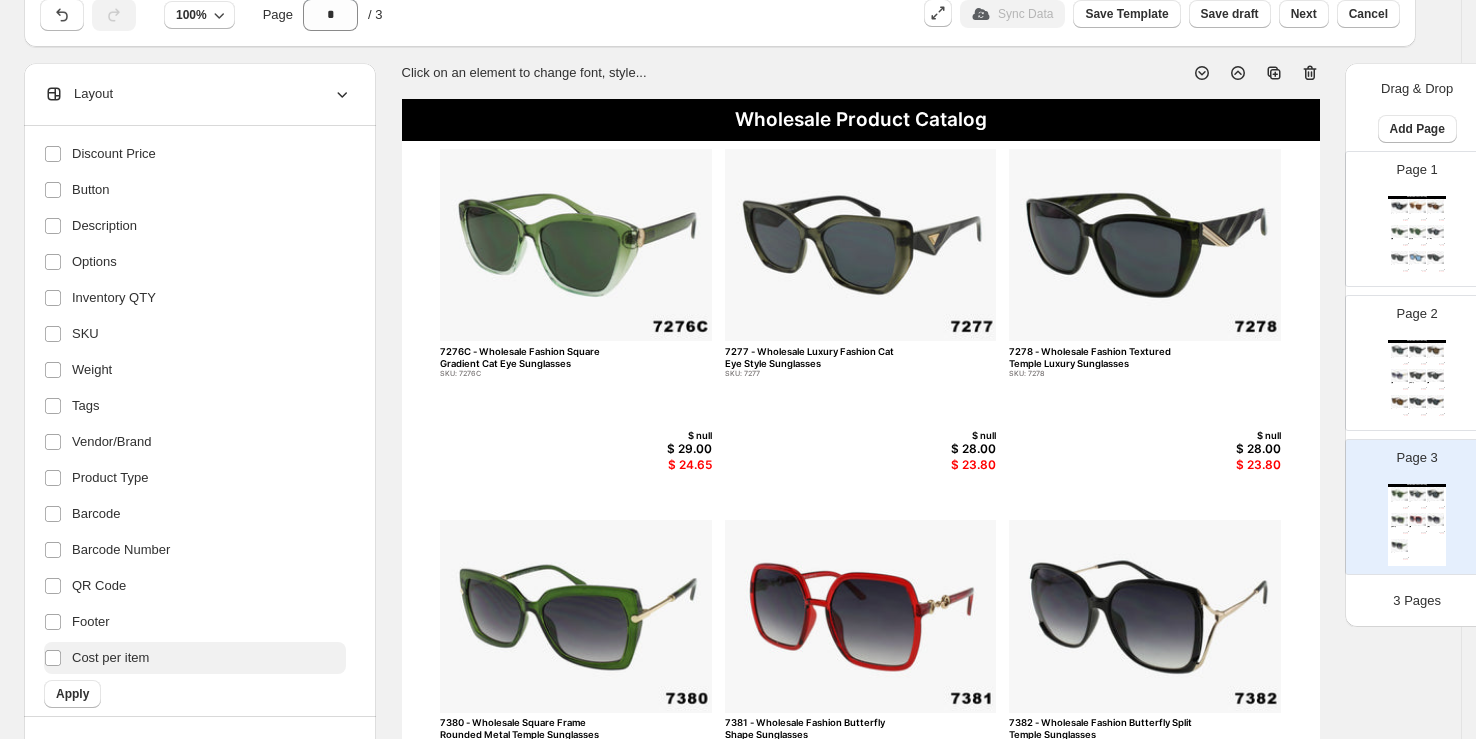 click on "Cost per item" at bounding box center (110, 658) 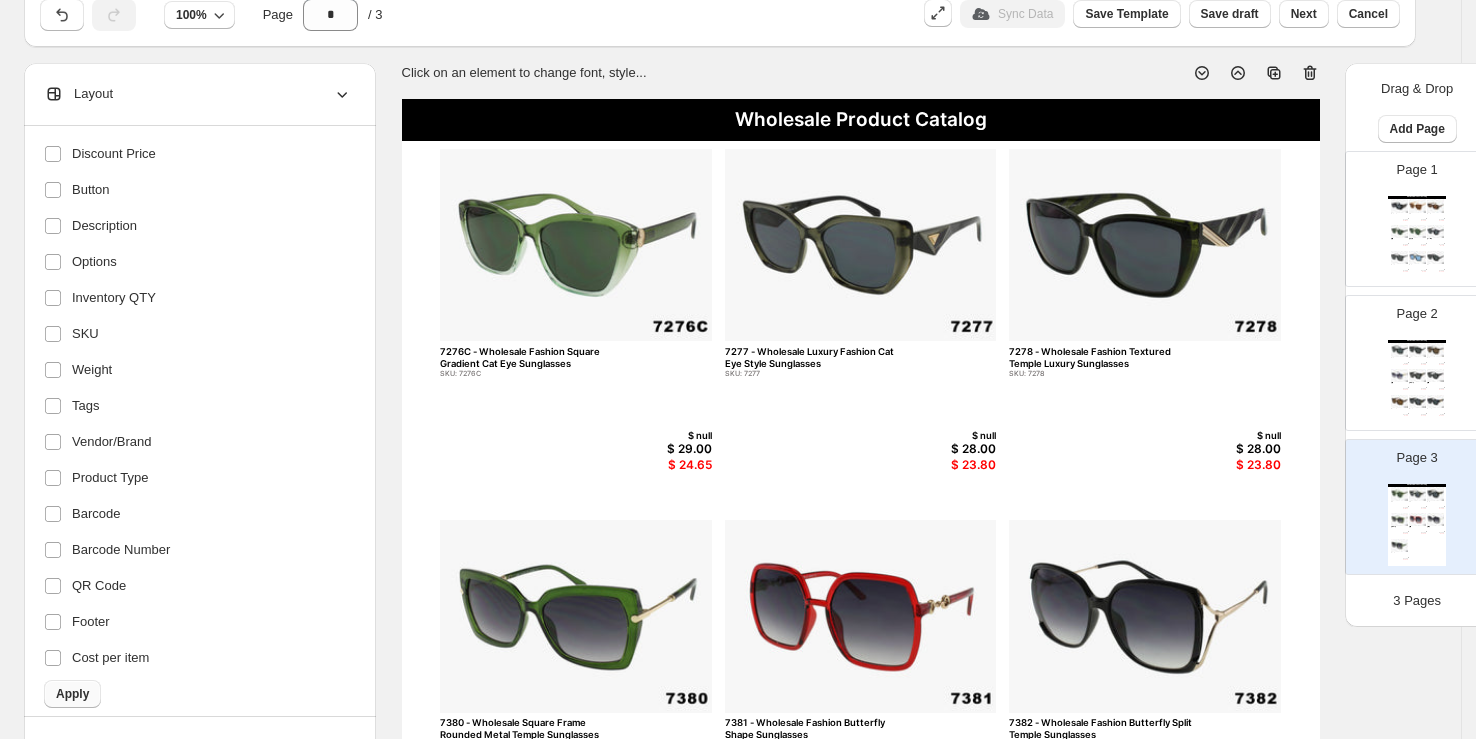 click on "Apply" at bounding box center (72, 694) 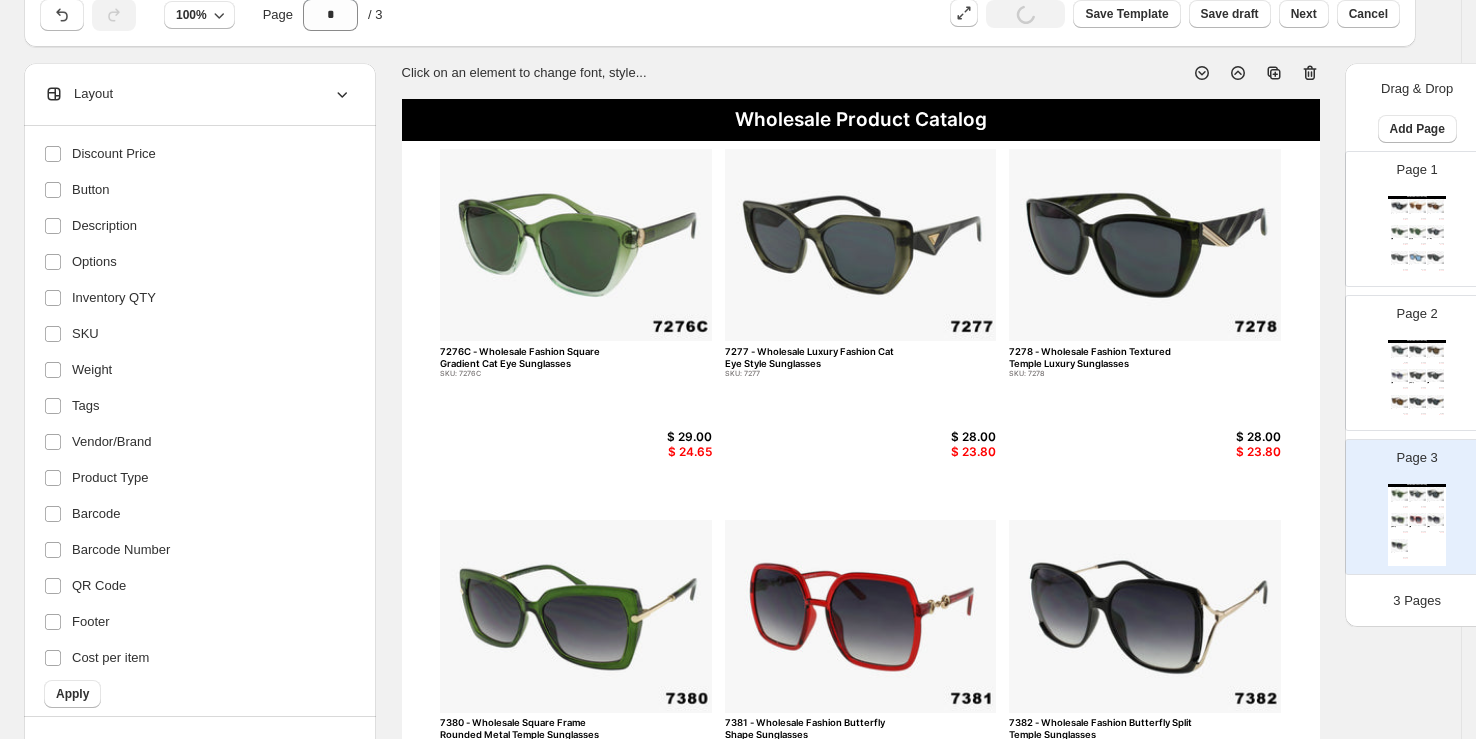 click 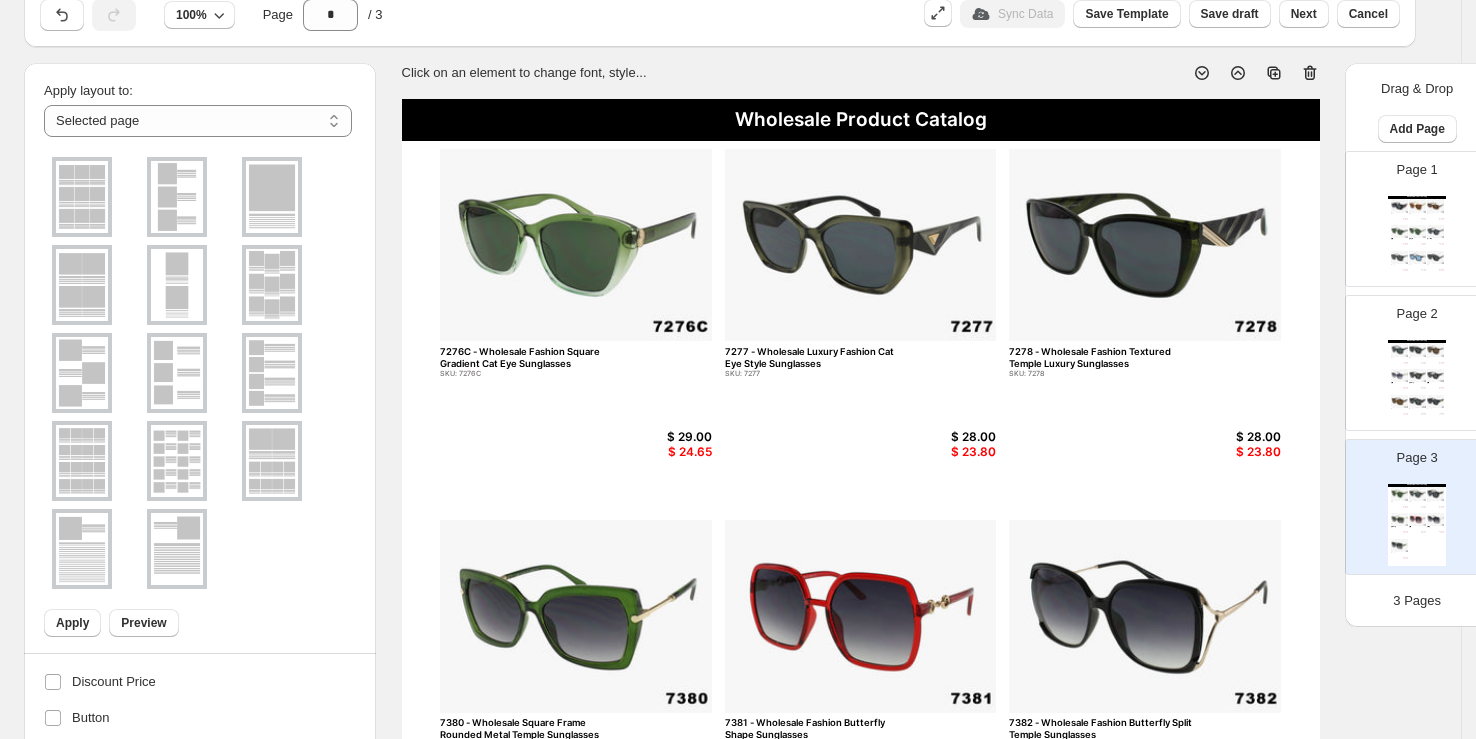 scroll, scrollTop: 52, scrollLeft: 0, axis: vertical 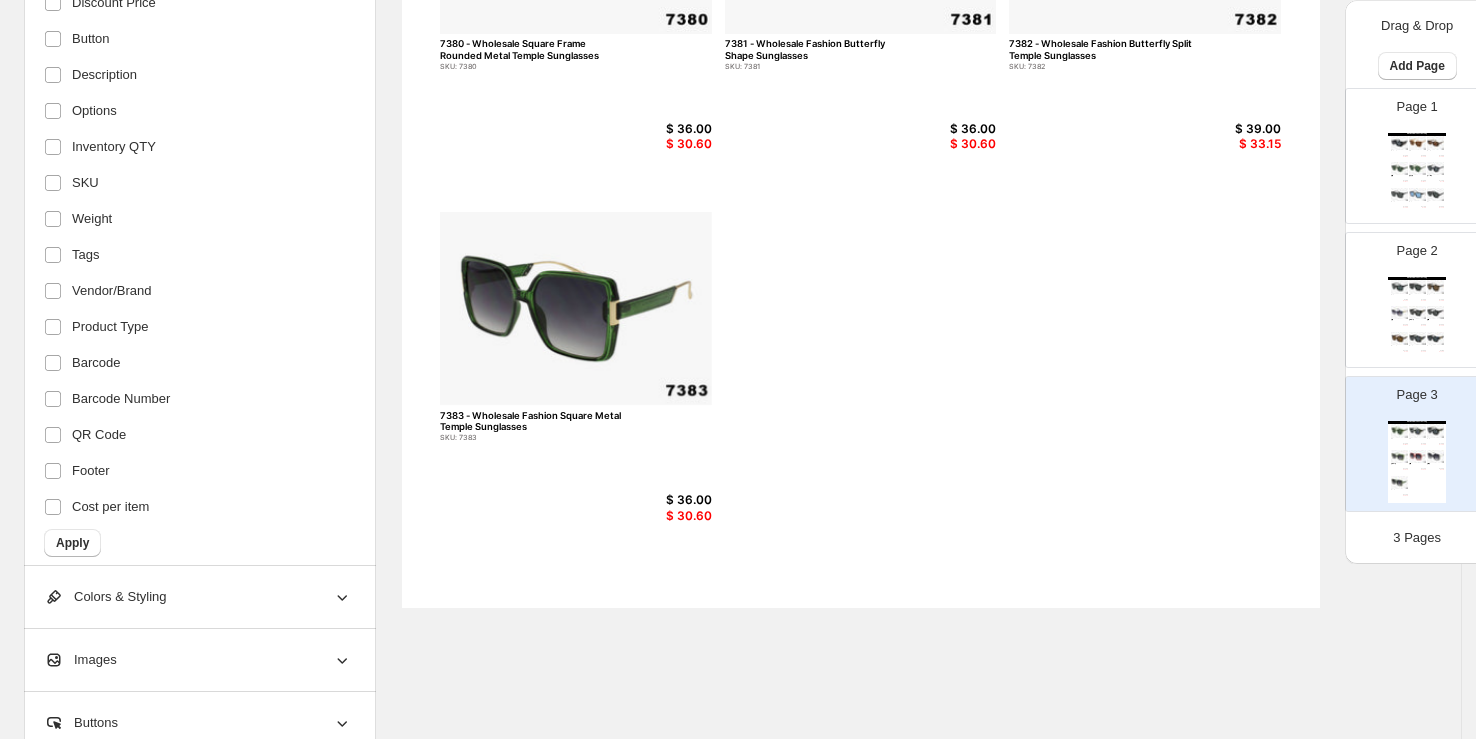click on "Colors & Styling" at bounding box center [198, 597] 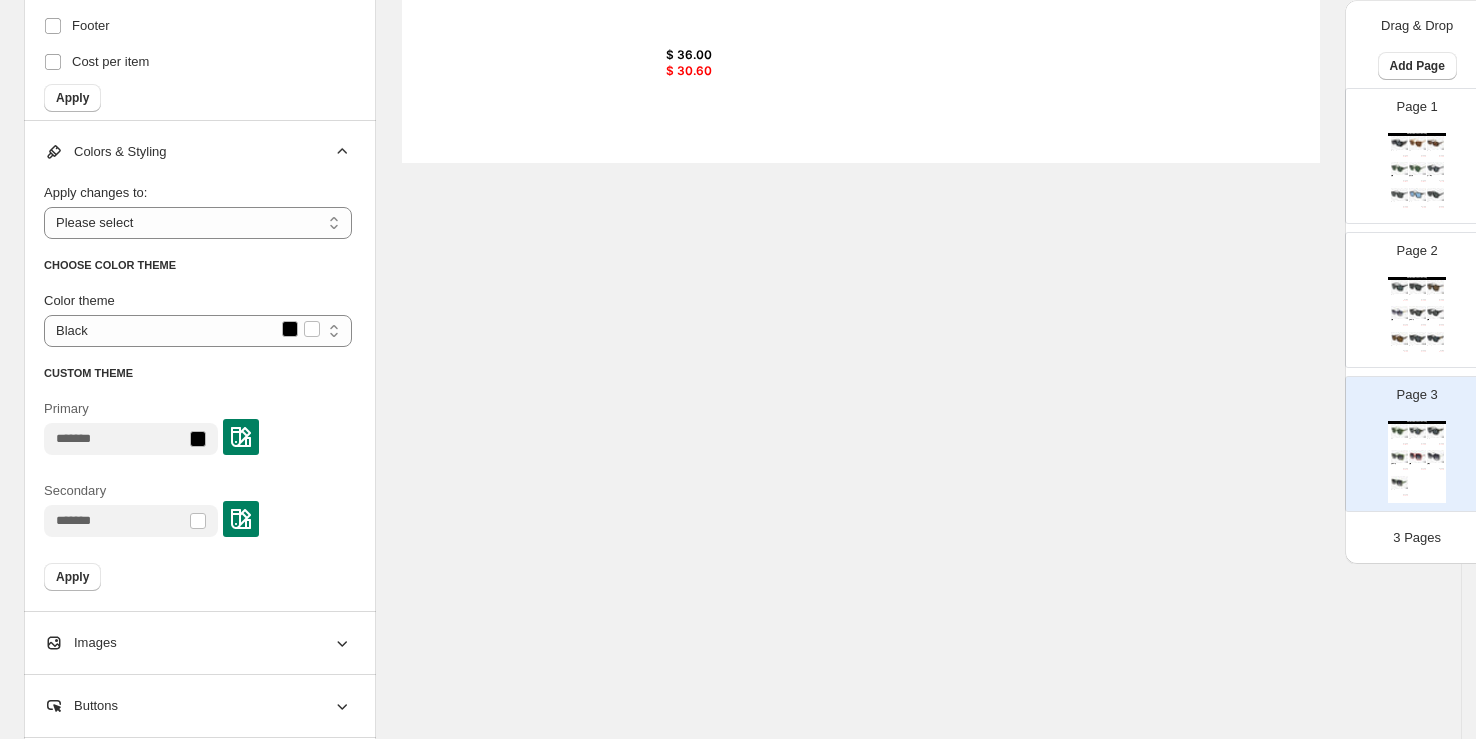 scroll, scrollTop: 1409, scrollLeft: 0, axis: vertical 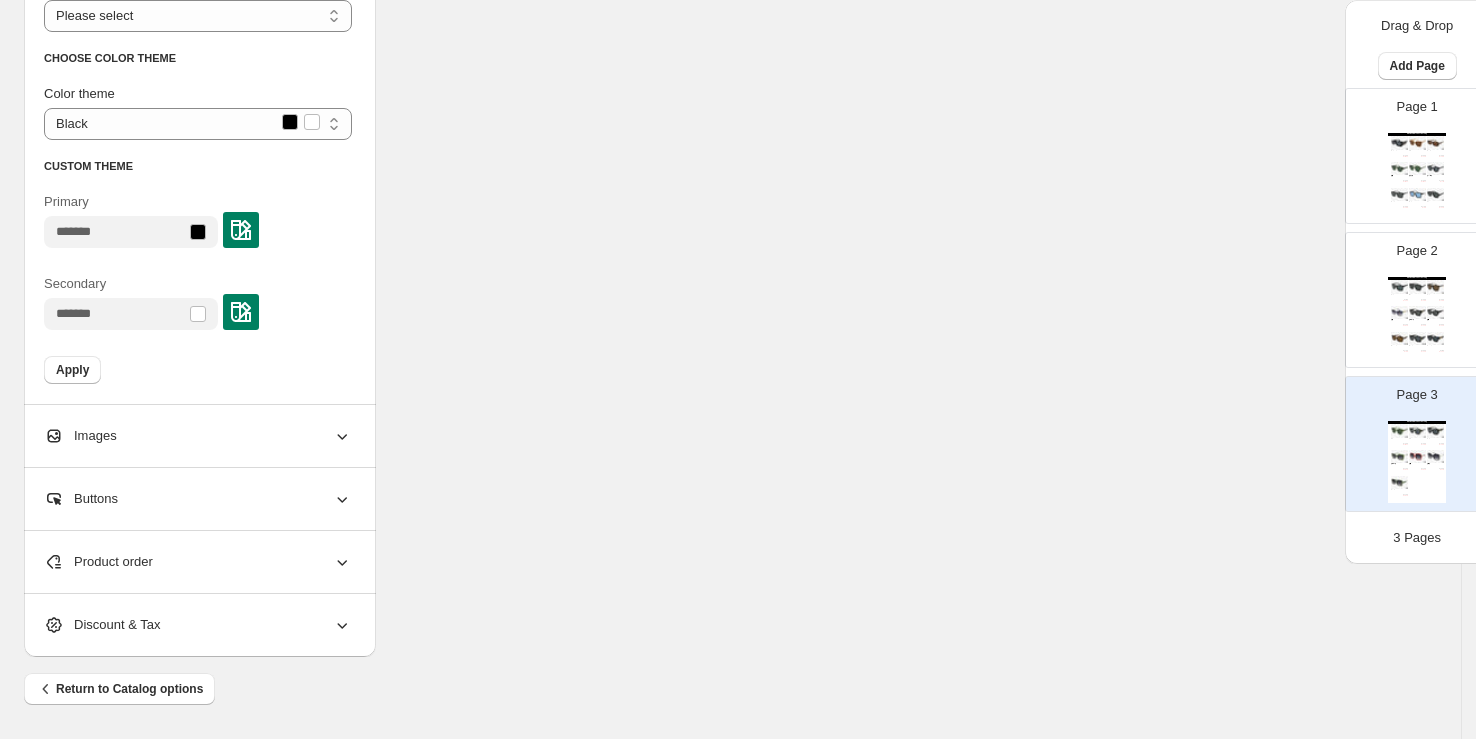 click on "Images" at bounding box center (198, 436) 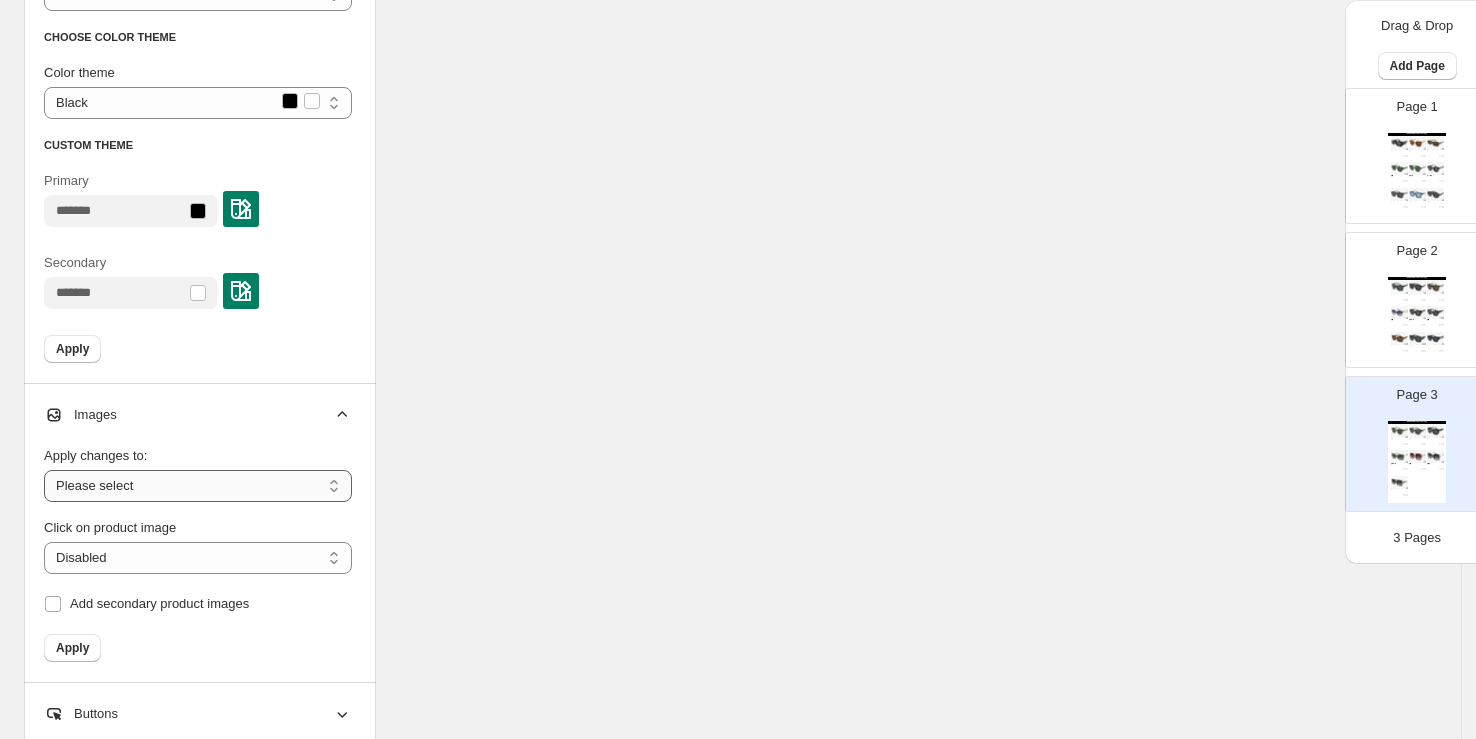 click on "**********" at bounding box center [198, 486] 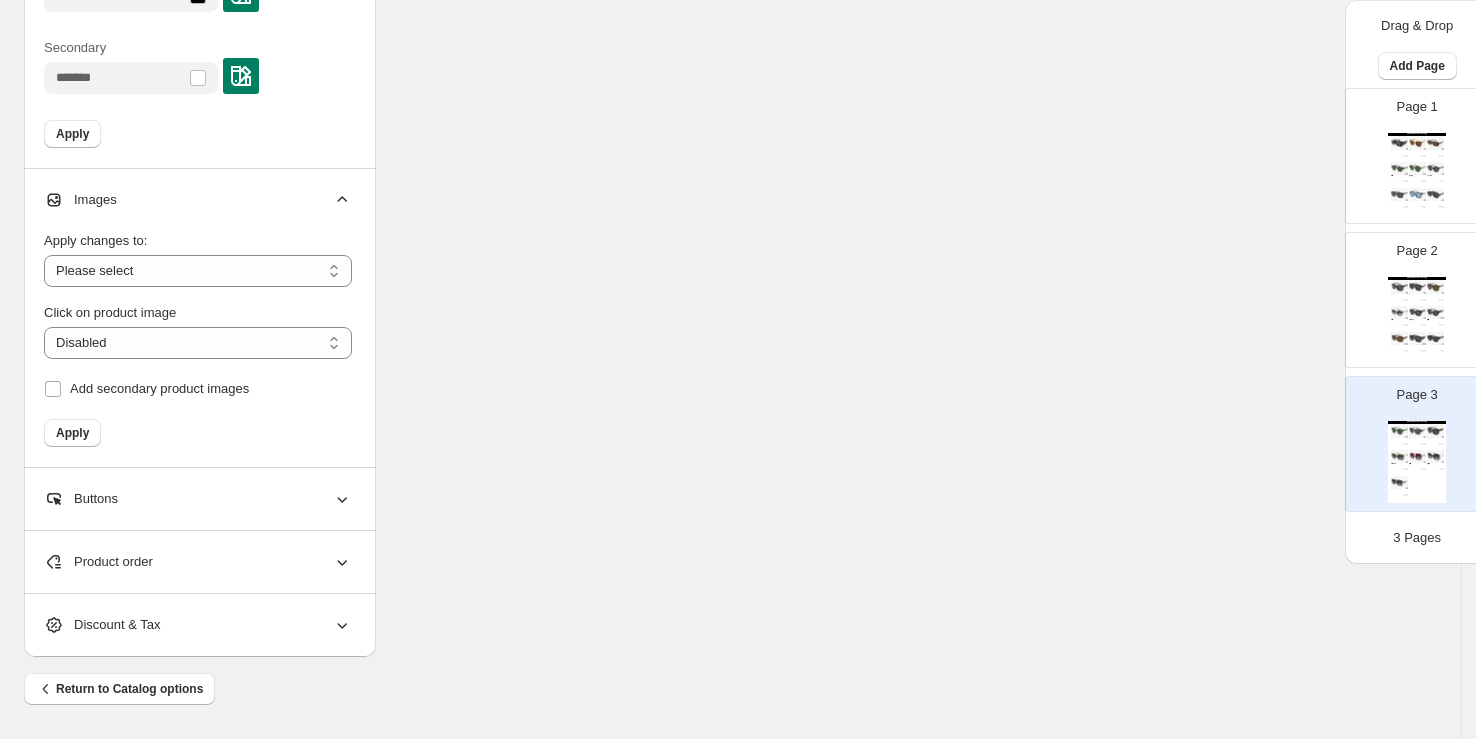scroll, scrollTop: 1645, scrollLeft: 0, axis: vertical 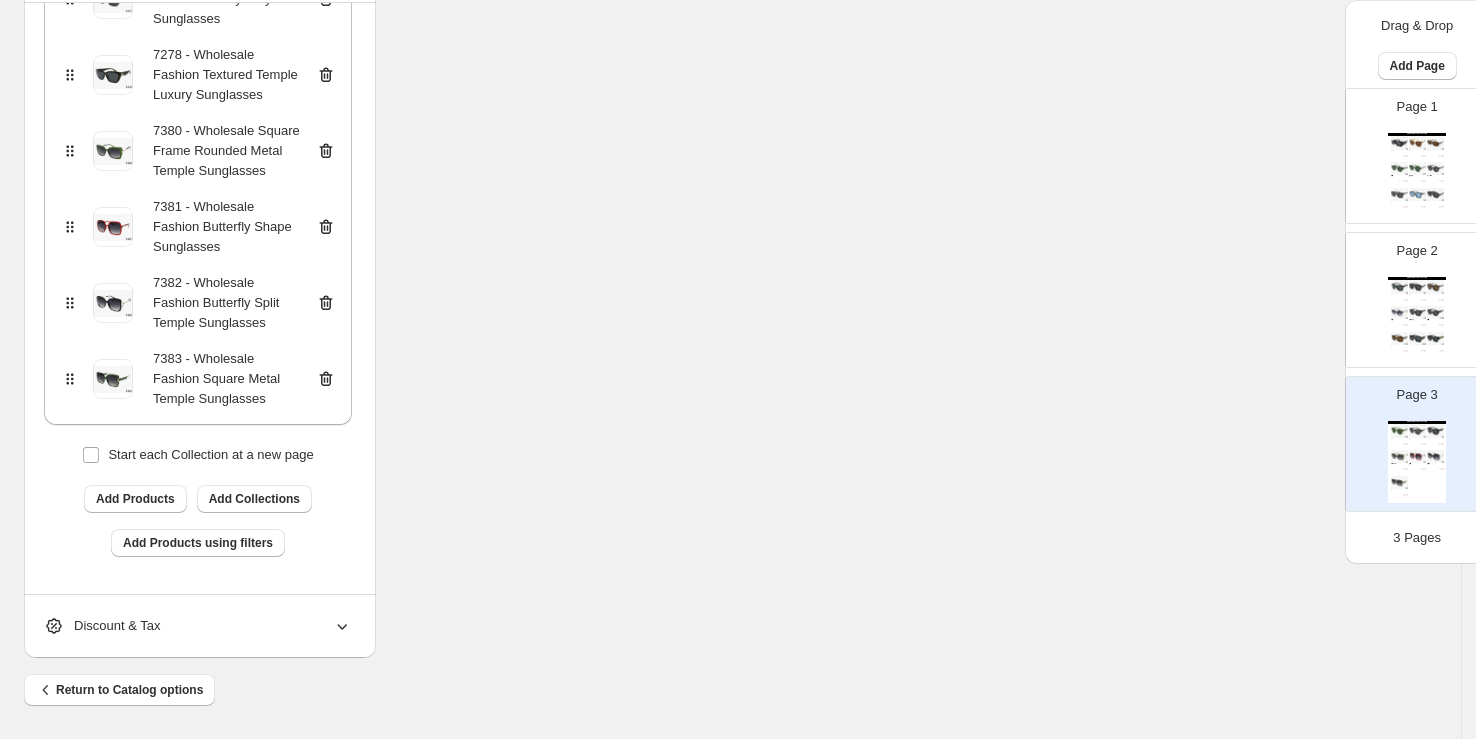 click on "Discount & Tax" at bounding box center (198, 626) 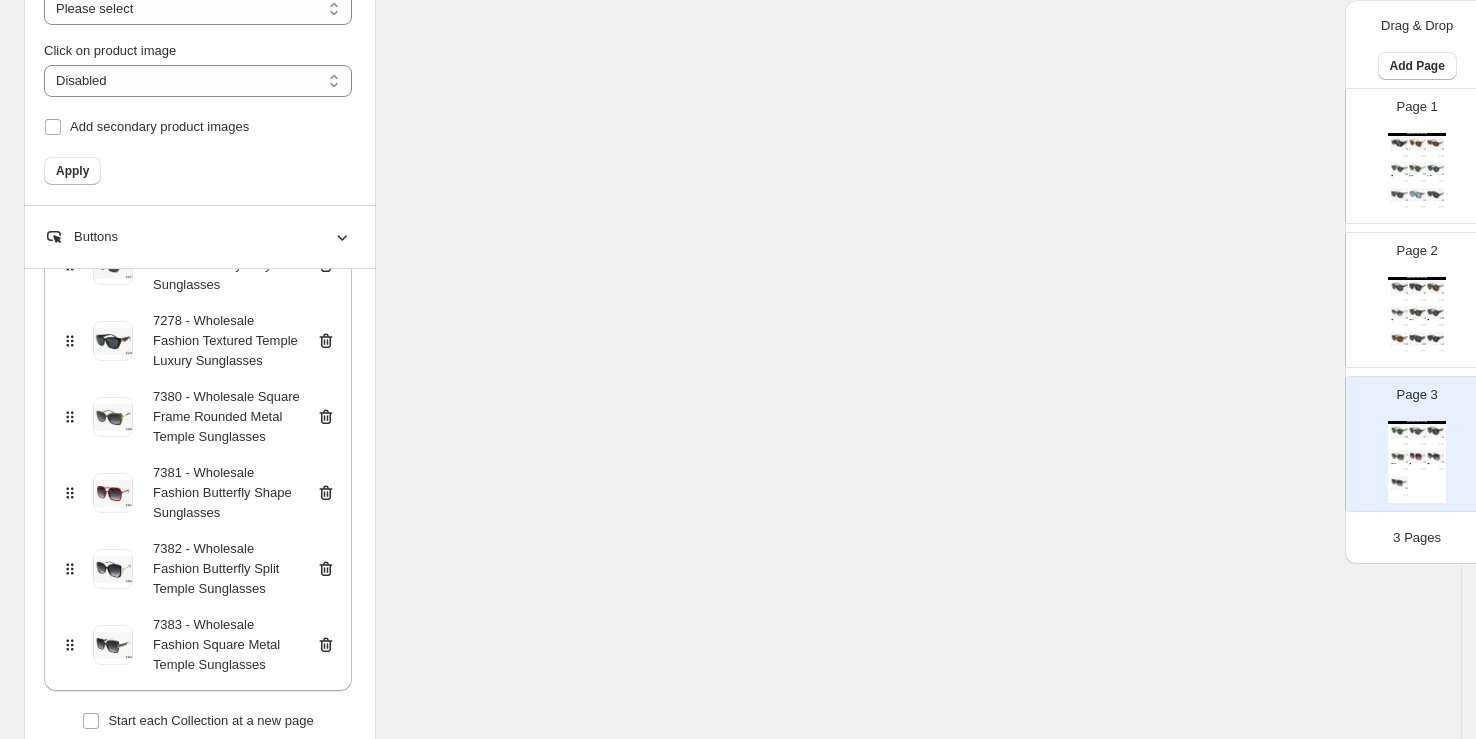 scroll, scrollTop: 1840, scrollLeft: 0, axis: vertical 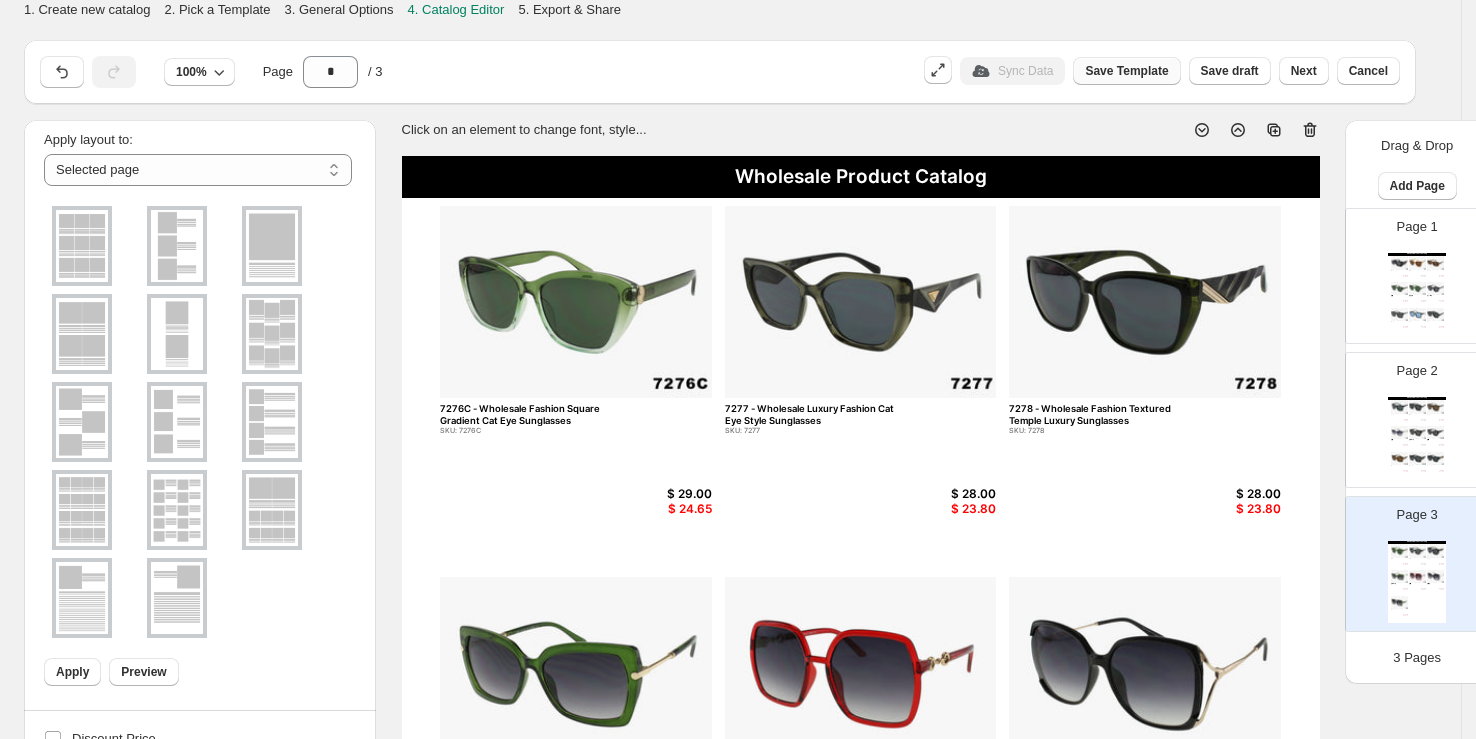 click on "Save Template" at bounding box center (1126, 71) 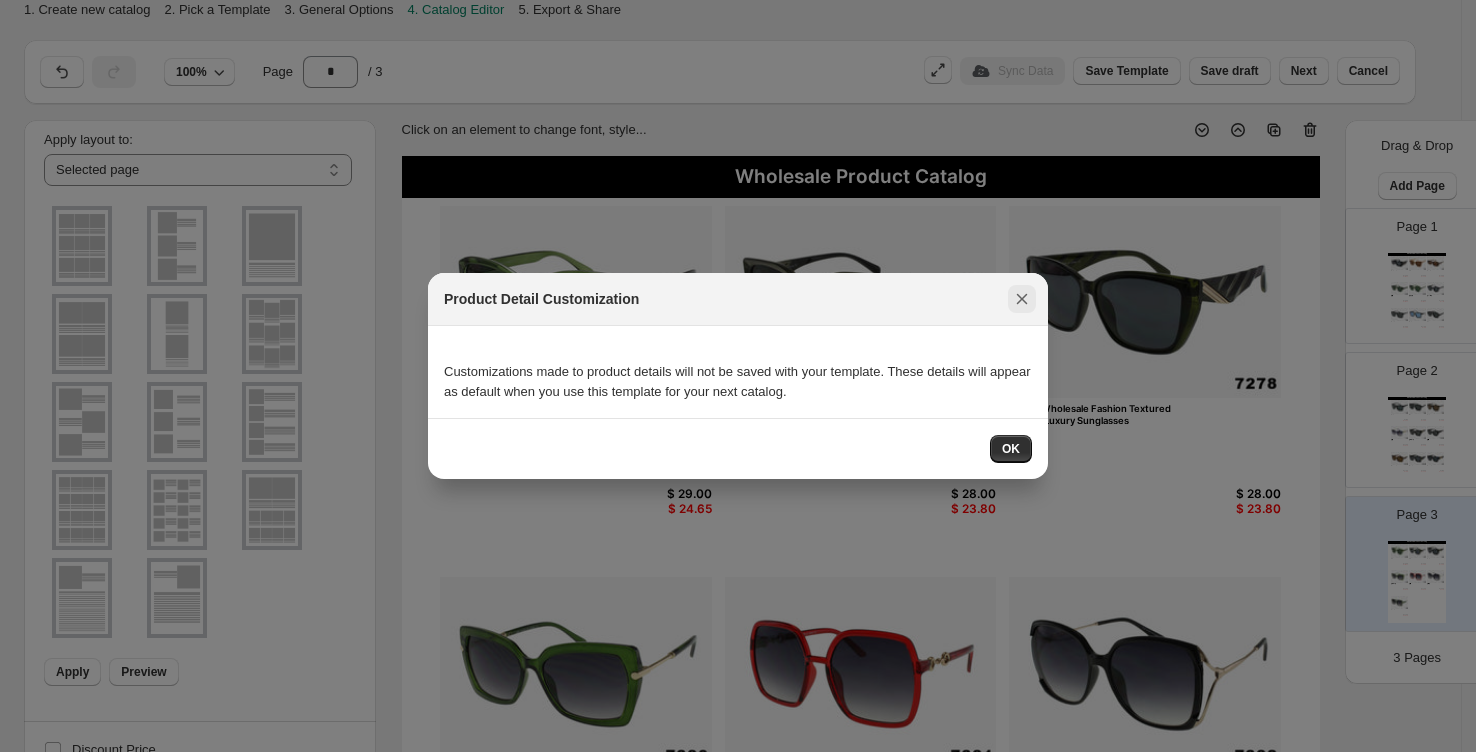 click 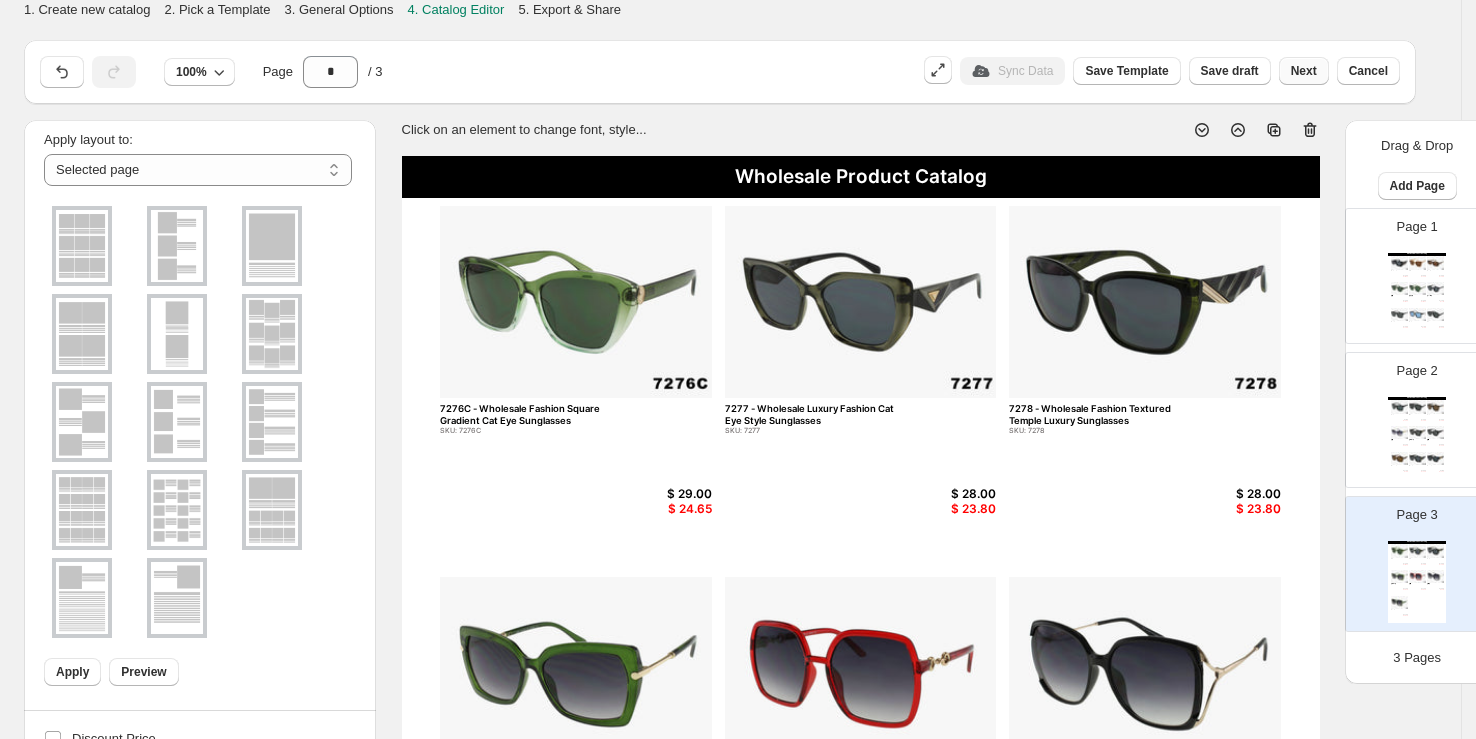 click on "Next" at bounding box center [1304, 71] 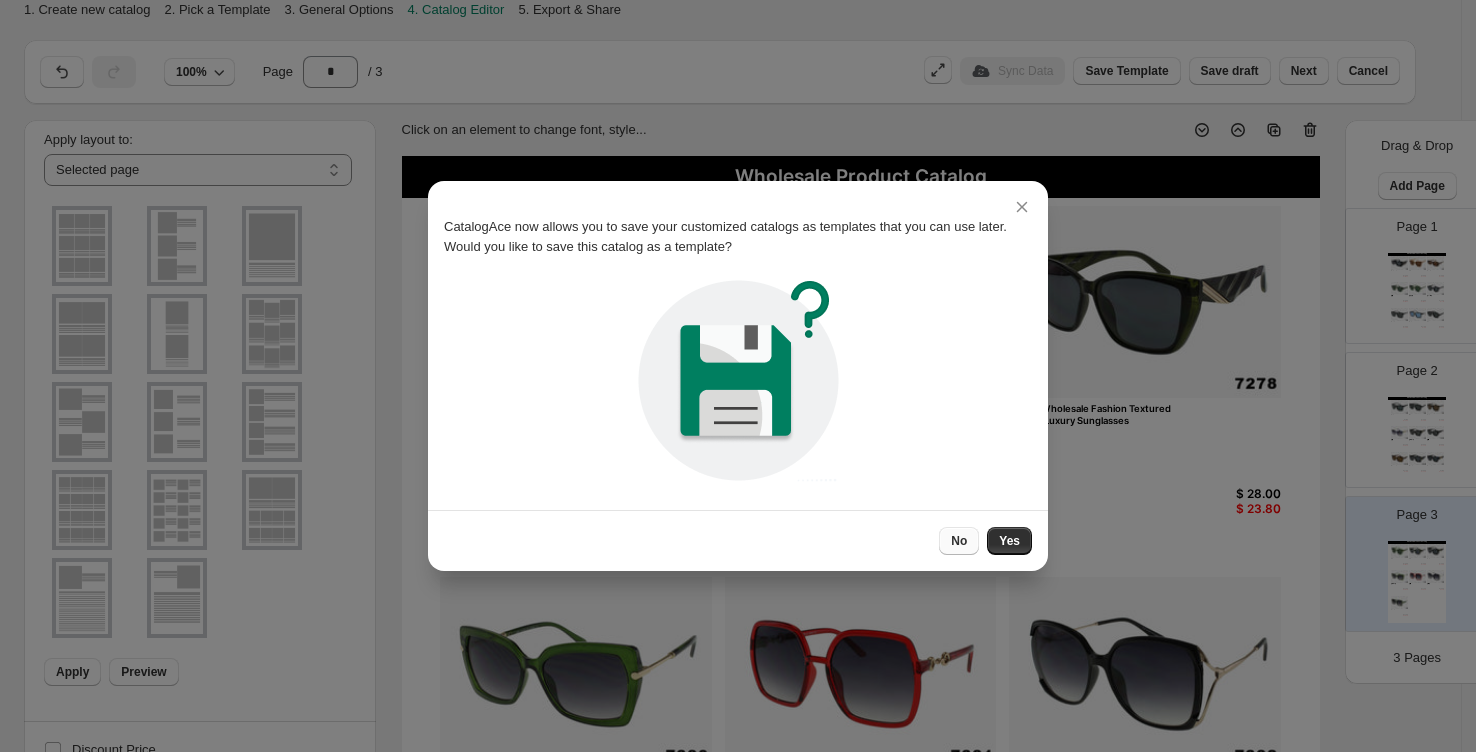 click on "No" at bounding box center (959, 541) 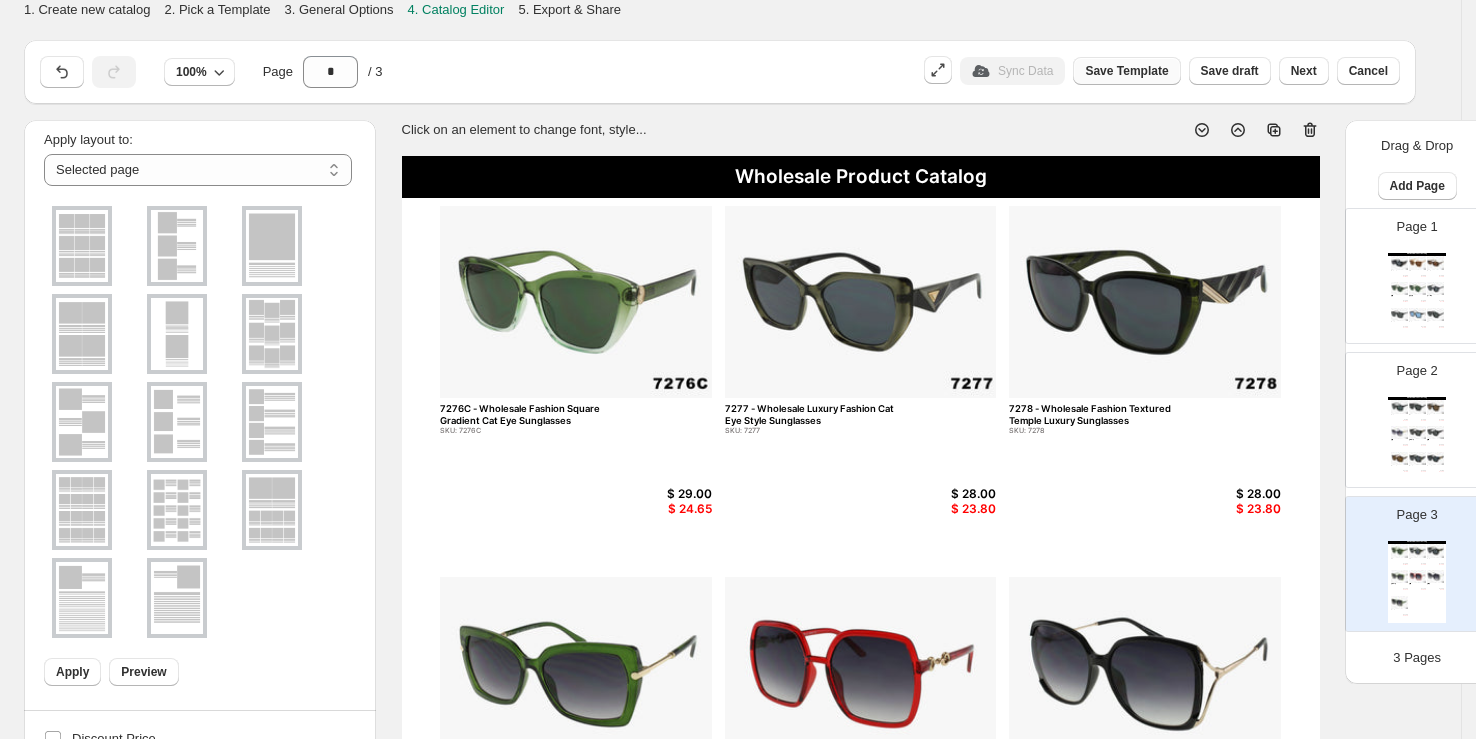 click on "Save Template" at bounding box center (1126, 71) 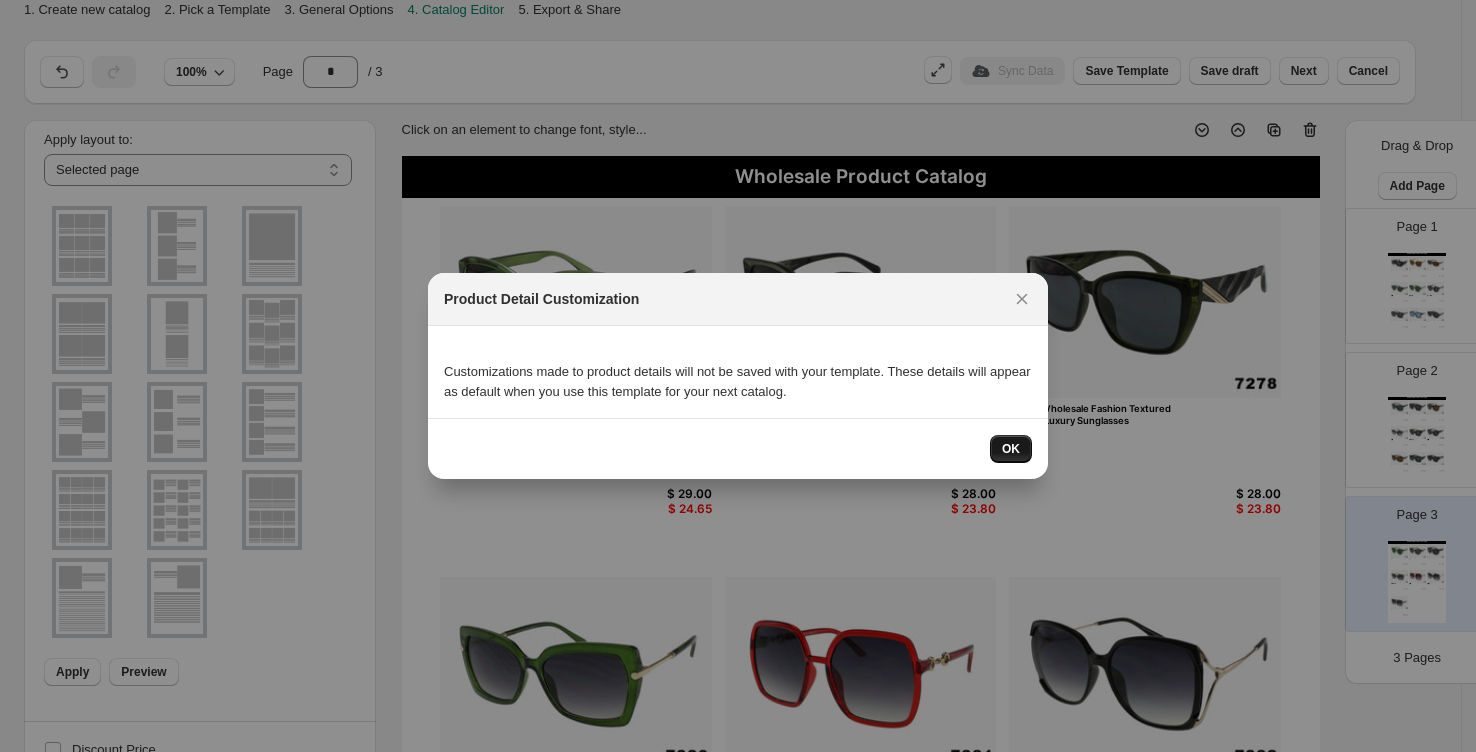 click on "OK" at bounding box center [1011, 449] 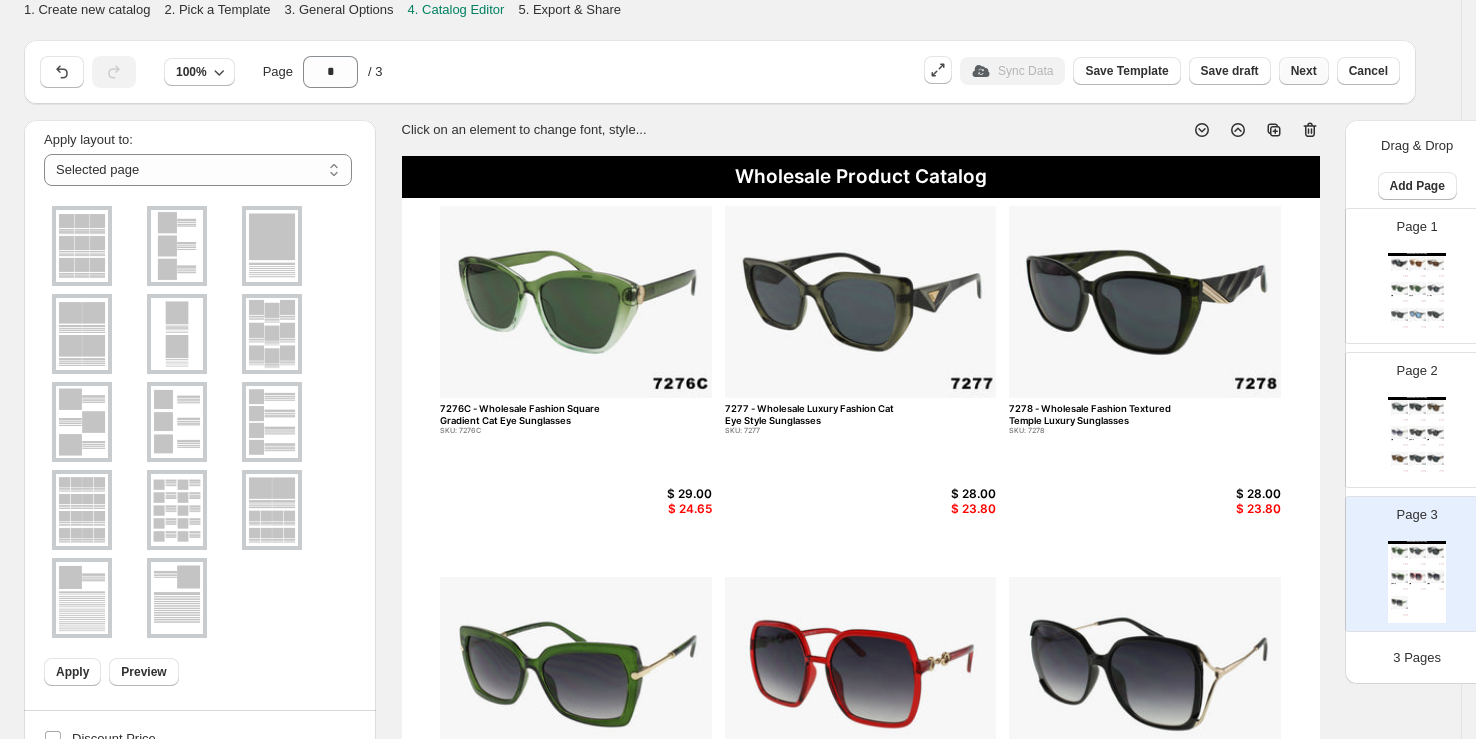 click on "Next" at bounding box center [1304, 71] 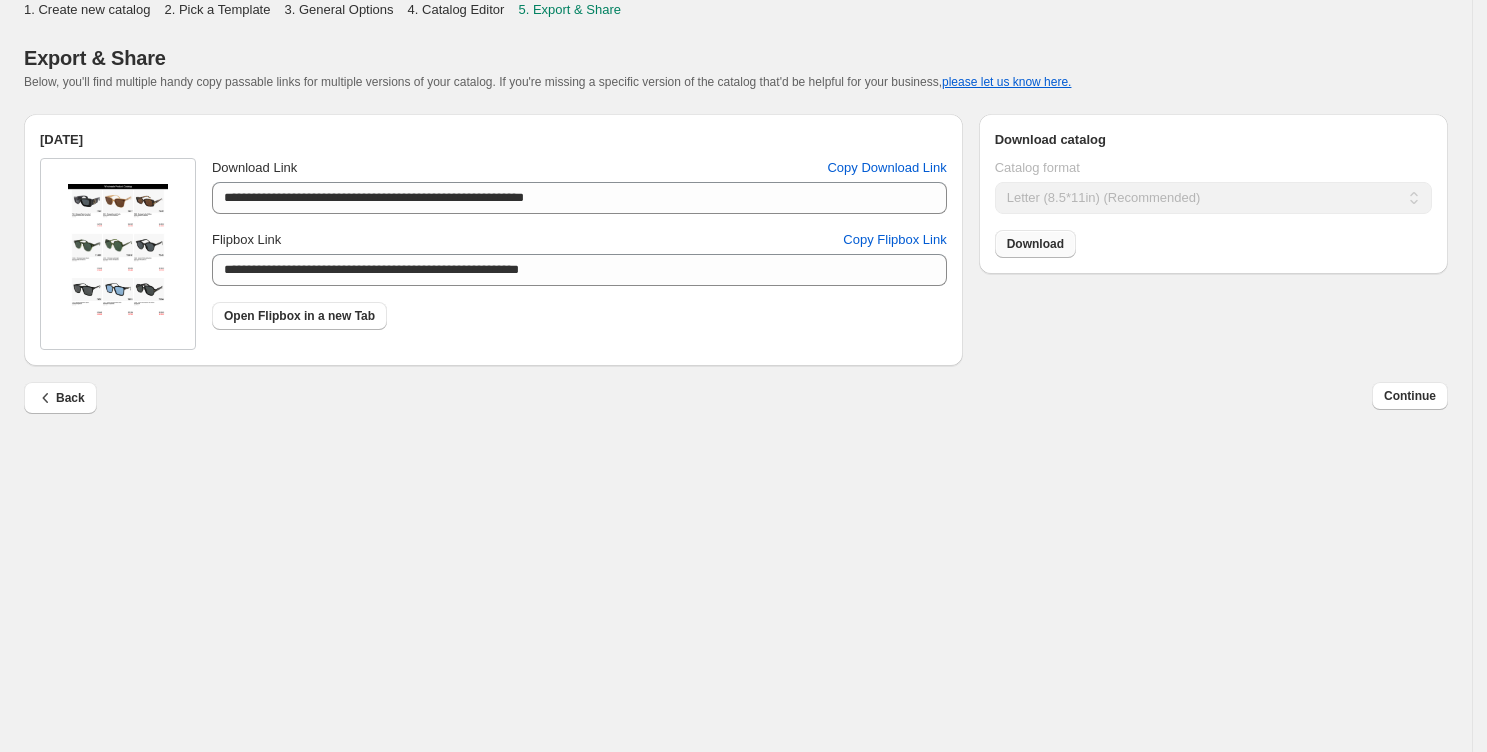 click on "Download" at bounding box center [1035, 244] 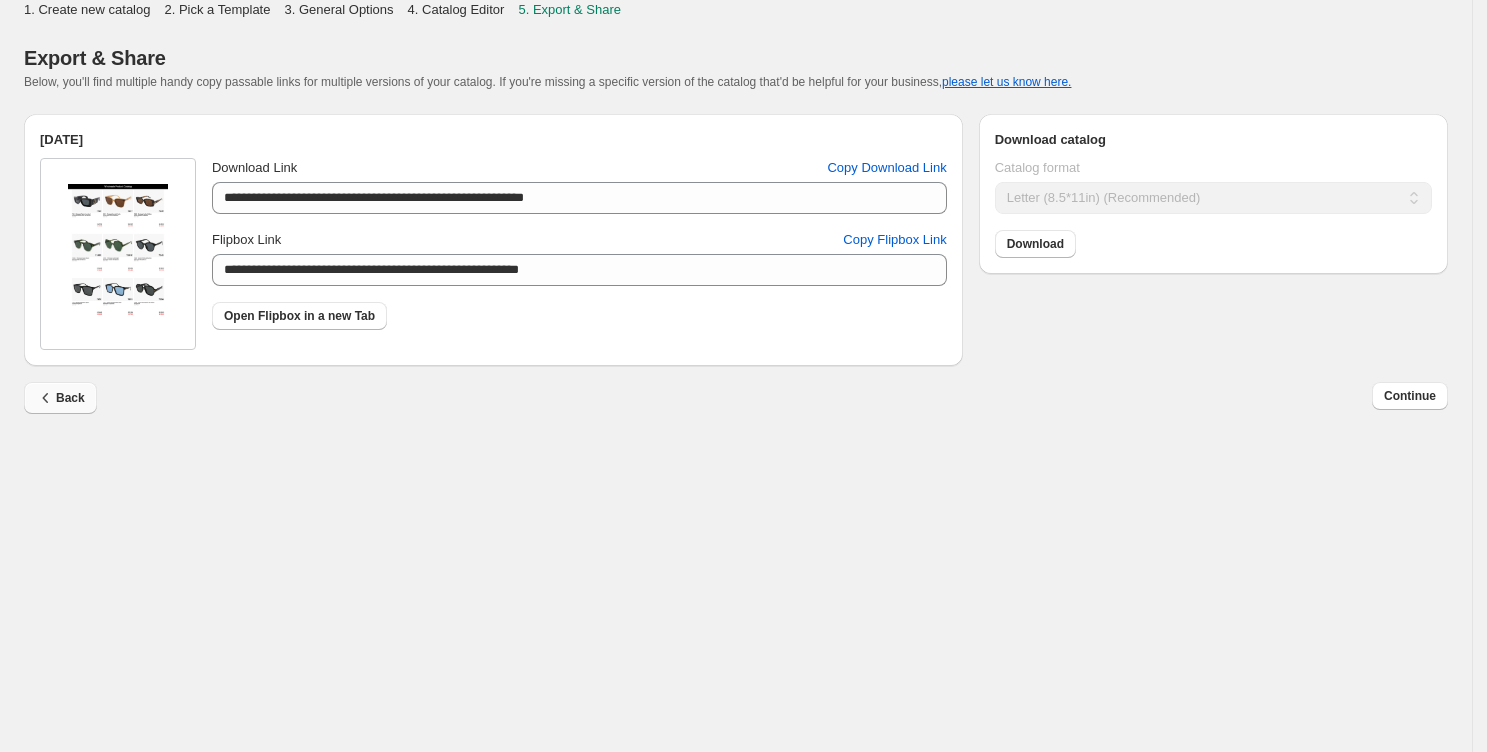 click on "Back" at bounding box center [60, 398] 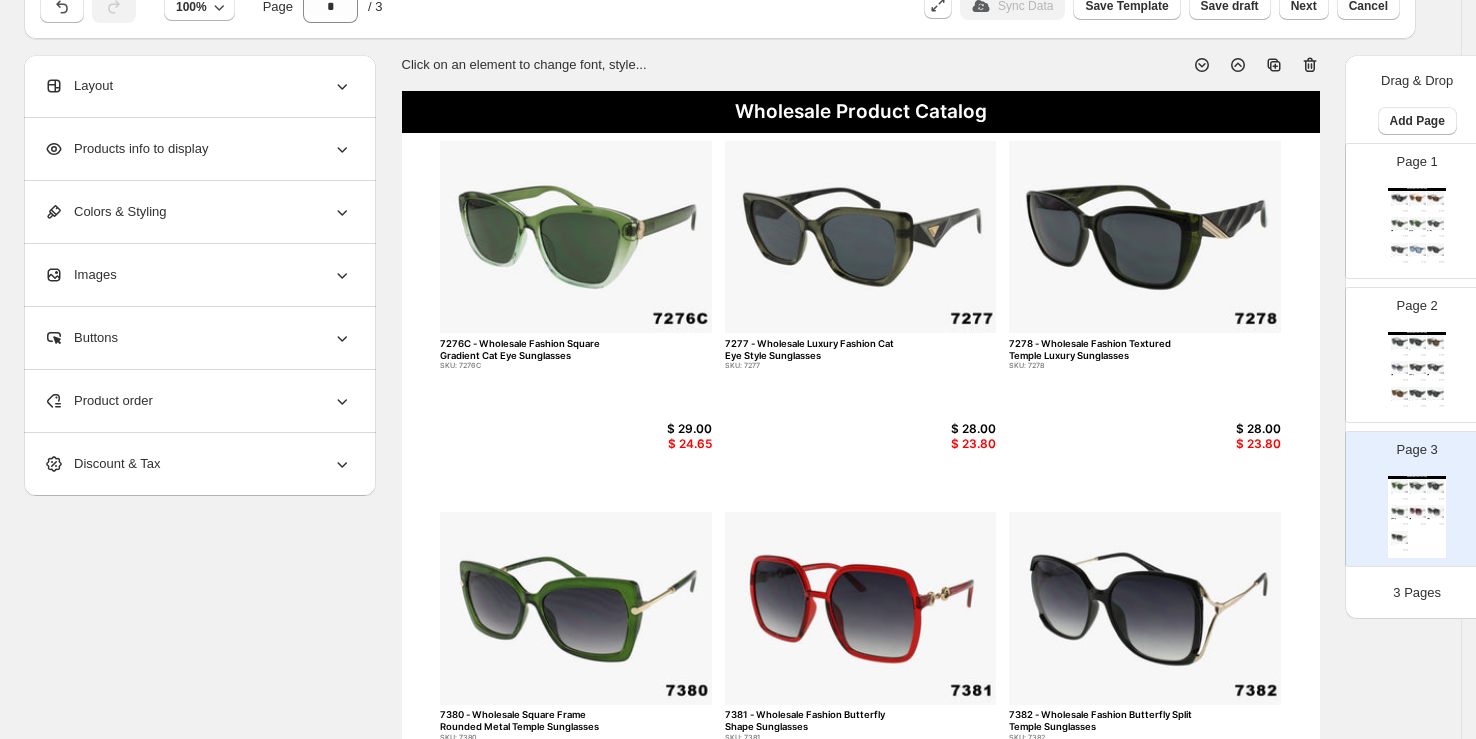 scroll, scrollTop: 0, scrollLeft: 0, axis: both 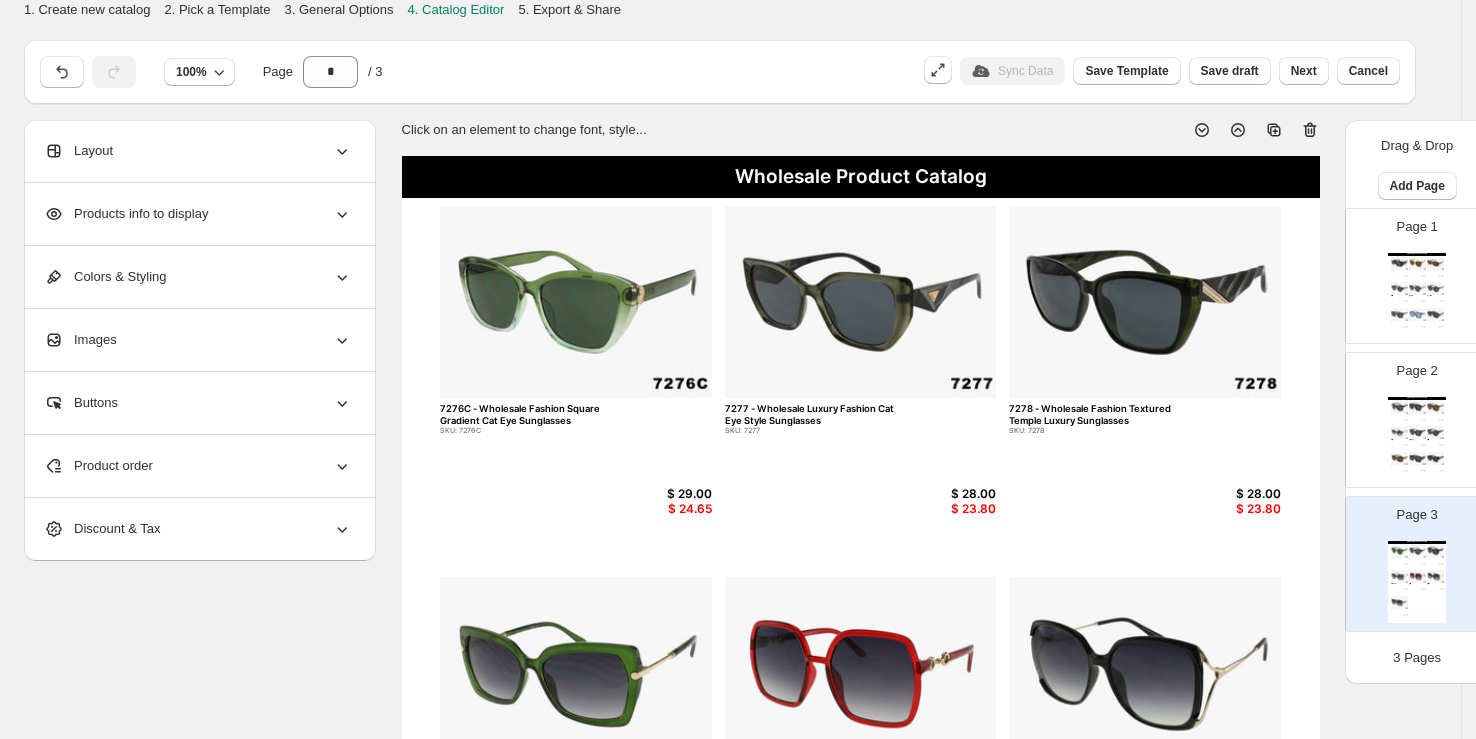 click on "Layout" at bounding box center (198, 151) 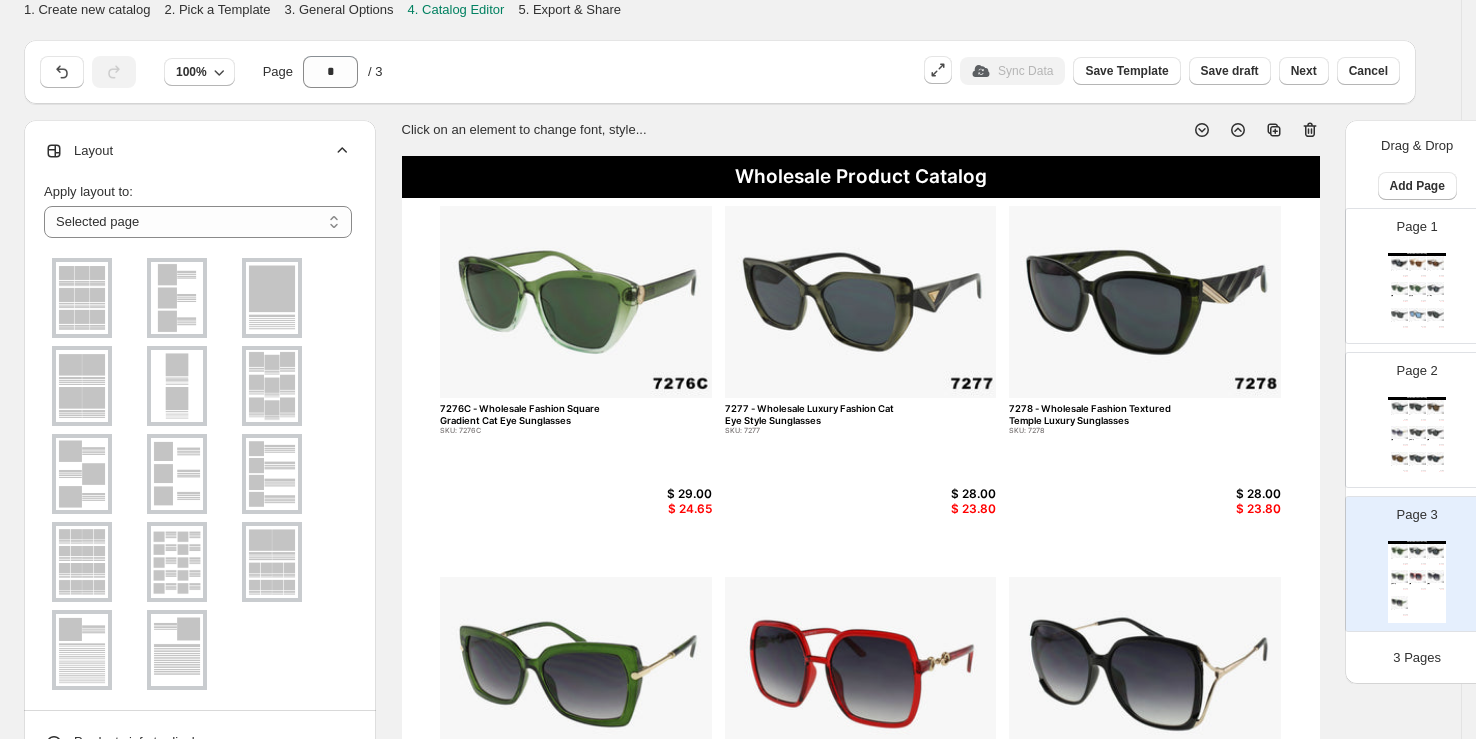 scroll, scrollTop: 52, scrollLeft: 0, axis: vertical 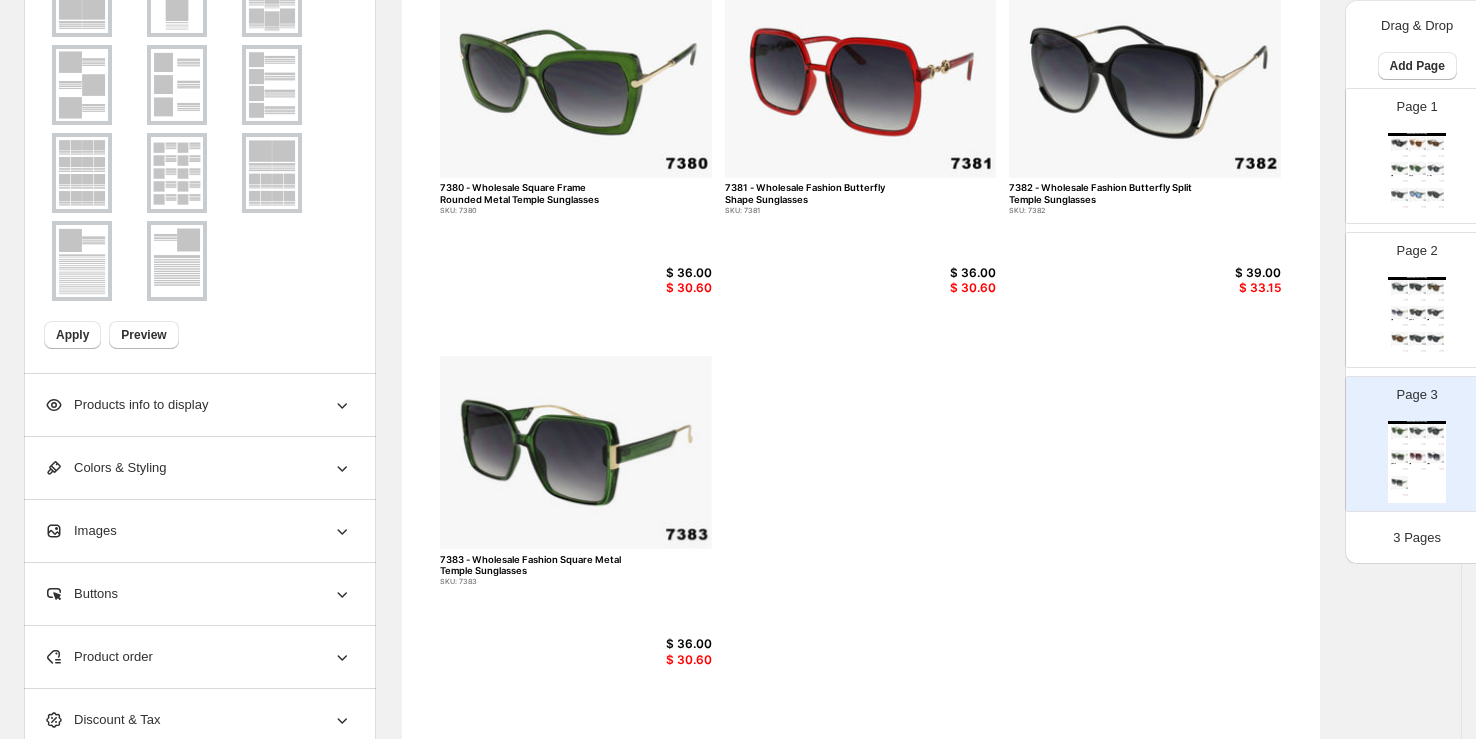 click on "Products info to display" at bounding box center (198, 405) 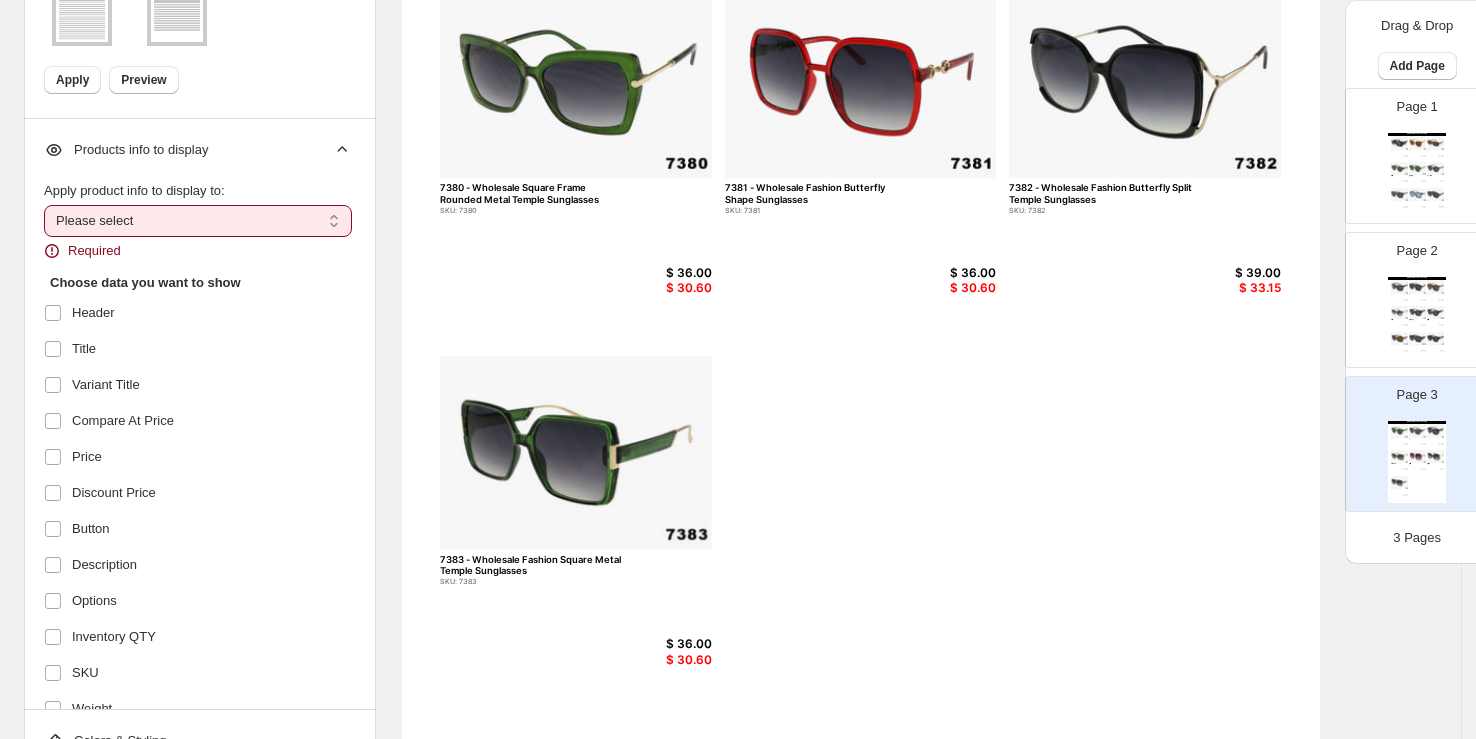 click on "**********" at bounding box center [198, 221] 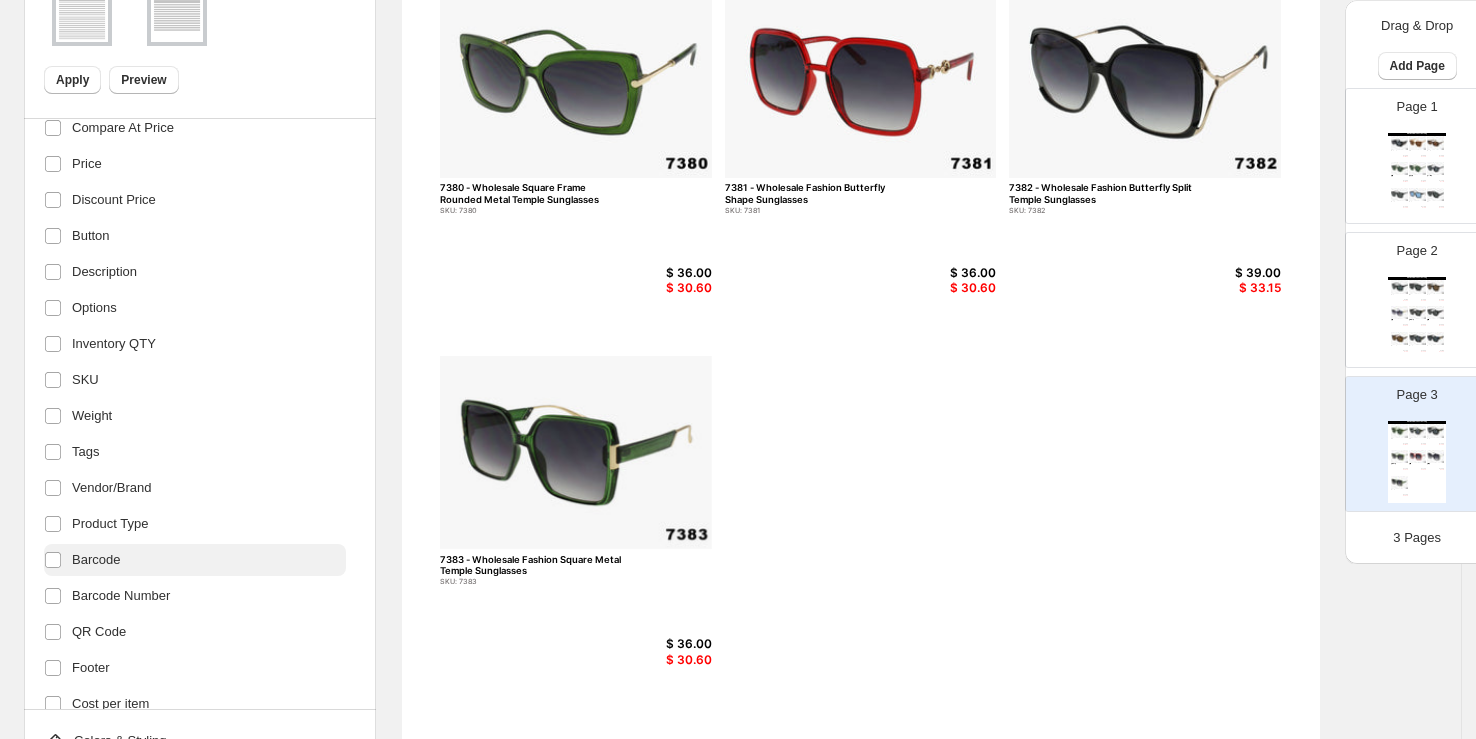 scroll, scrollTop: 322, scrollLeft: 0, axis: vertical 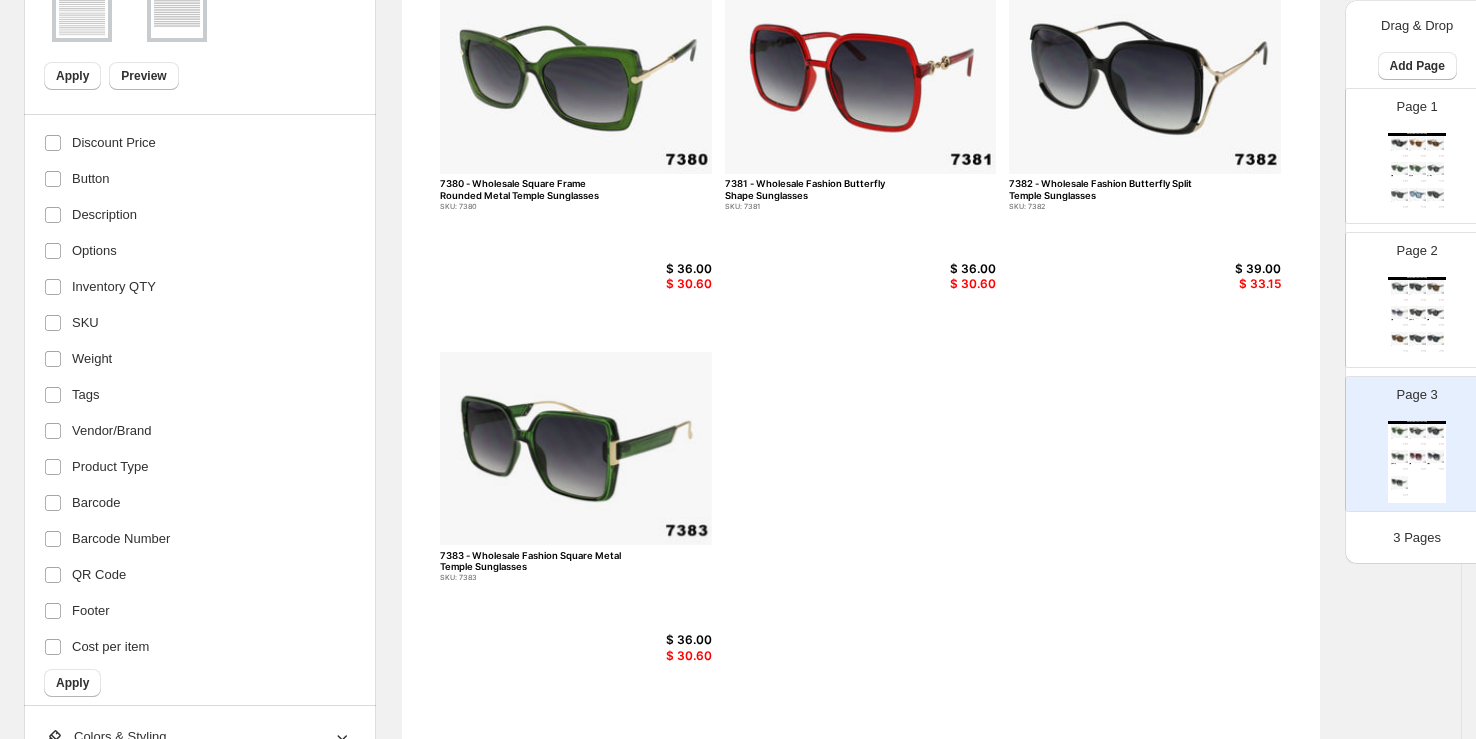 click on "Apply" at bounding box center (72, 683) 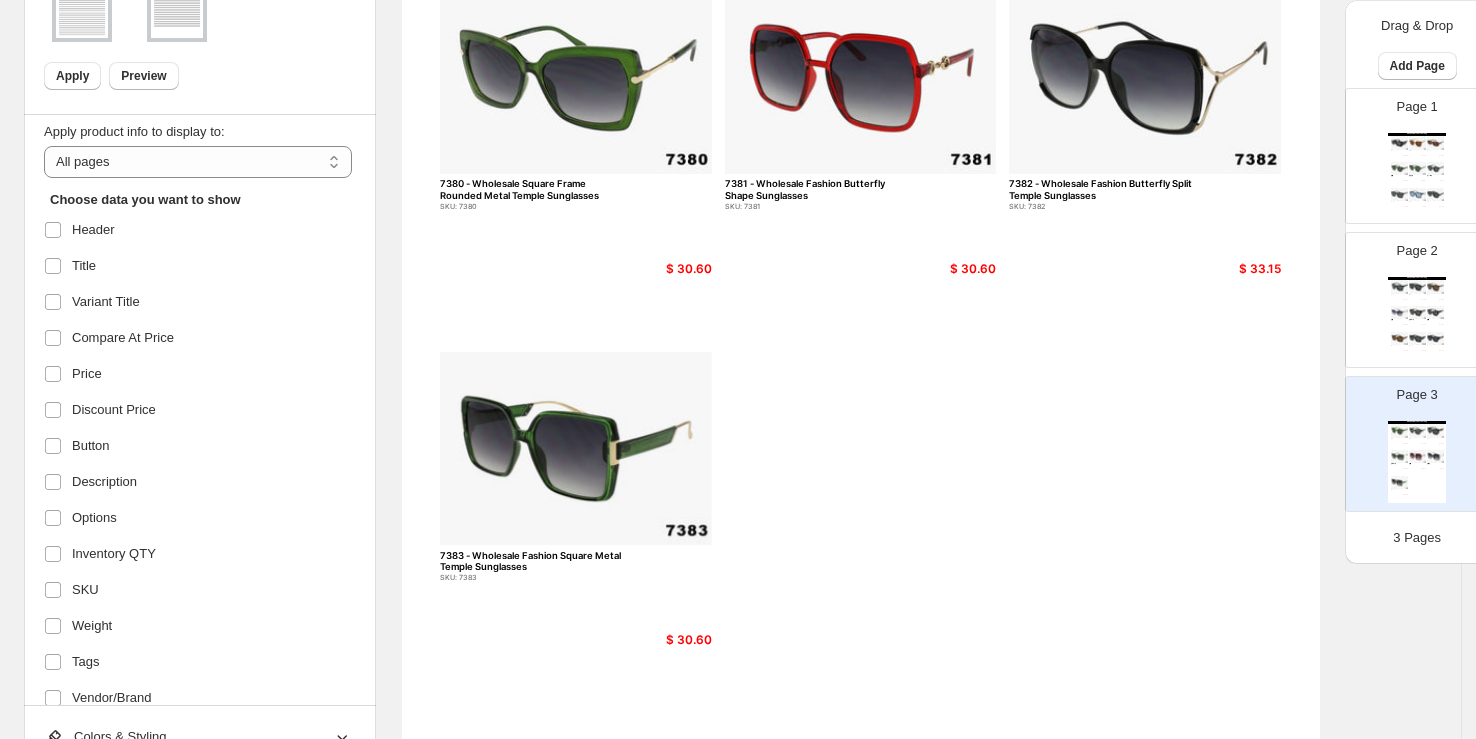 scroll, scrollTop: 0, scrollLeft: 0, axis: both 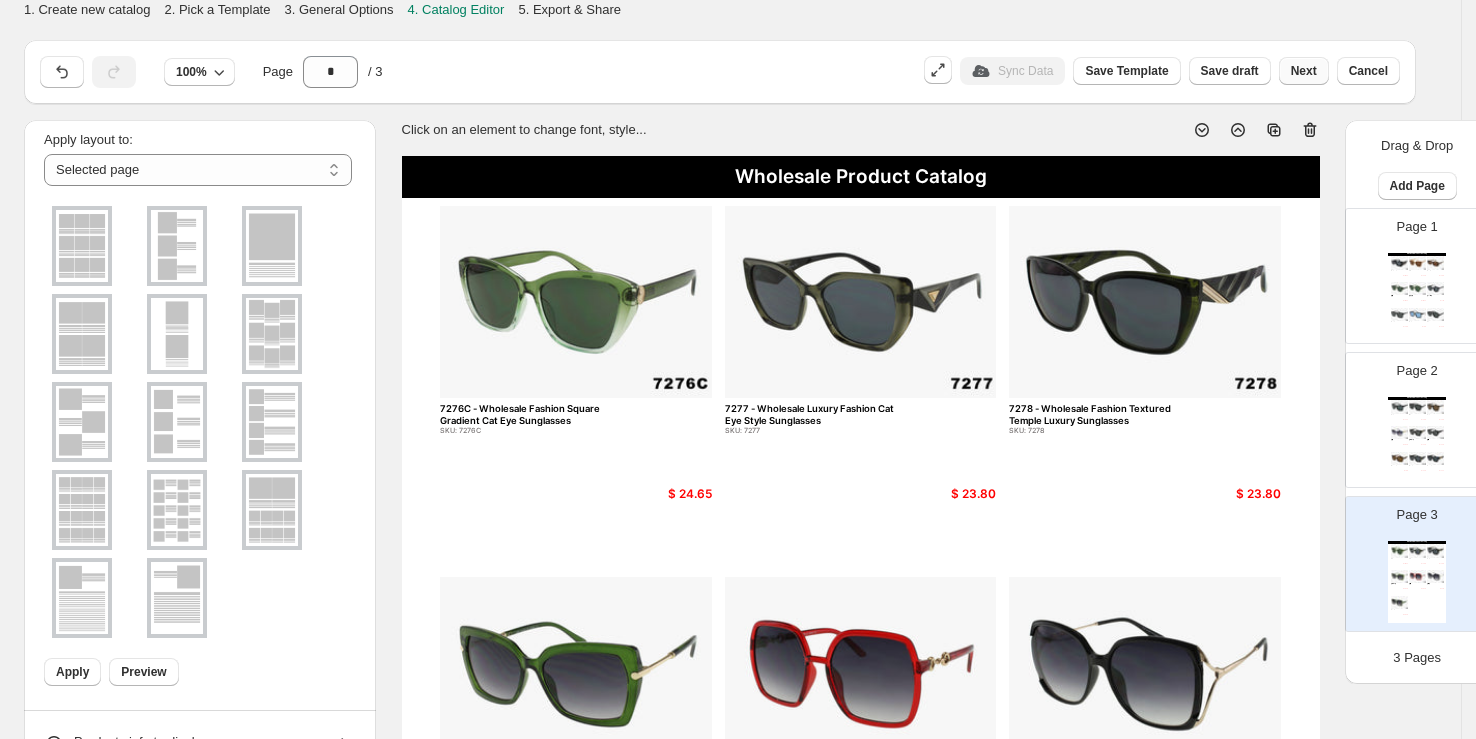 click on "Next" at bounding box center [1304, 71] 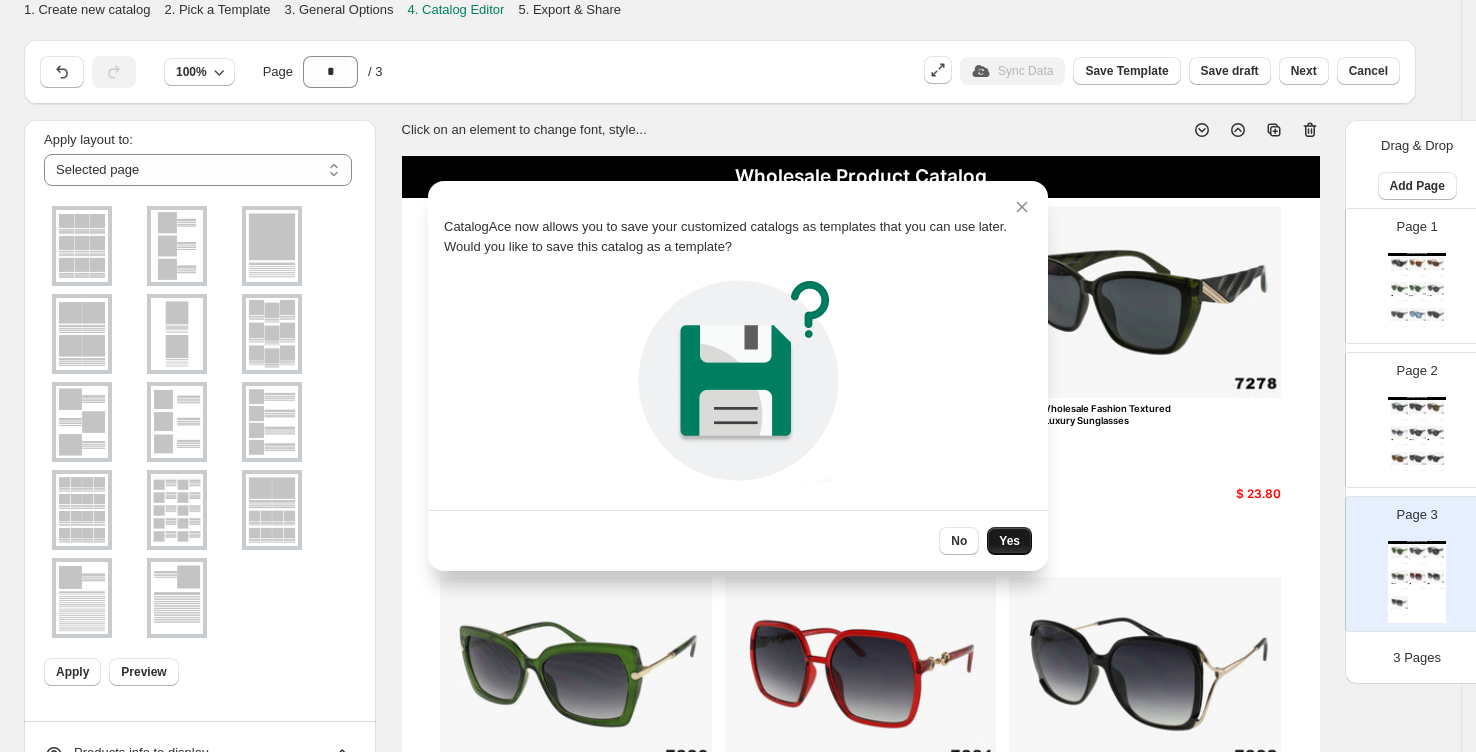click on "Yes" at bounding box center (1009, 541) 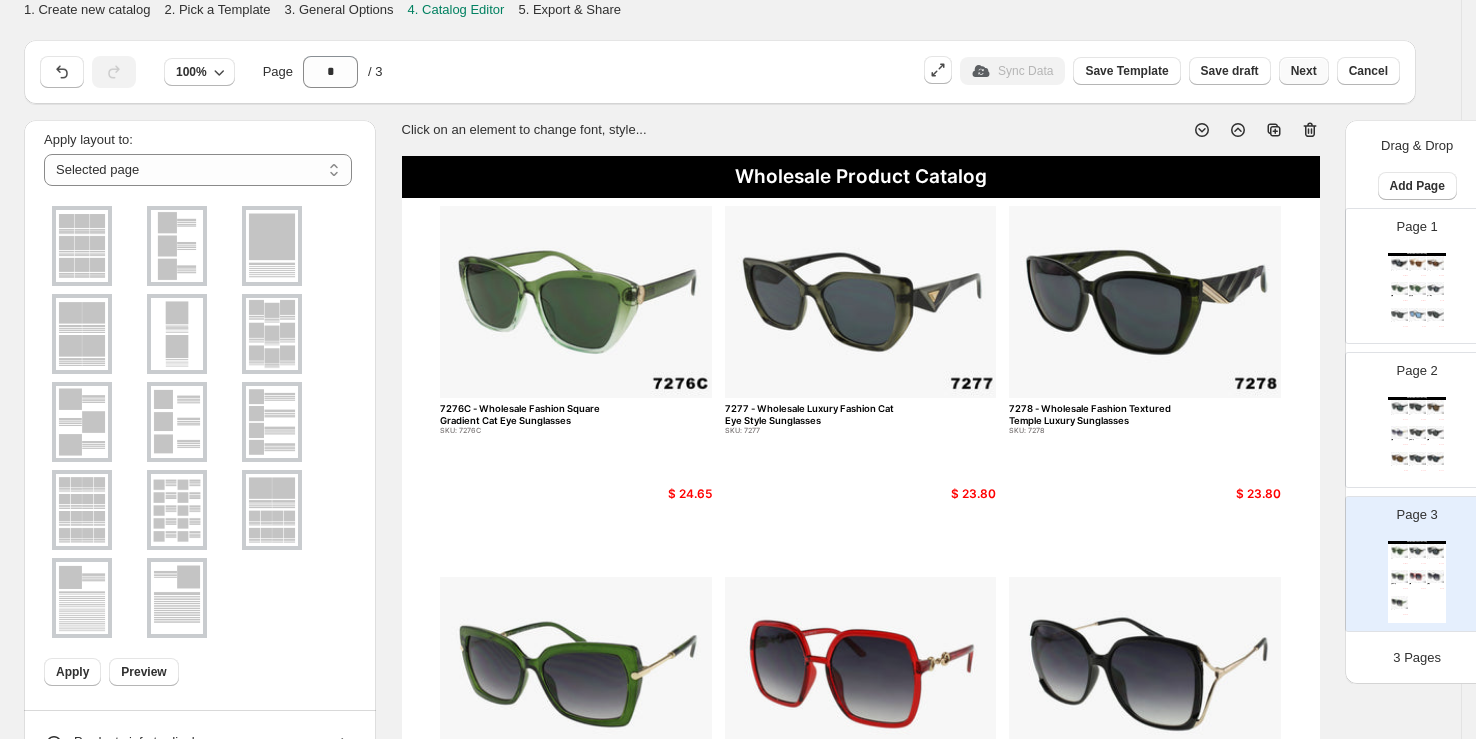 click on "Next" at bounding box center (1304, 71) 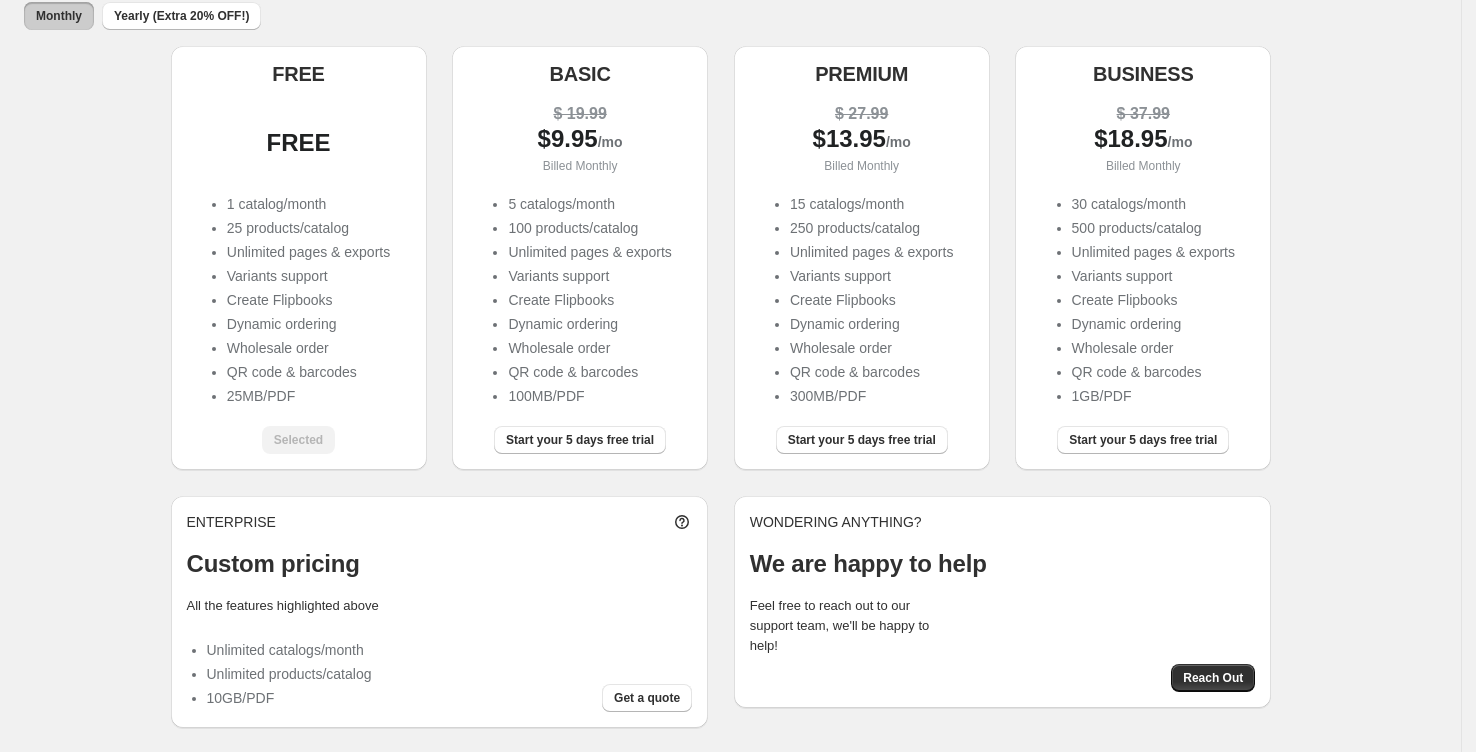 scroll, scrollTop: 163, scrollLeft: 0, axis: vertical 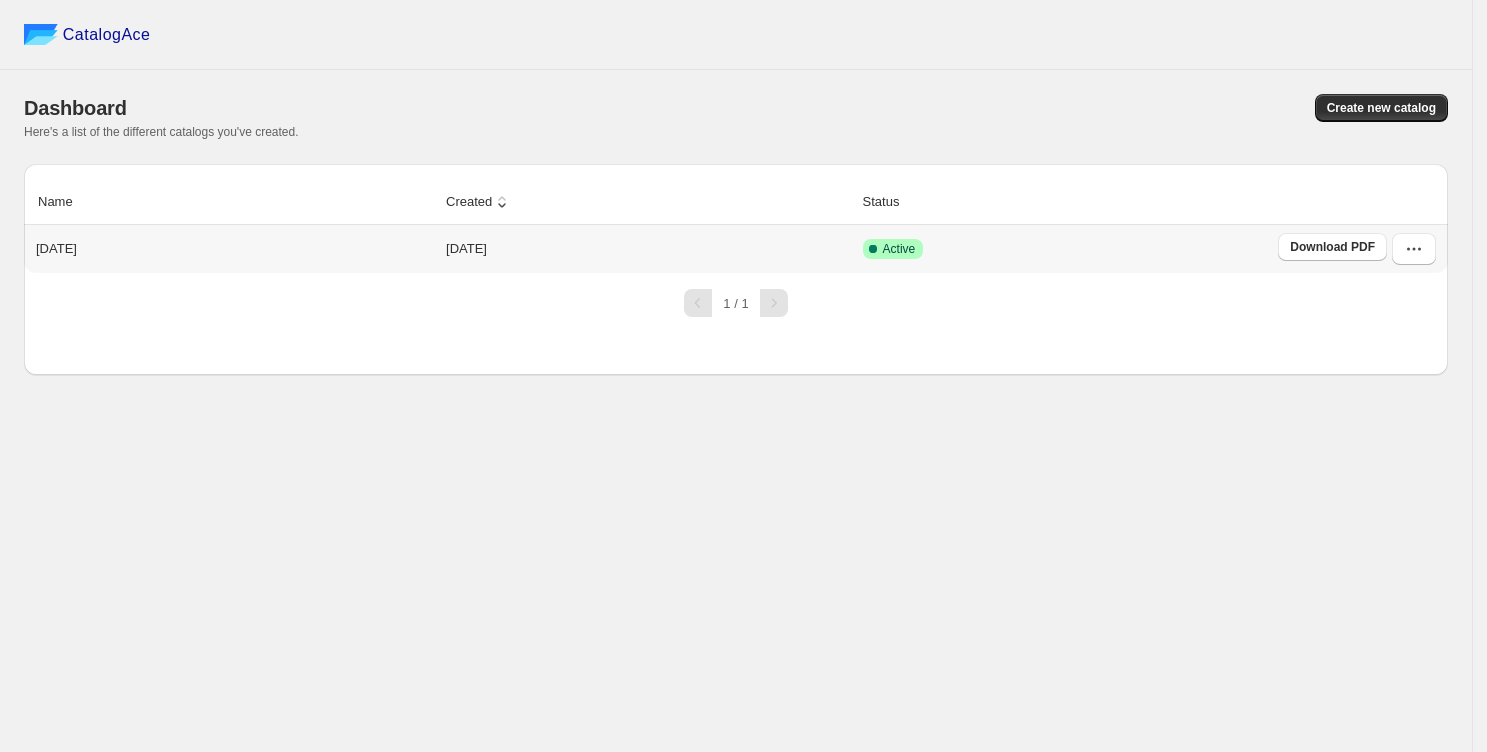 click on "[DATE]" at bounding box center [648, 249] 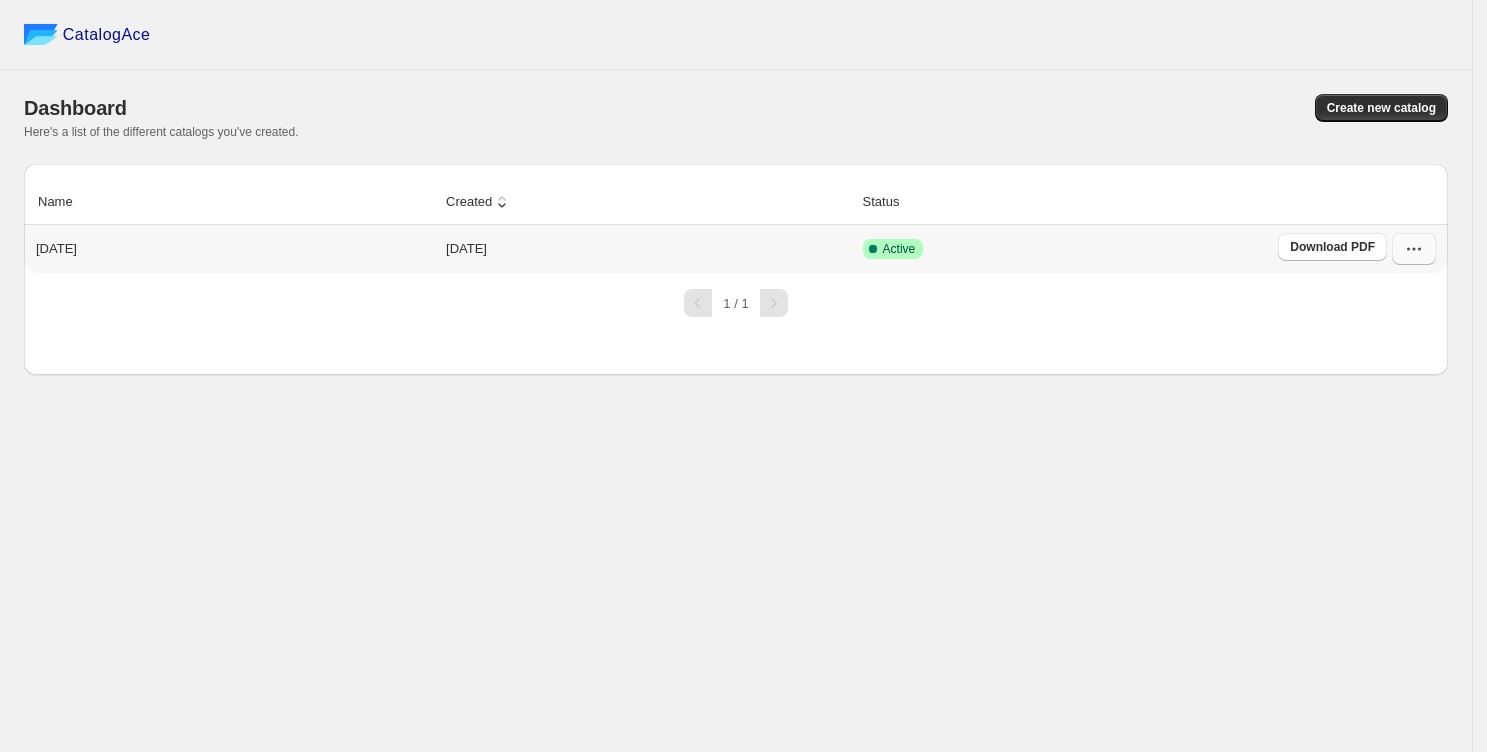 click 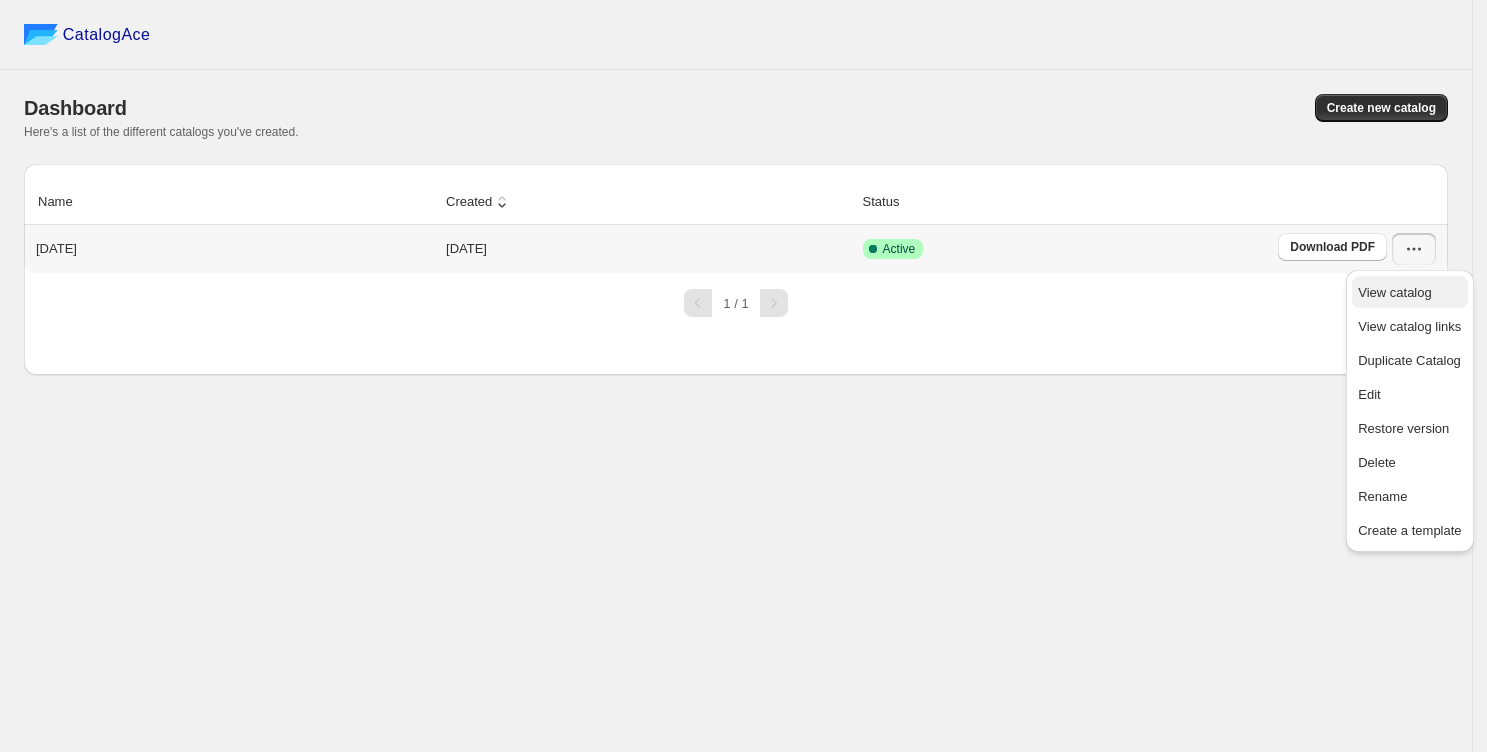 click on "View catalog" at bounding box center (1394, 292) 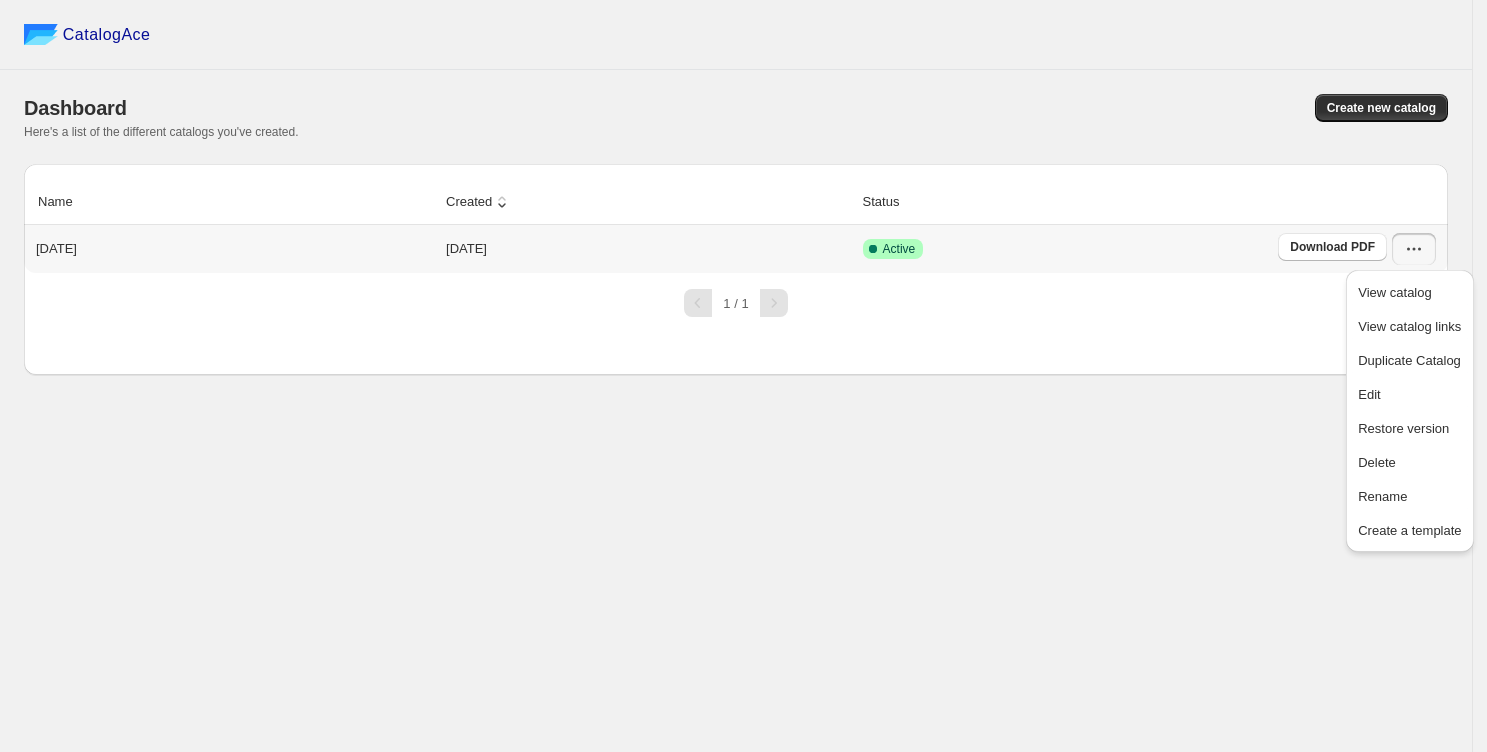 click on "[DATE]" at bounding box center (231, 245) 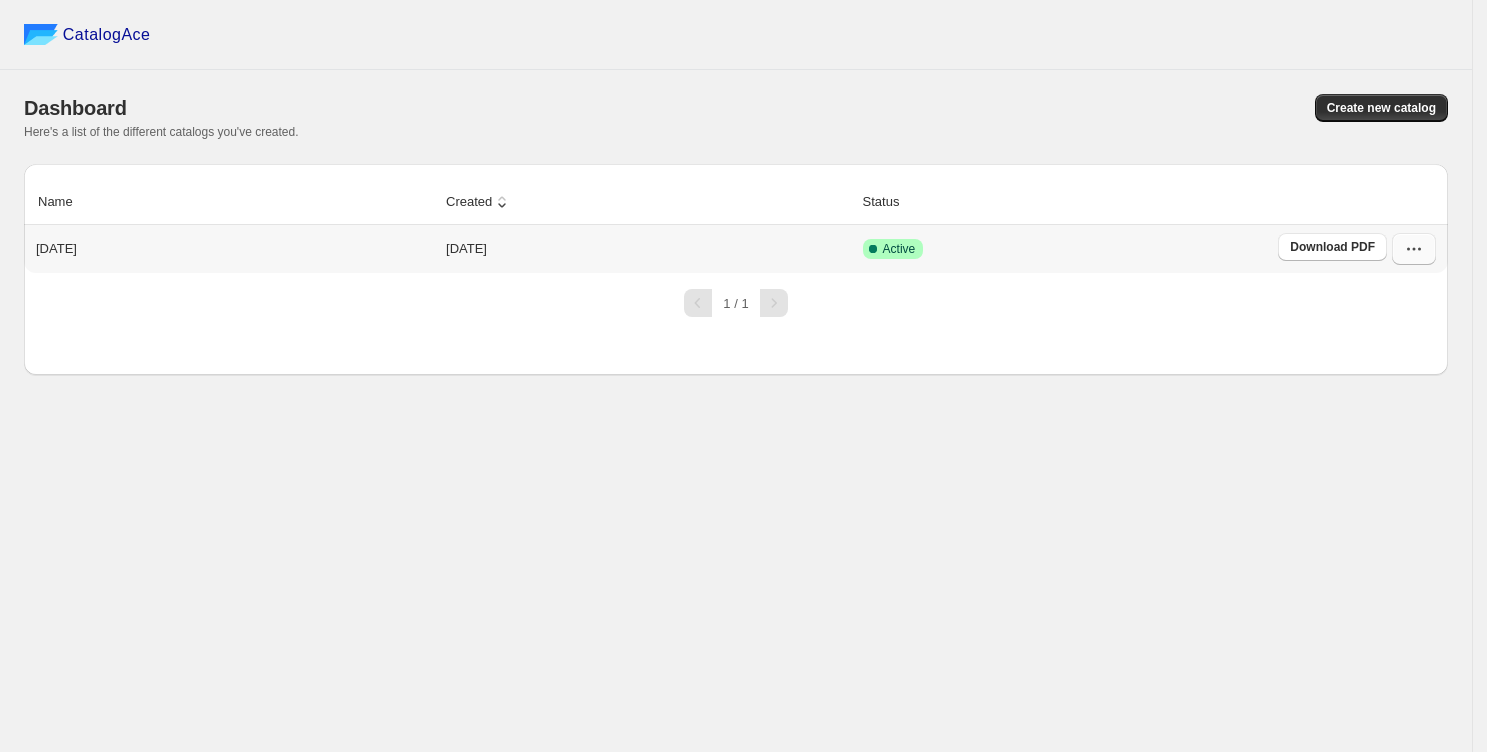 click 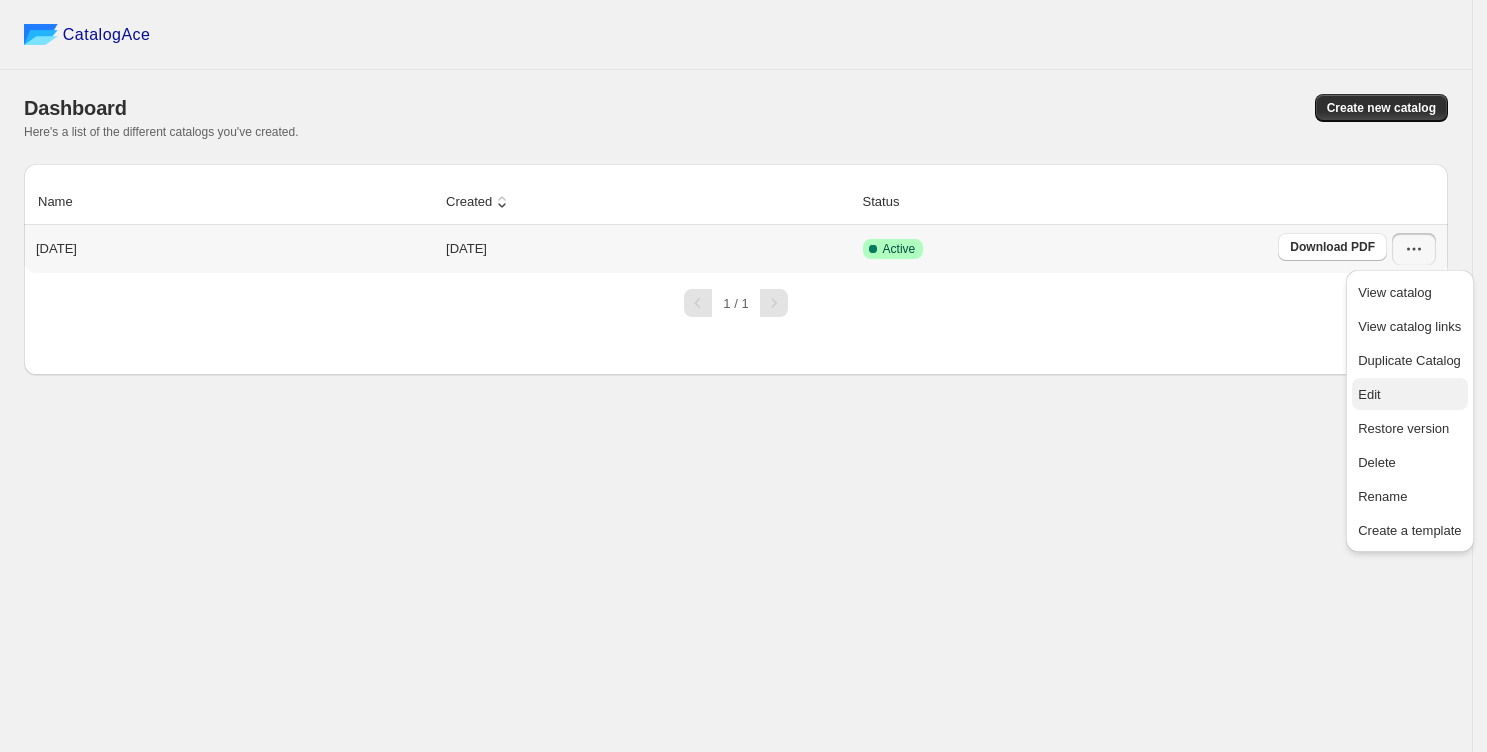 click on "Edit" at bounding box center (1409, 395) 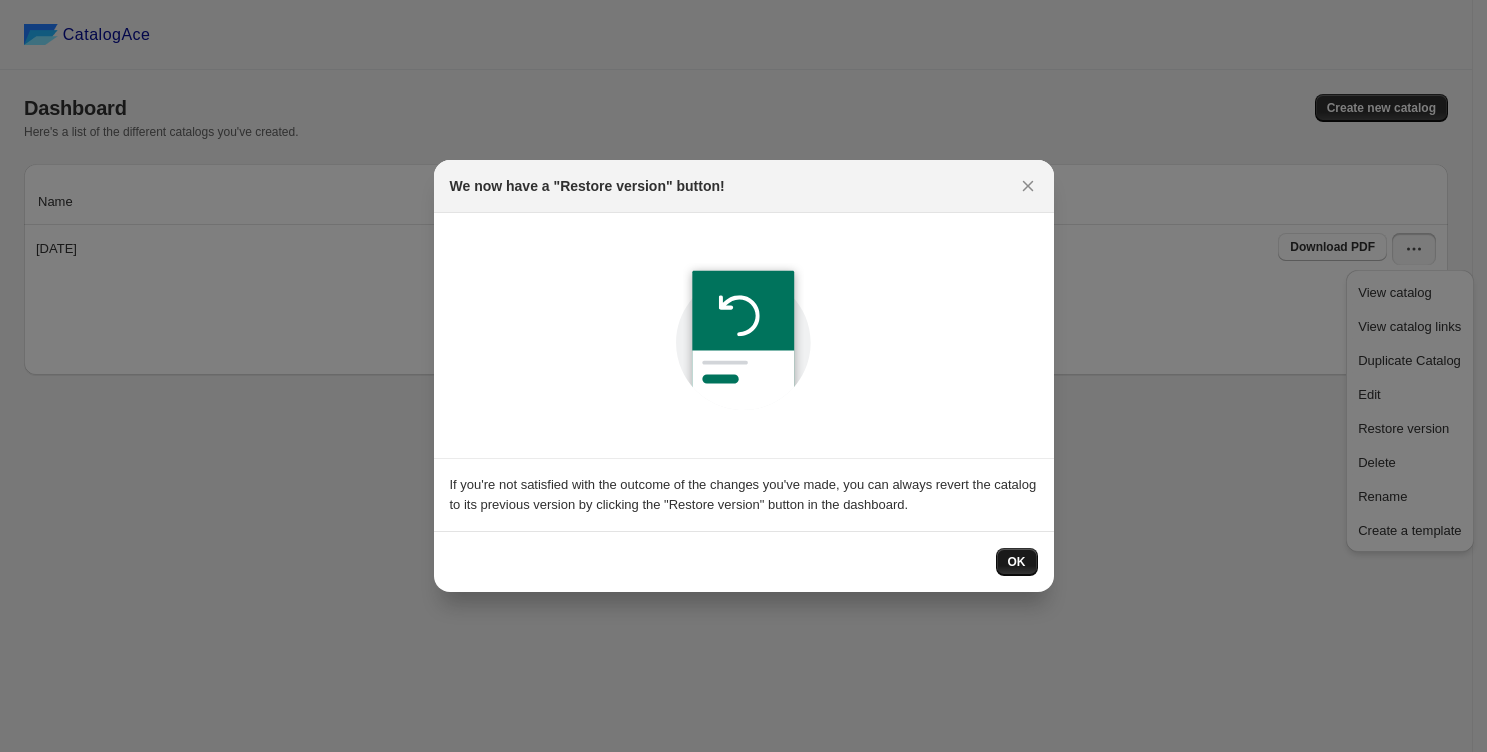 click on "OK" at bounding box center [1017, 562] 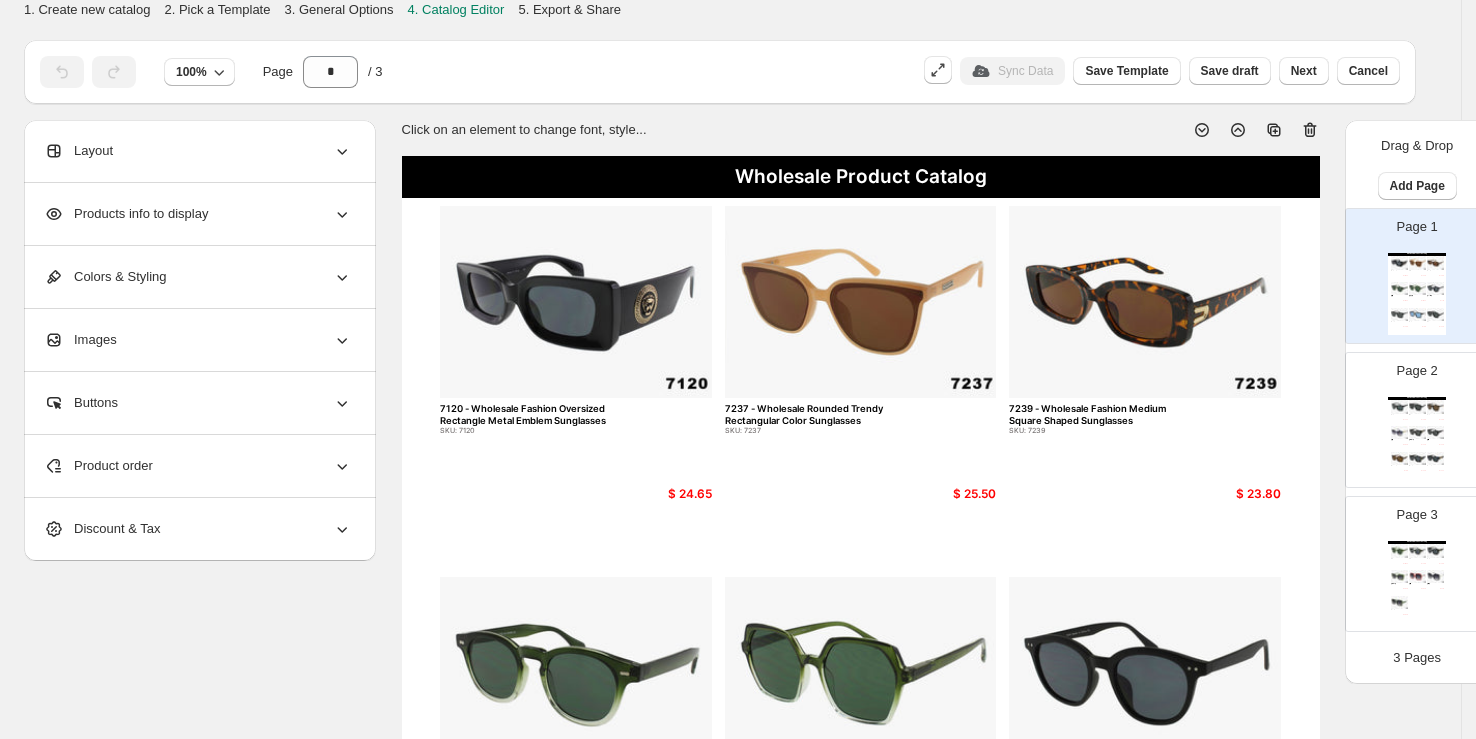 click on "Products info to display" at bounding box center (198, 214) 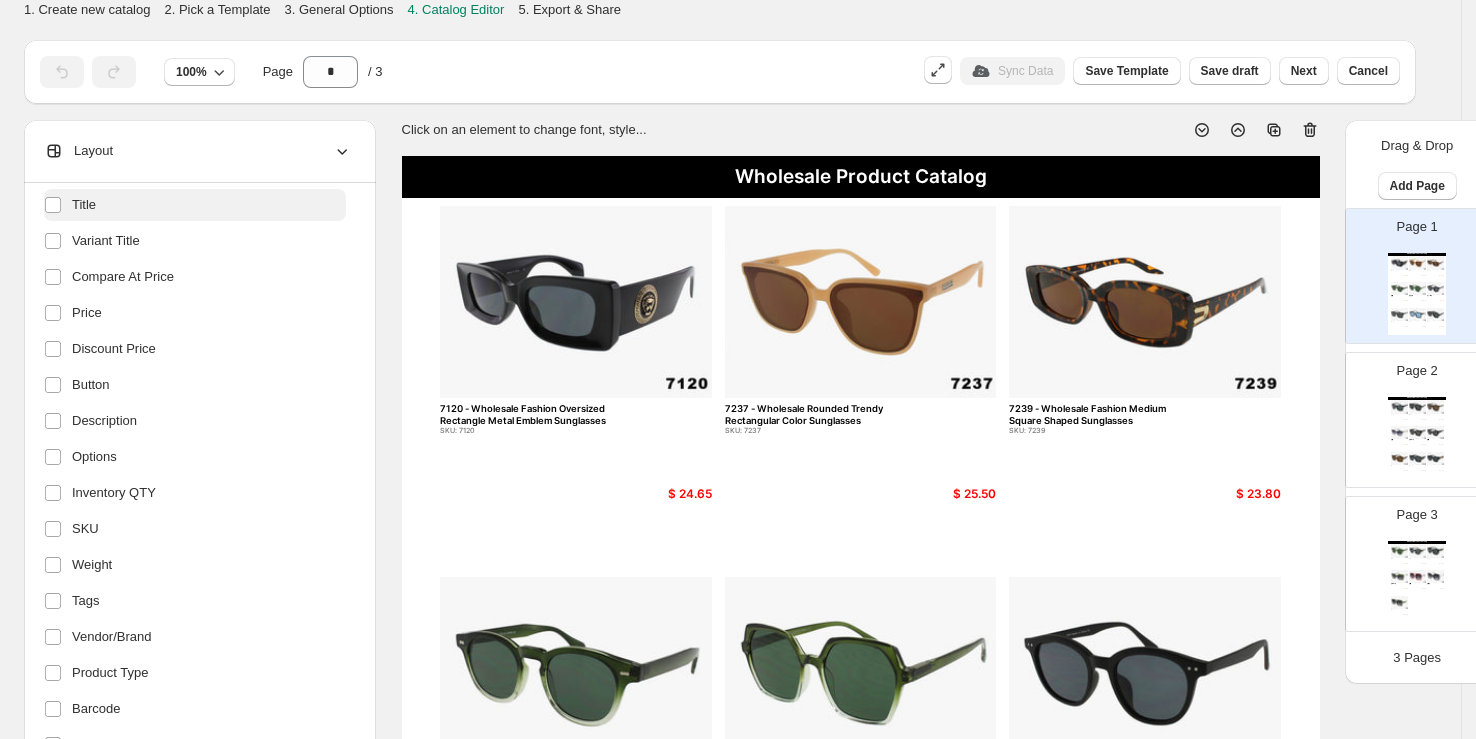 scroll, scrollTop: 322, scrollLeft: 0, axis: vertical 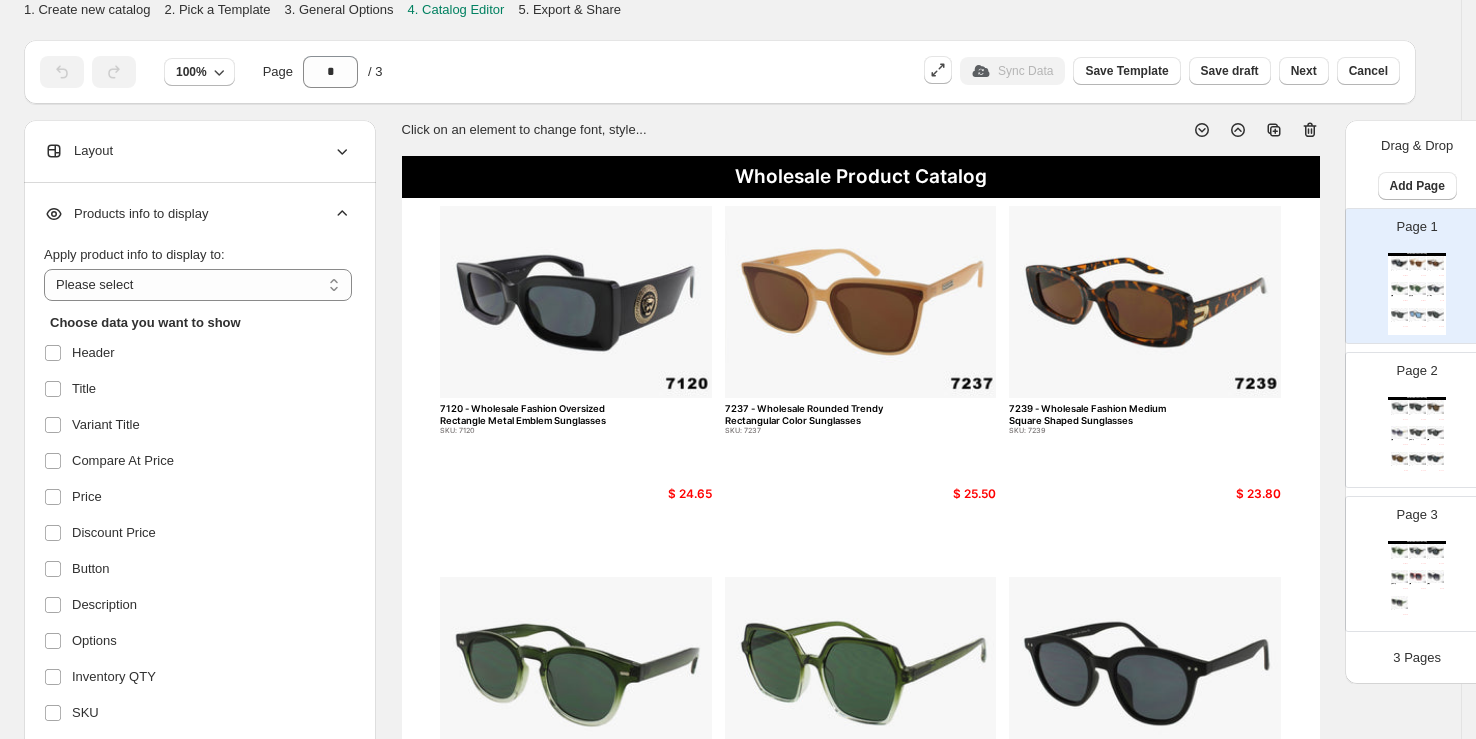click on "3. General Options" at bounding box center (338, 9) 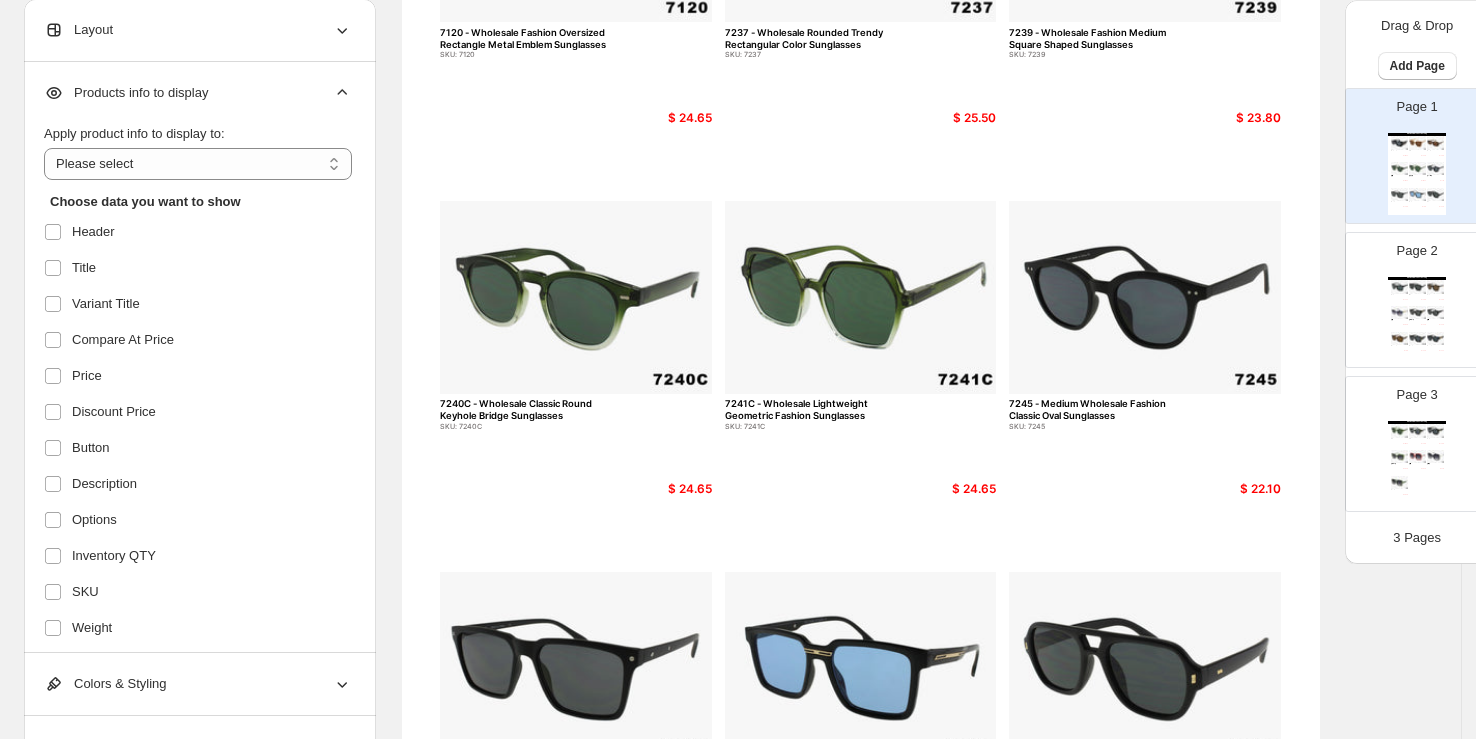scroll, scrollTop: 686, scrollLeft: 0, axis: vertical 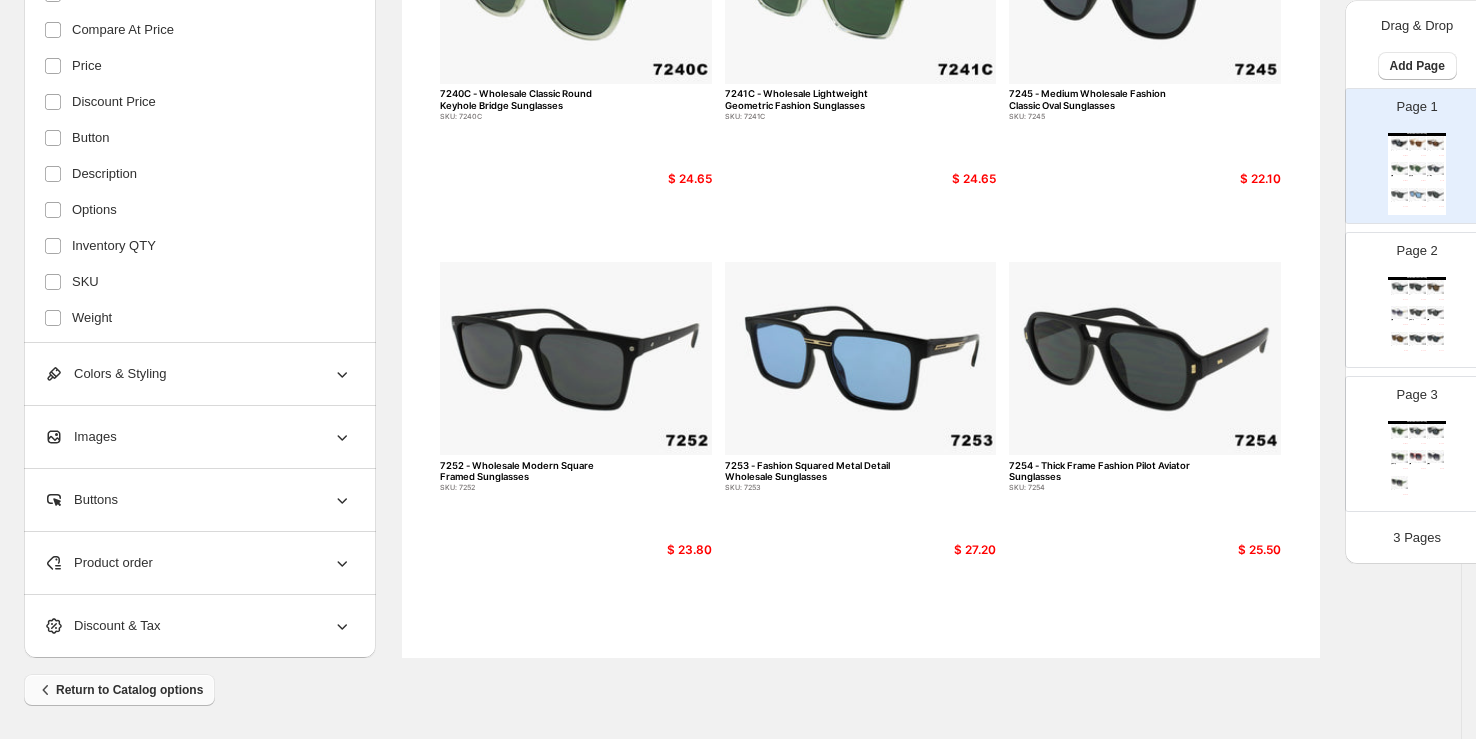 click on "Return to Catalog options" at bounding box center (119, 690) 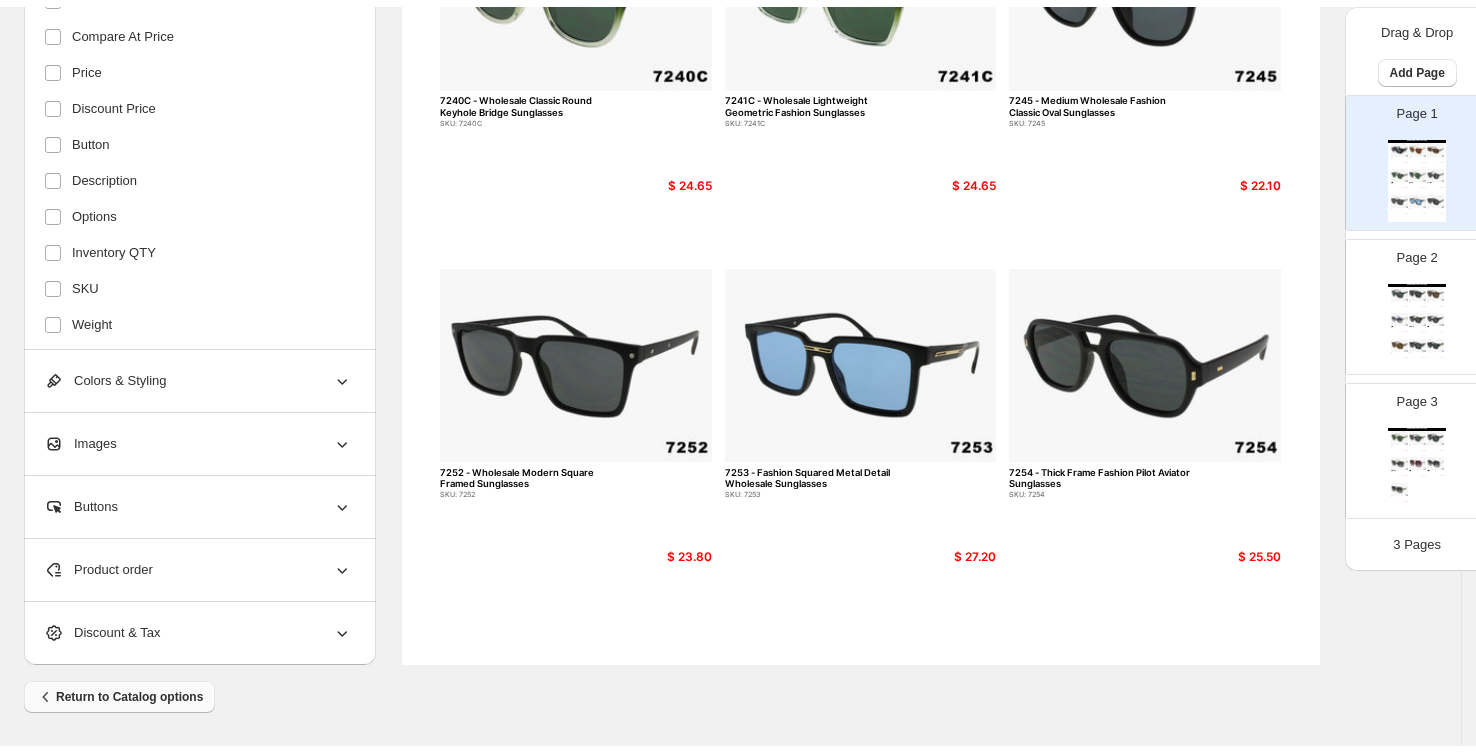 scroll, scrollTop: 0, scrollLeft: 0, axis: both 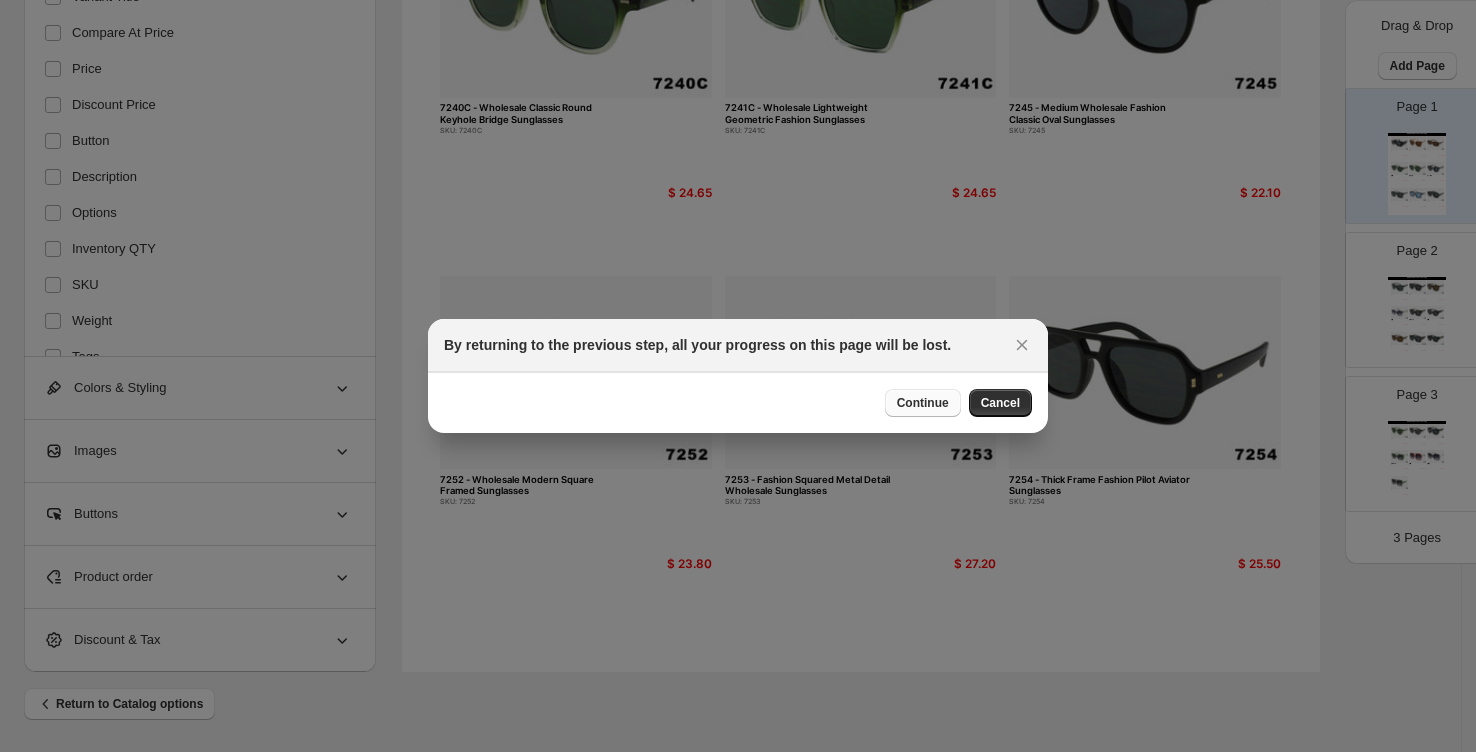 click on "Continue" at bounding box center (923, 403) 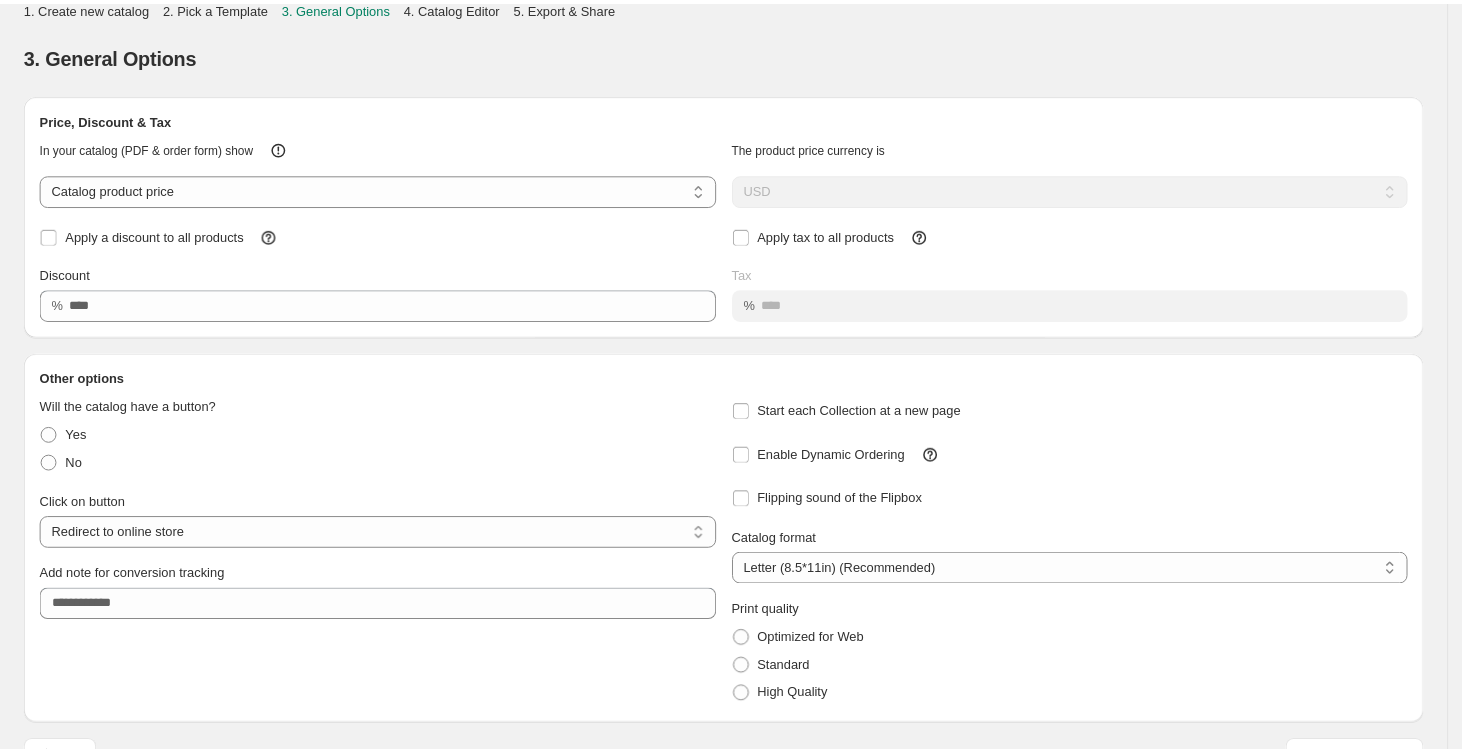 scroll, scrollTop: 0, scrollLeft: 0, axis: both 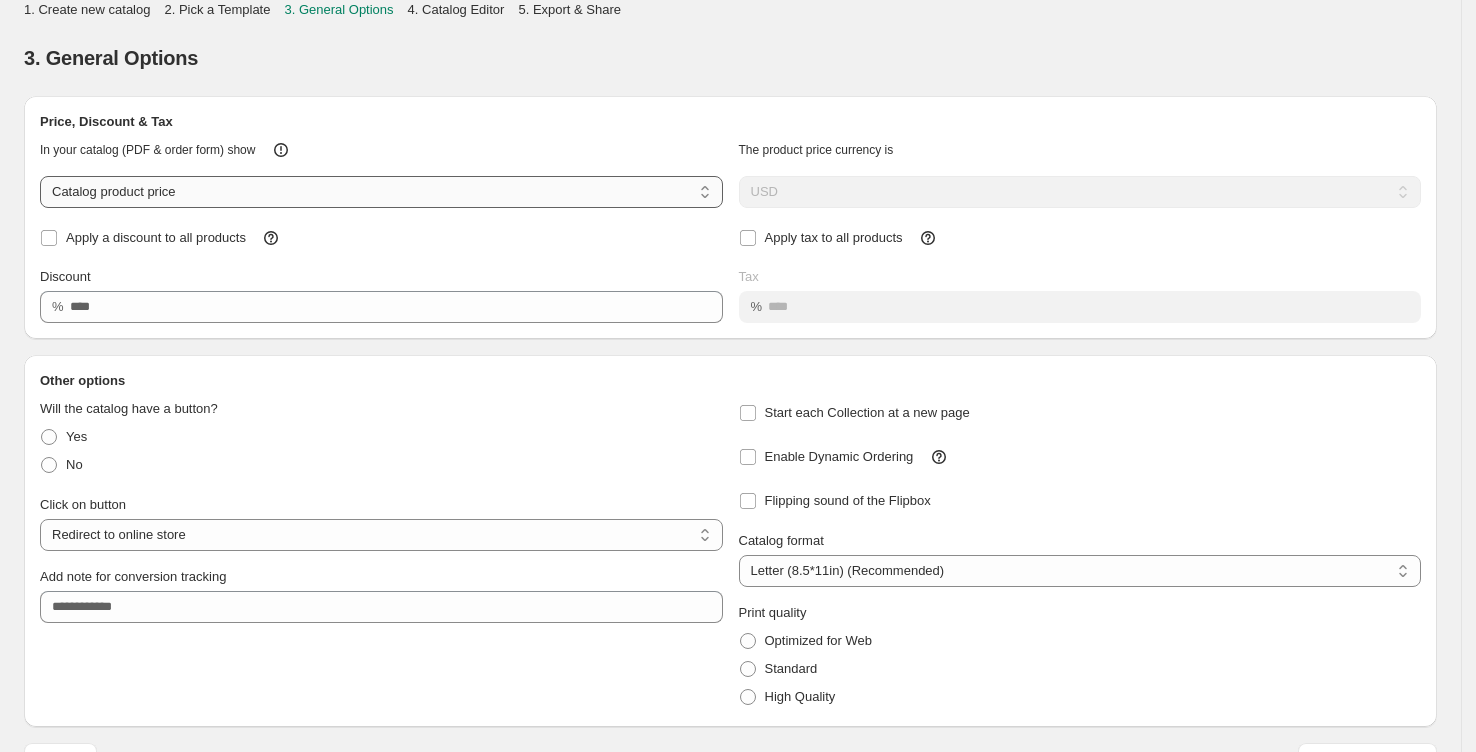 click on "**********" at bounding box center (381, 192) 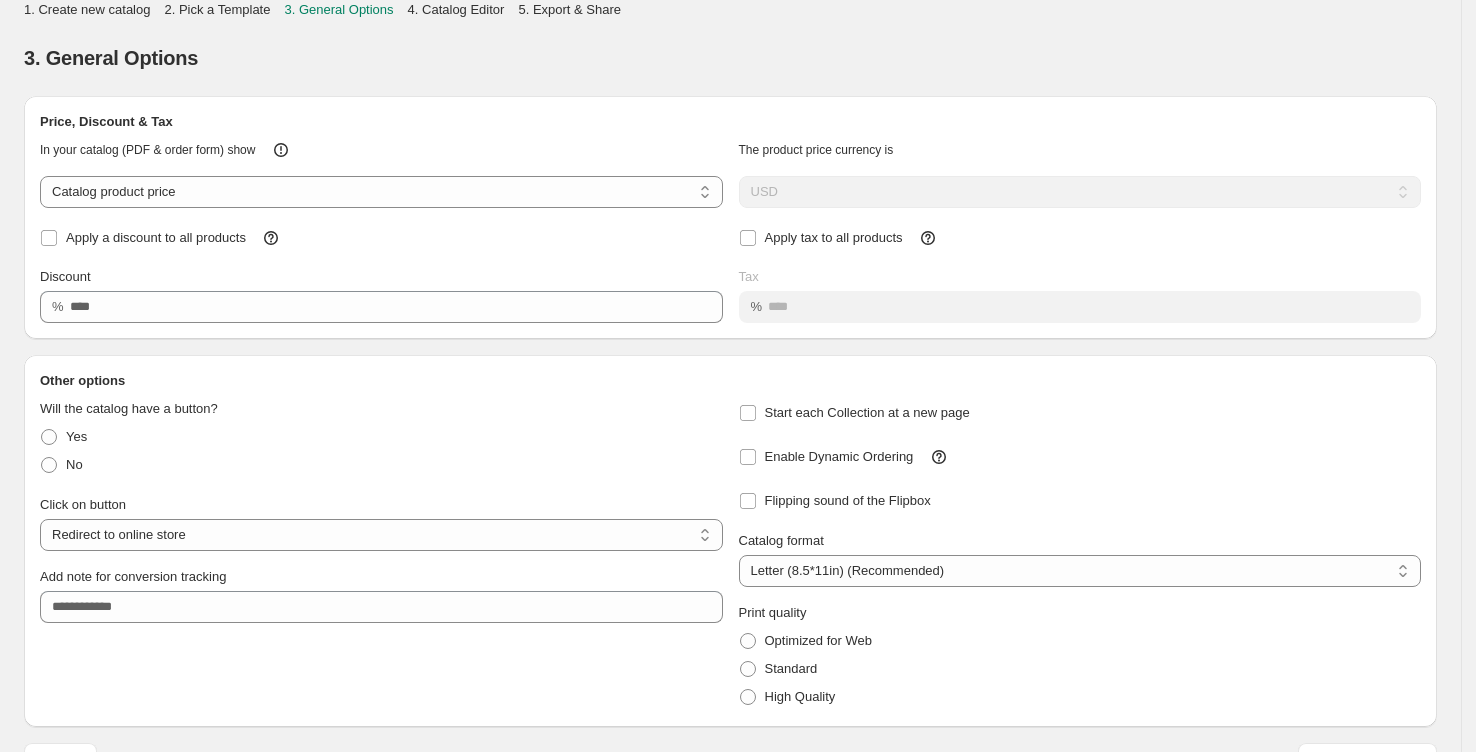 click on "4. Catalog Editor" at bounding box center (456, 9) 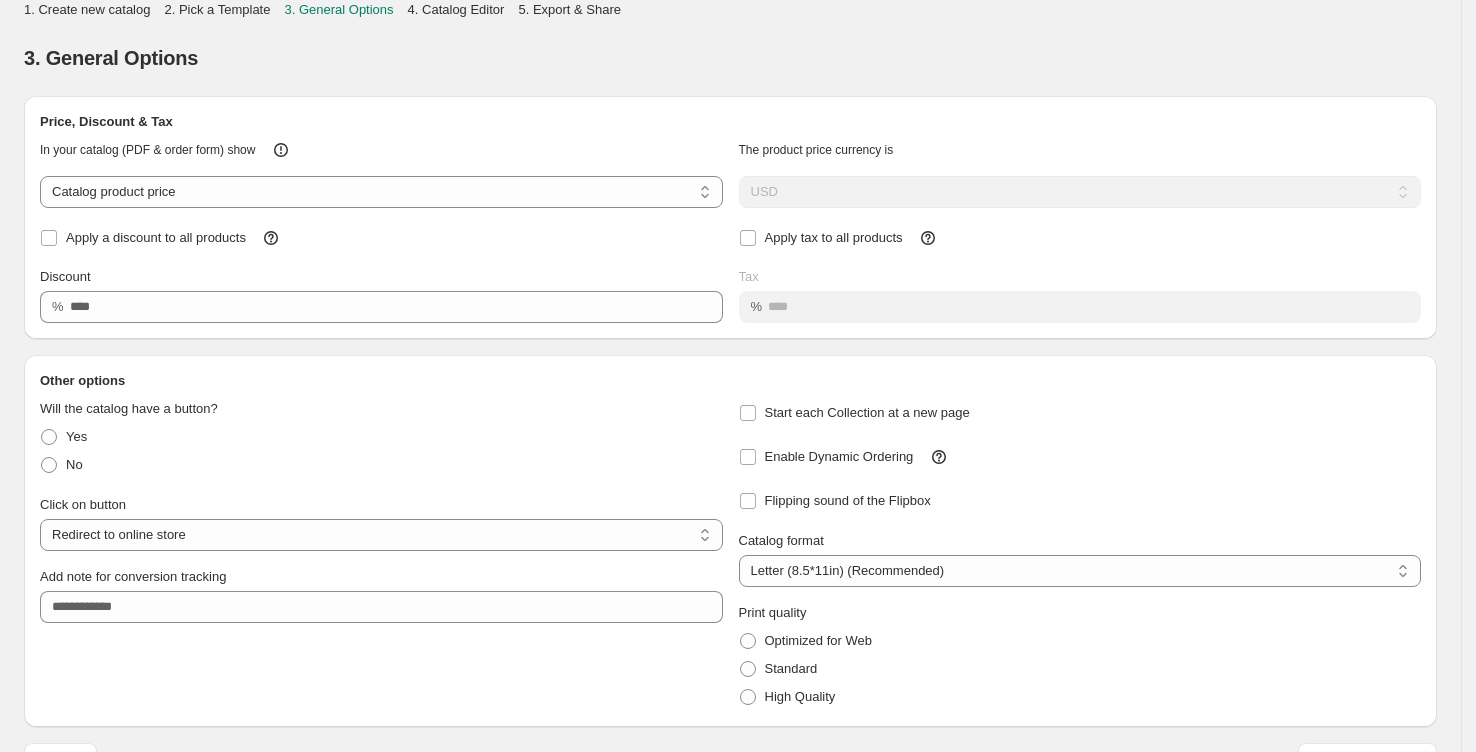 click on "3. General Options" at bounding box center (730, 58) 